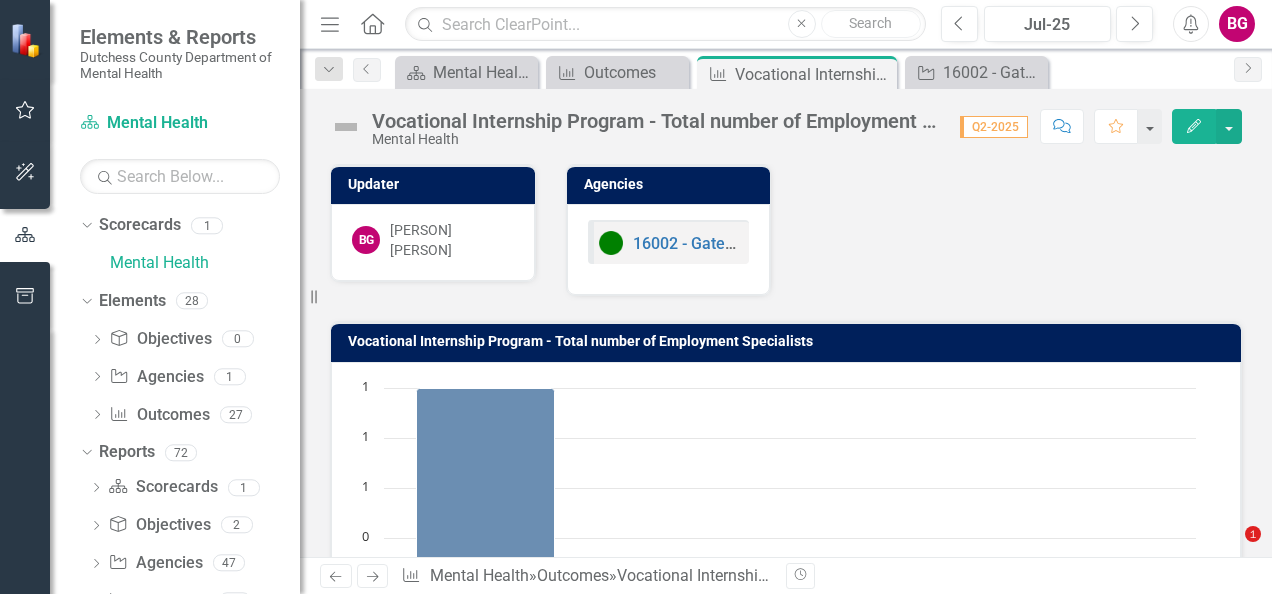 scroll, scrollTop: 0, scrollLeft: 0, axis: both 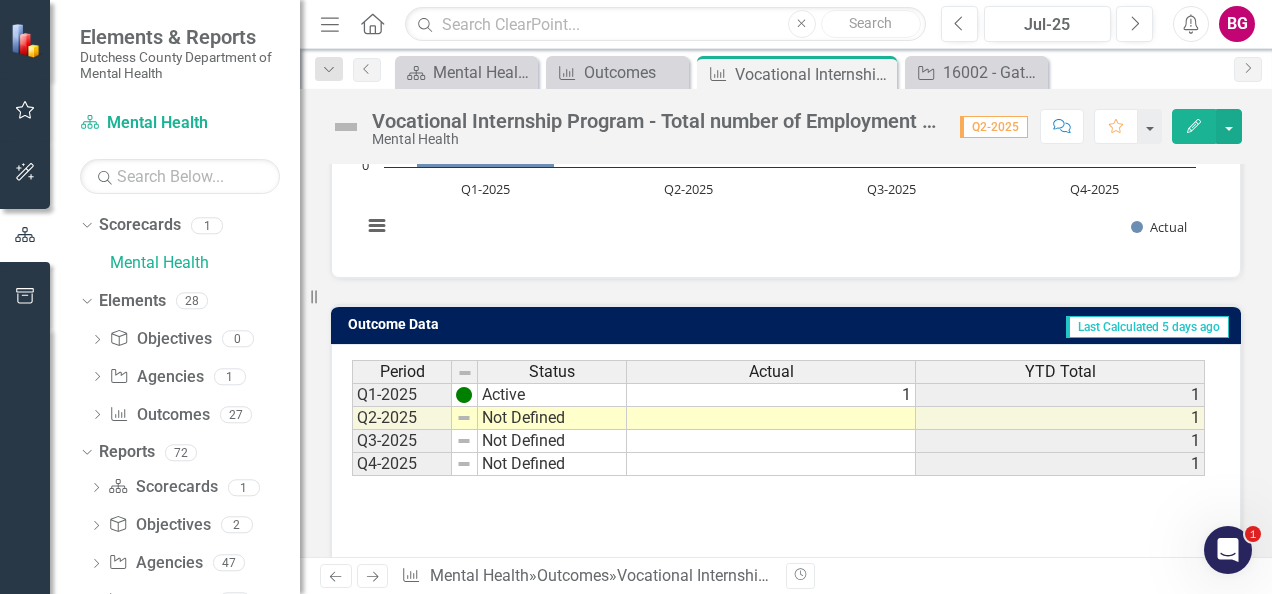 click on "Period Status Actual YTD Total Q1-2025 Active 1 1 Q2-2025 Not Defined 1 Q3-2025 Not Defined 1 Q4-2025 Not Defined 1 Period Status Actual YTD Total Period Status Q1-2025 Active Q2-2025 Not Defined Q3-2025 Not Defined Q4-2025 Not Defined Period Status" at bounding box center [786, 460] 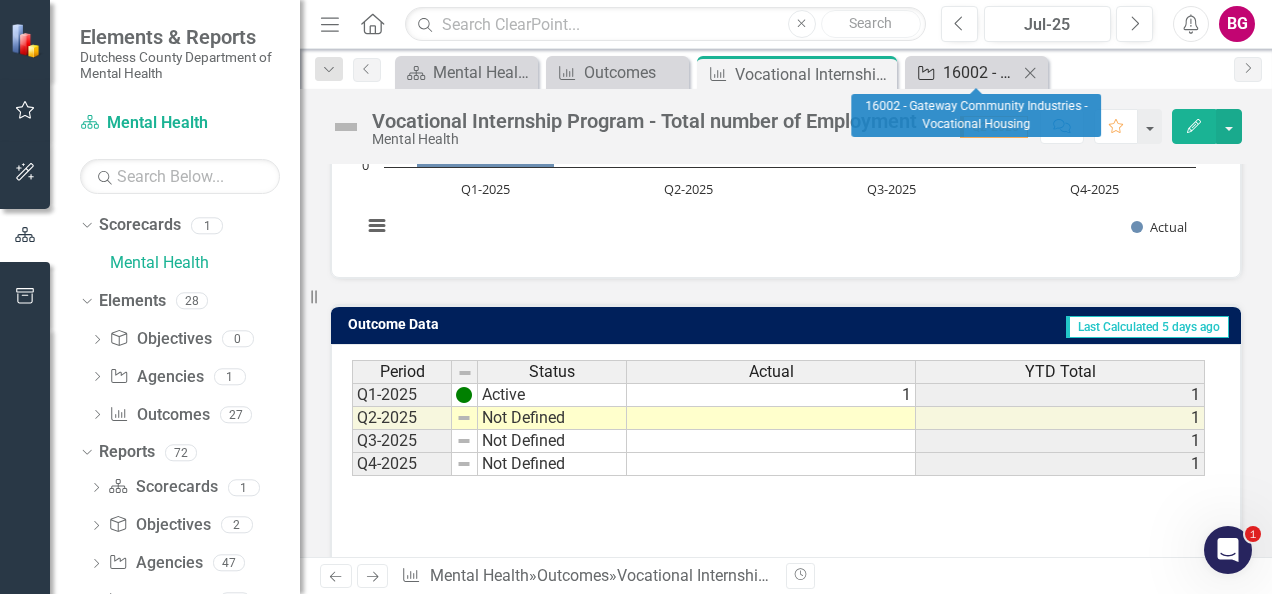 click on "16002 - Gateway Community Industries - Vocational Housing" at bounding box center (980, 72) 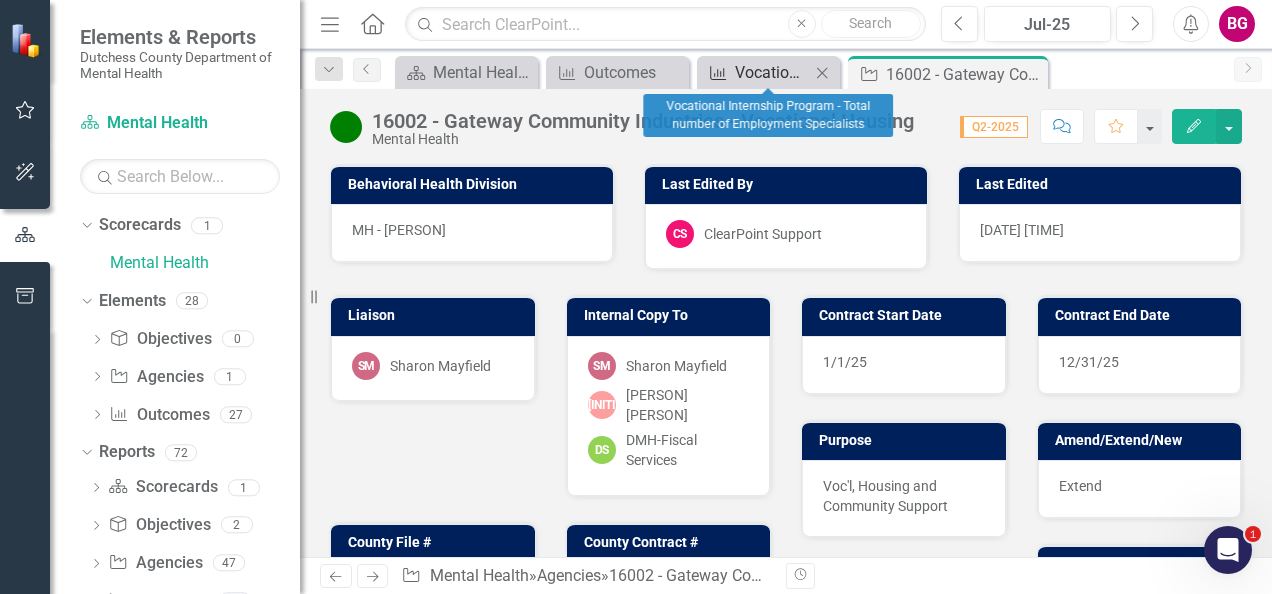click on "Vocational Internship Program - Total number of Employment Specialists" at bounding box center (772, 72) 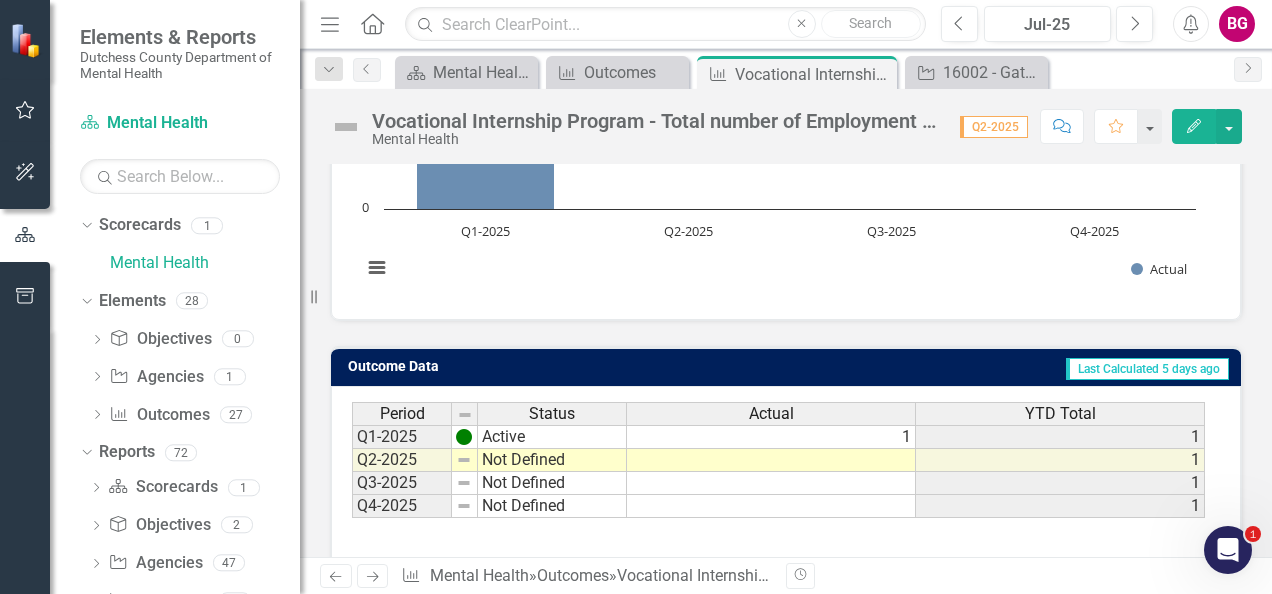 scroll, scrollTop: 394, scrollLeft: 0, axis: vertical 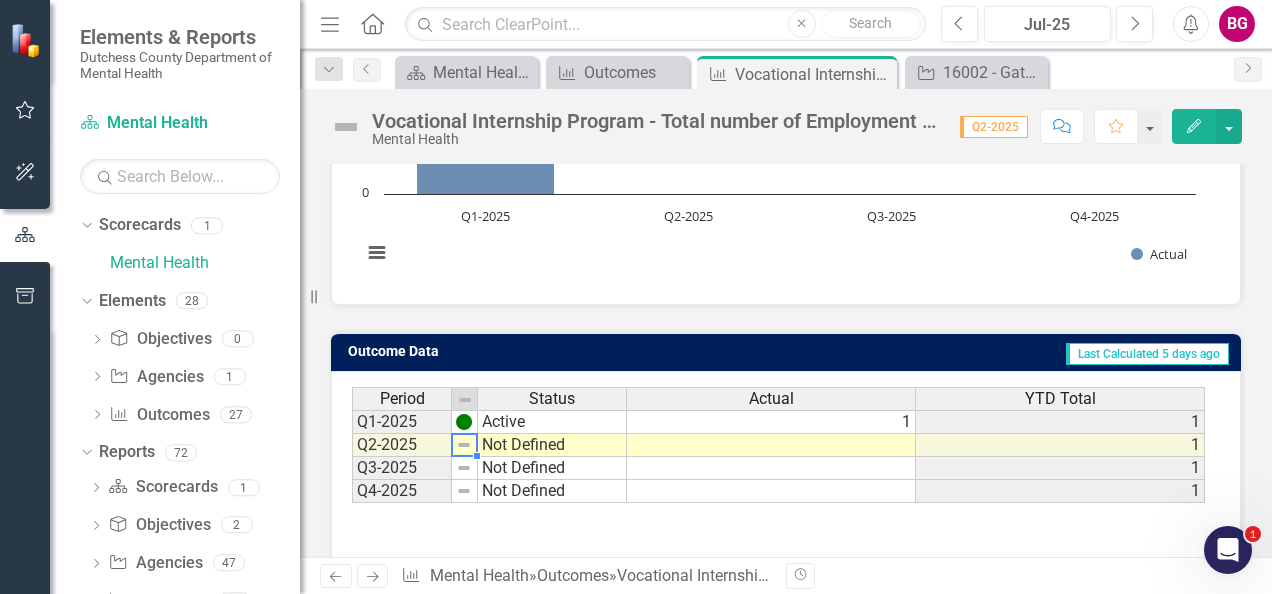 click at bounding box center (464, 445) 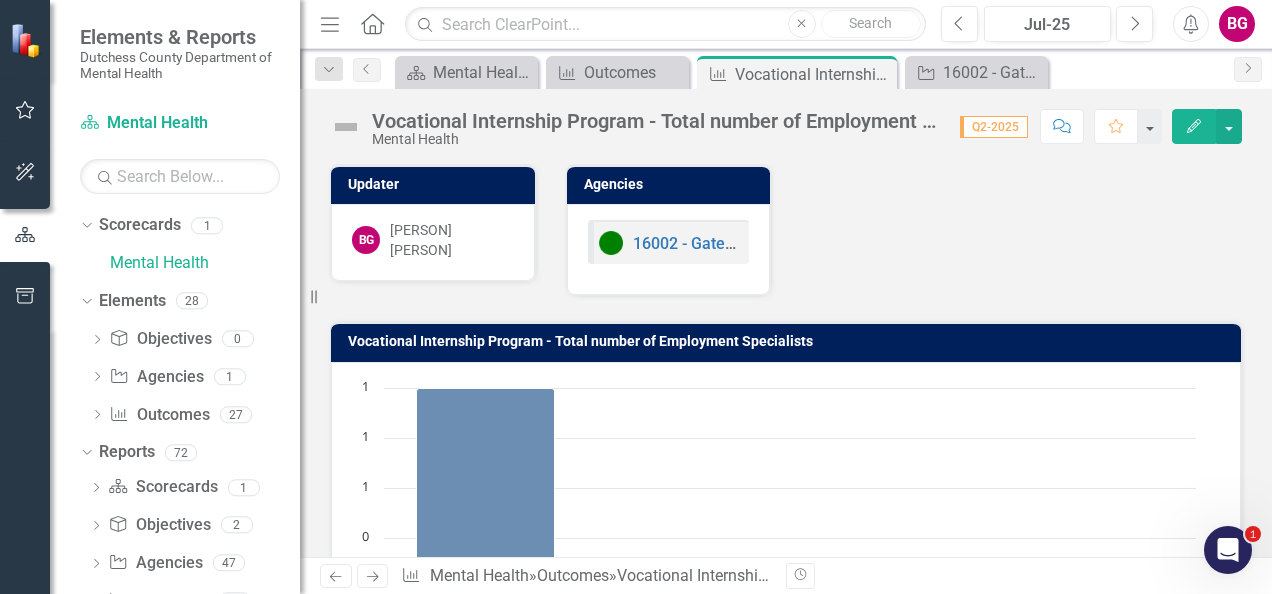 scroll, scrollTop: 0, scrollLeft: 0, axis: both 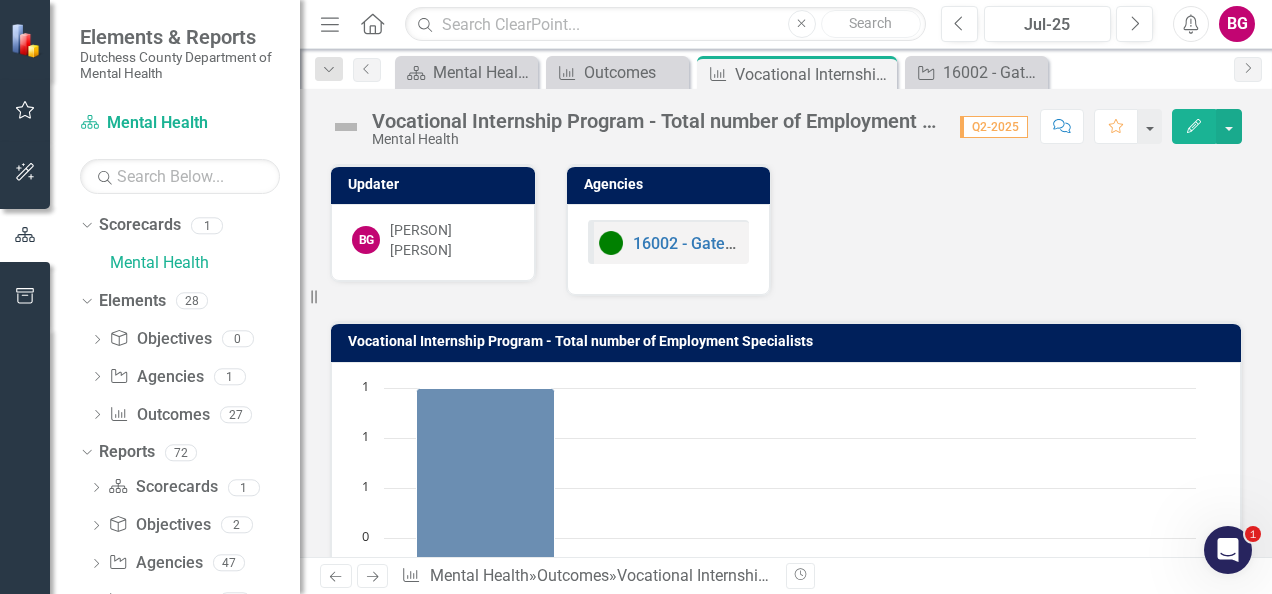 click on "Edit" 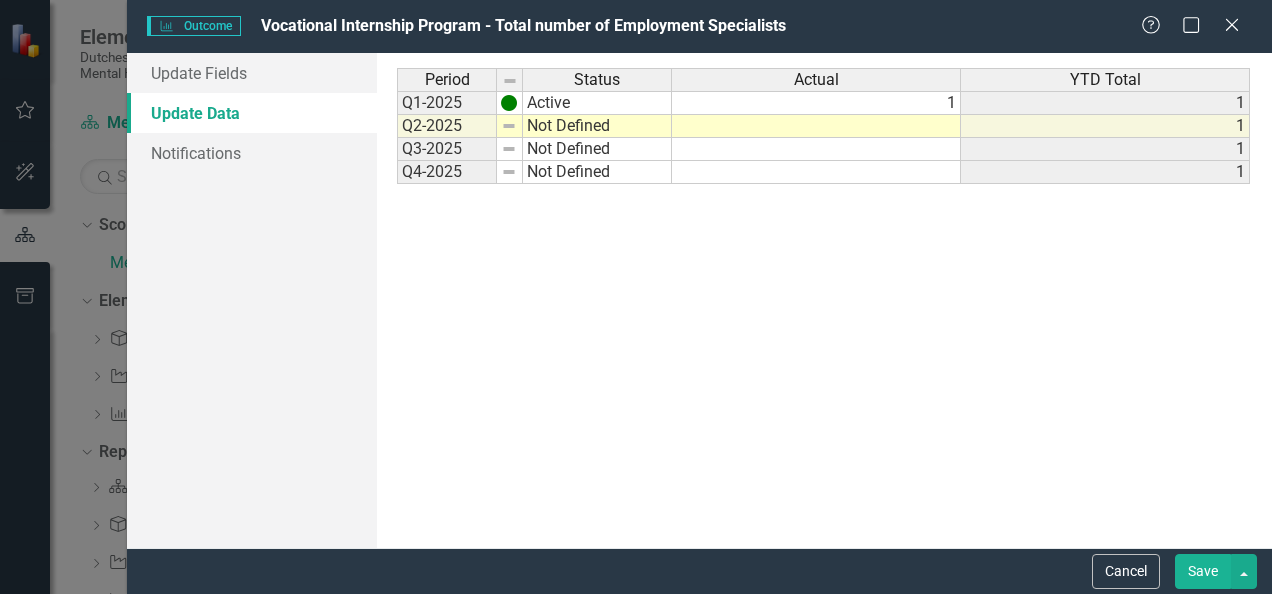 scroll, scrollTop: 0, scrollLeft: 0, axis: both 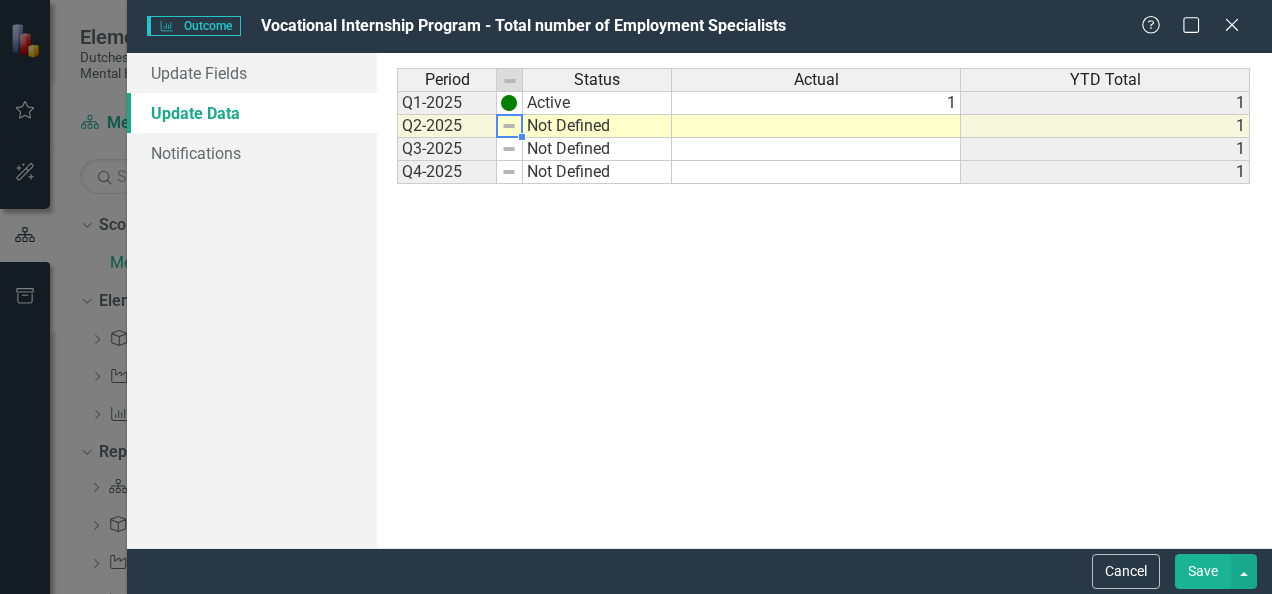 click at bounding box center [509, 126] 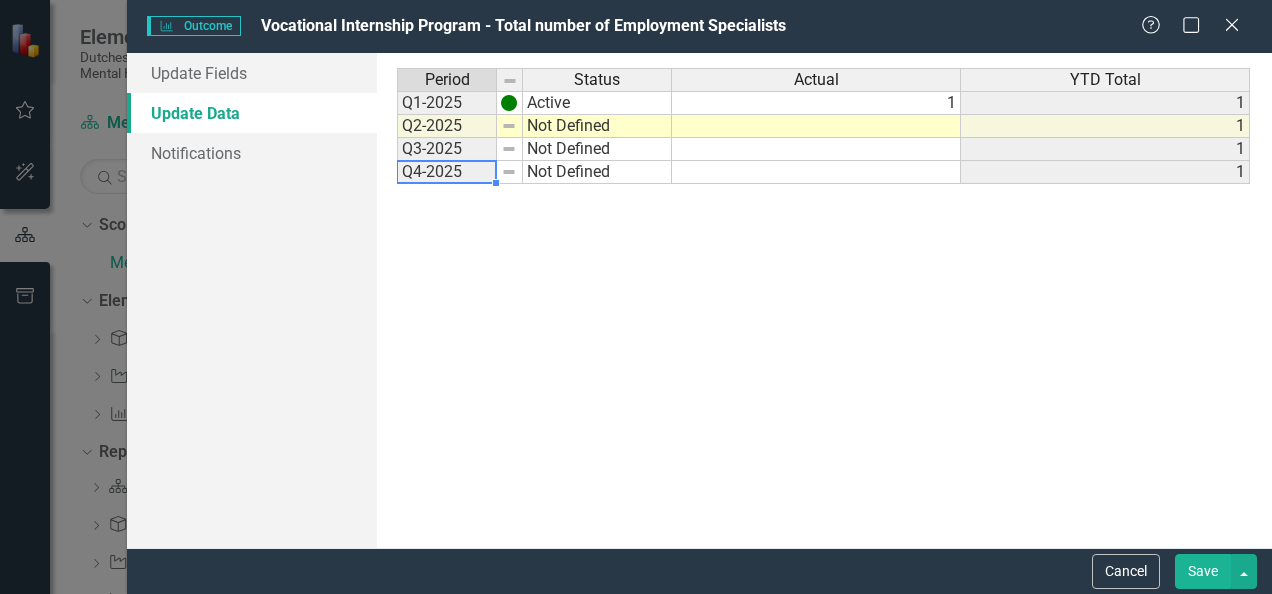 click on "Q4-2025" at bounding box center [447, 172] 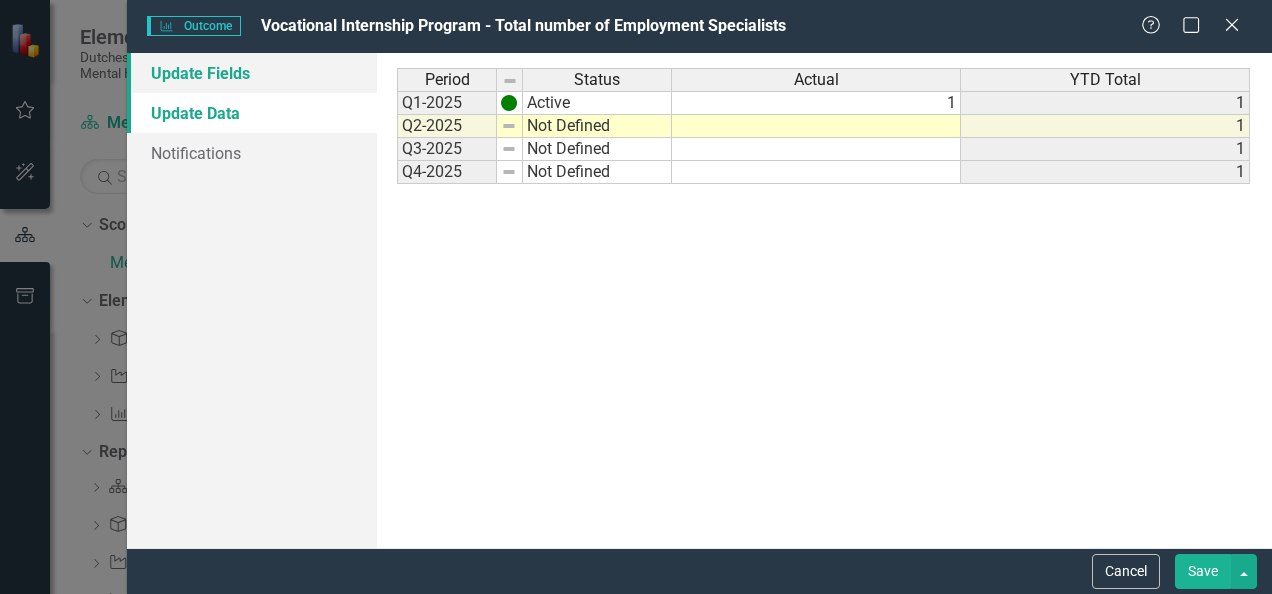 click on "Update Fields" at bounding box center [252, 73] 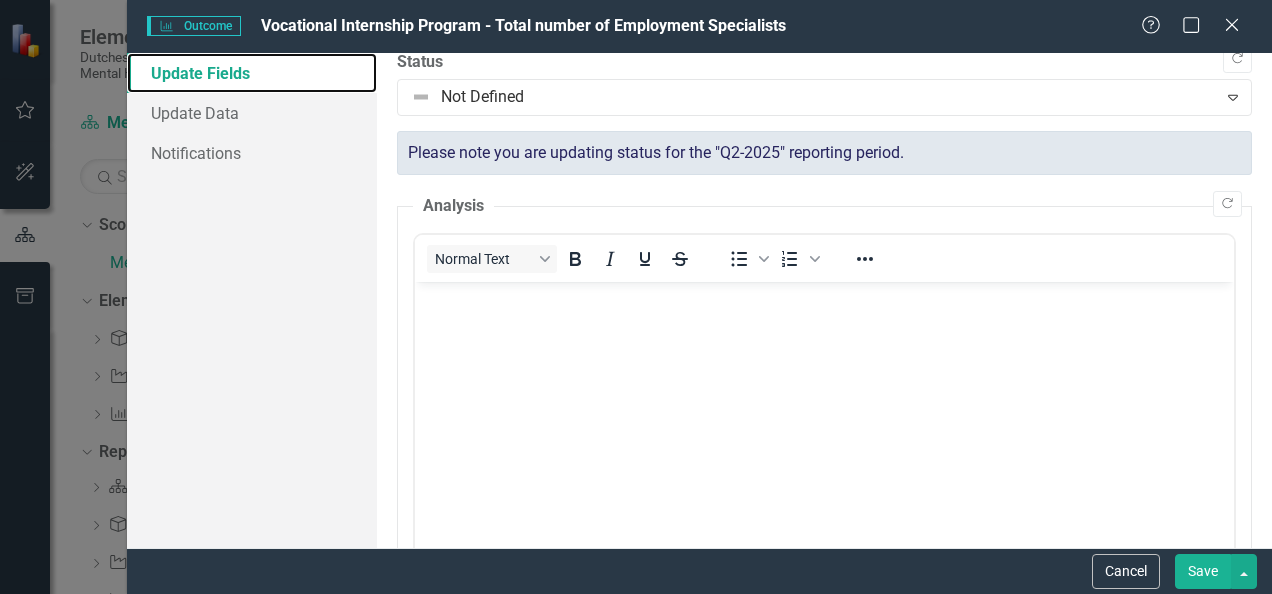 scroll, scrollTop: 0, scrollLeft: 0, axis: both 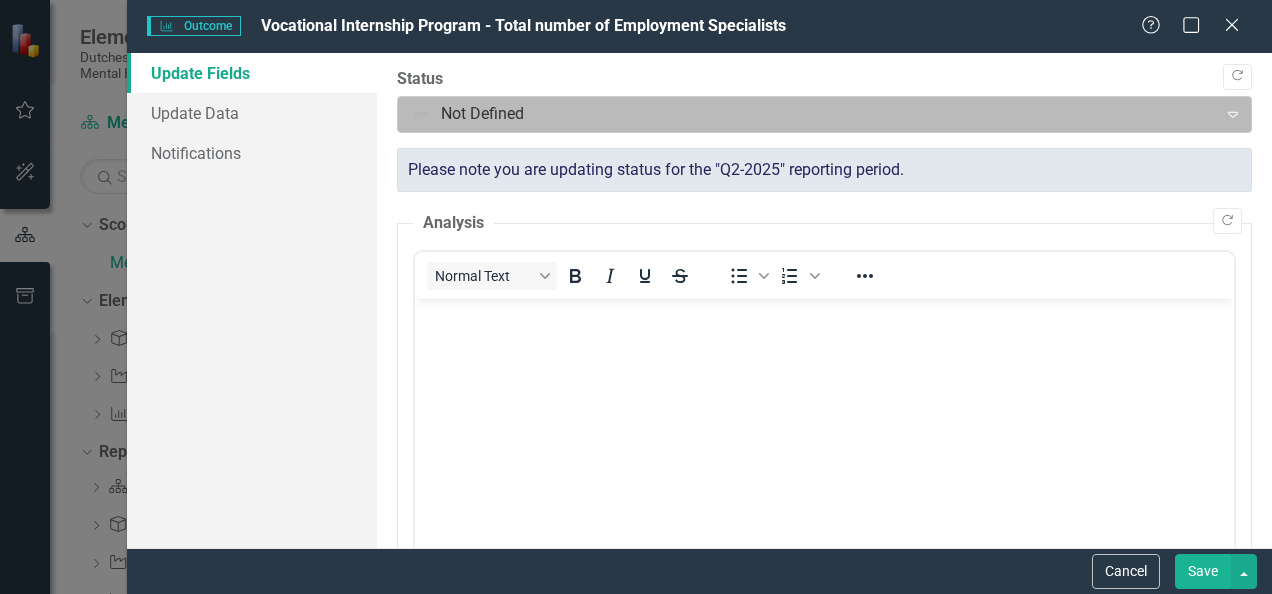 click at bounding box center [807, 114] 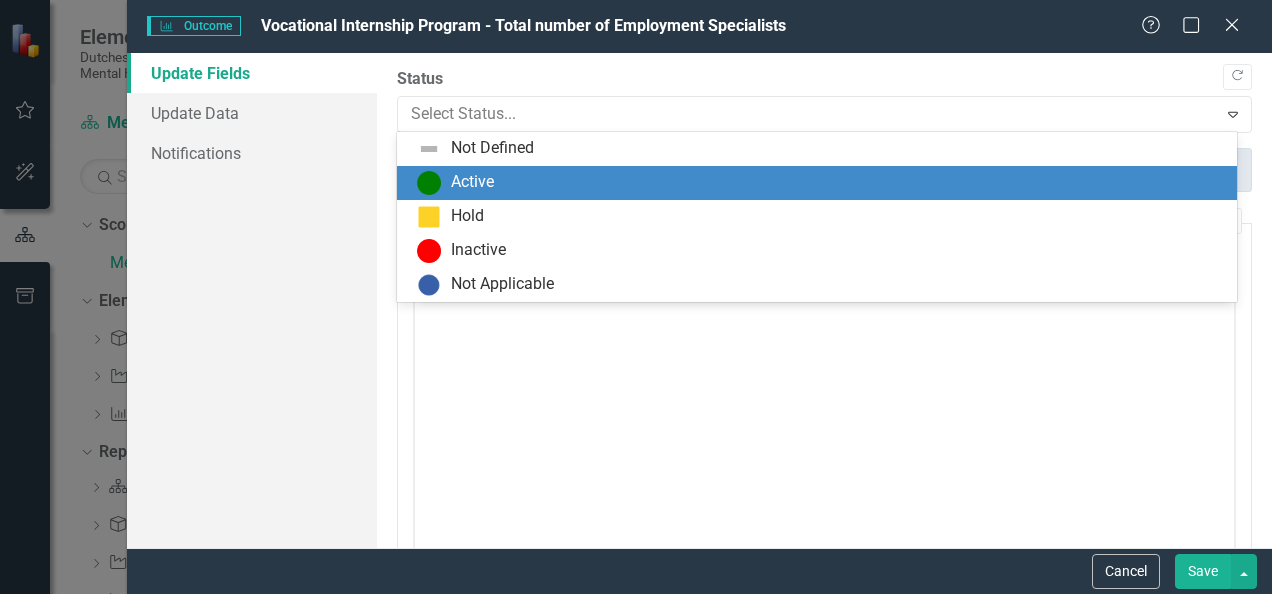 click on "Active" at bounding box center [821, 183] 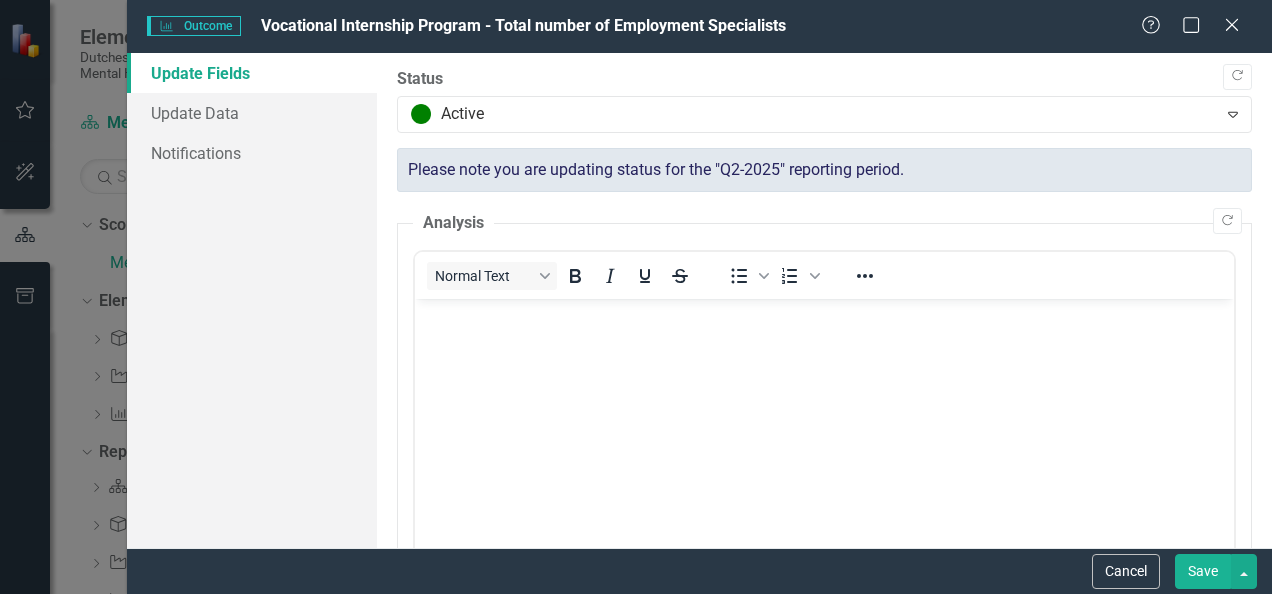 click at bounding box center (824, 449) 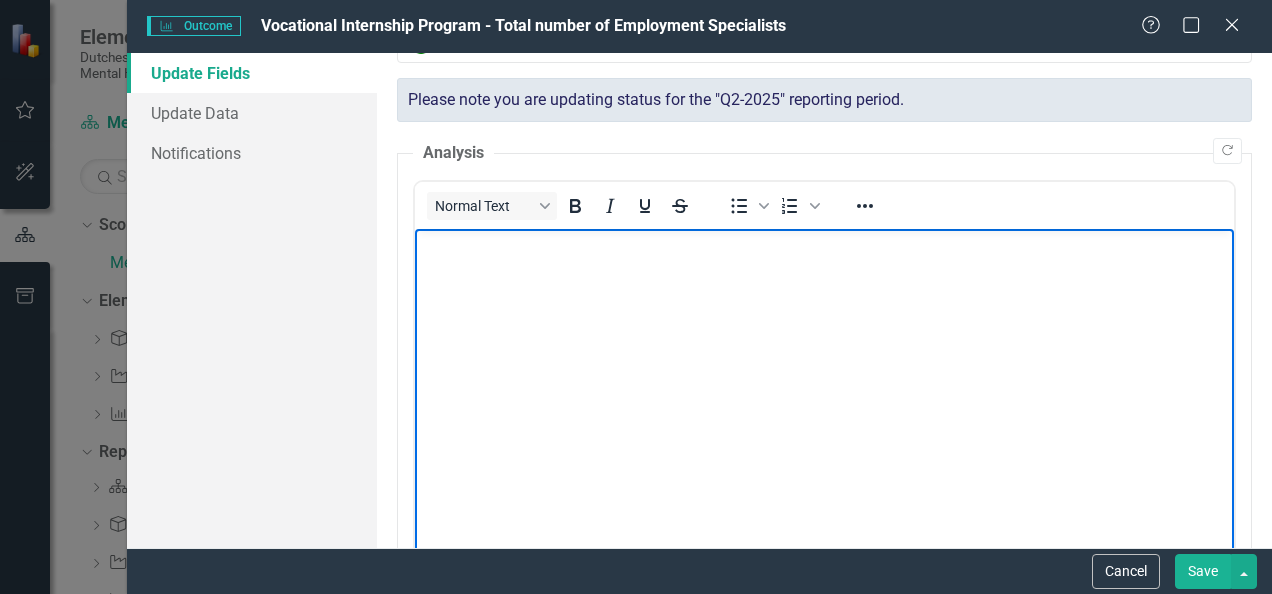 scroll, scrollTop: 0, scrollLeft: 0, axis: both 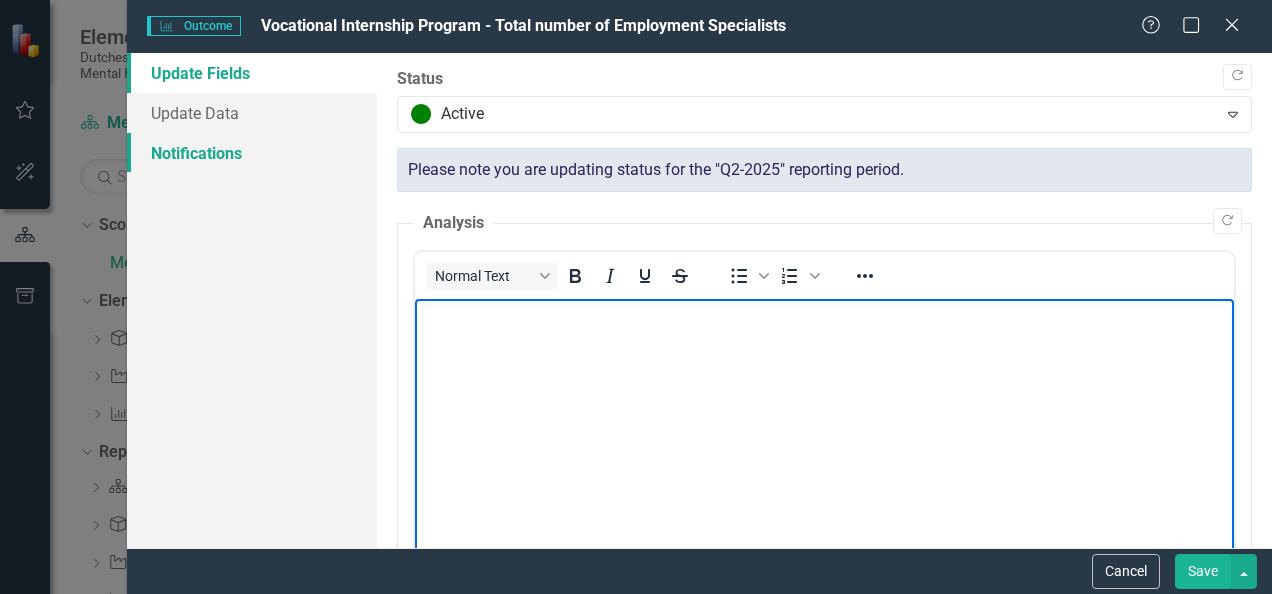 click on "Notifications" at bounding box center [252, 153] 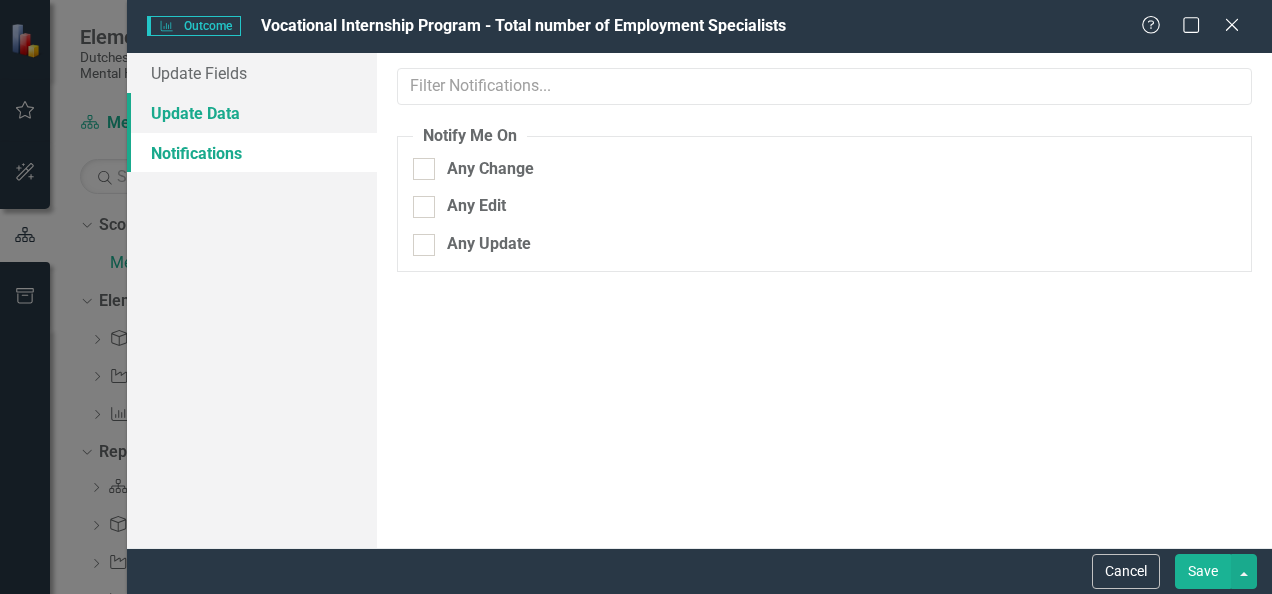 click on "Update  Data" at bounding box center [252, 113] 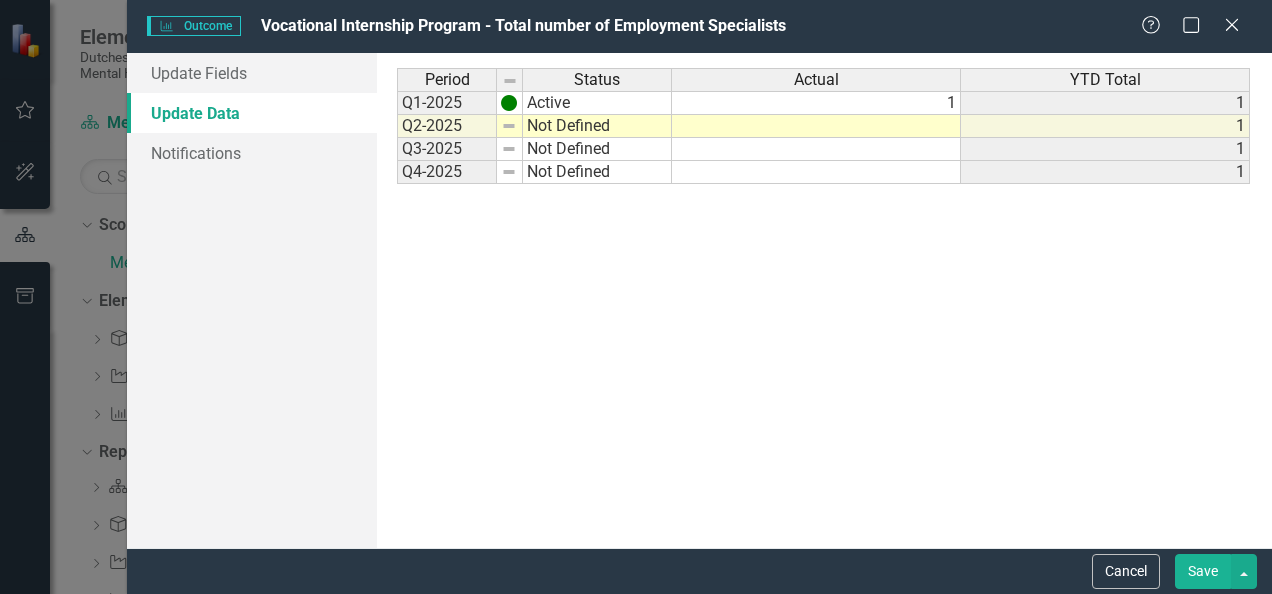 click at bounding box center [816, 126] 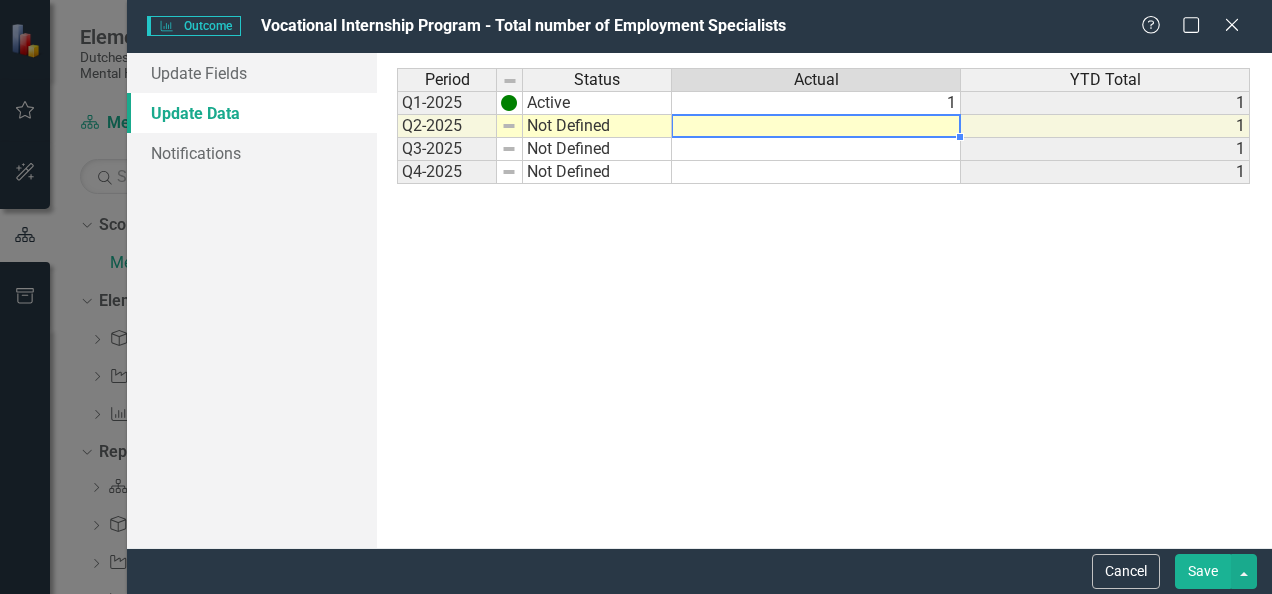 click at bounding box center [816, 126] 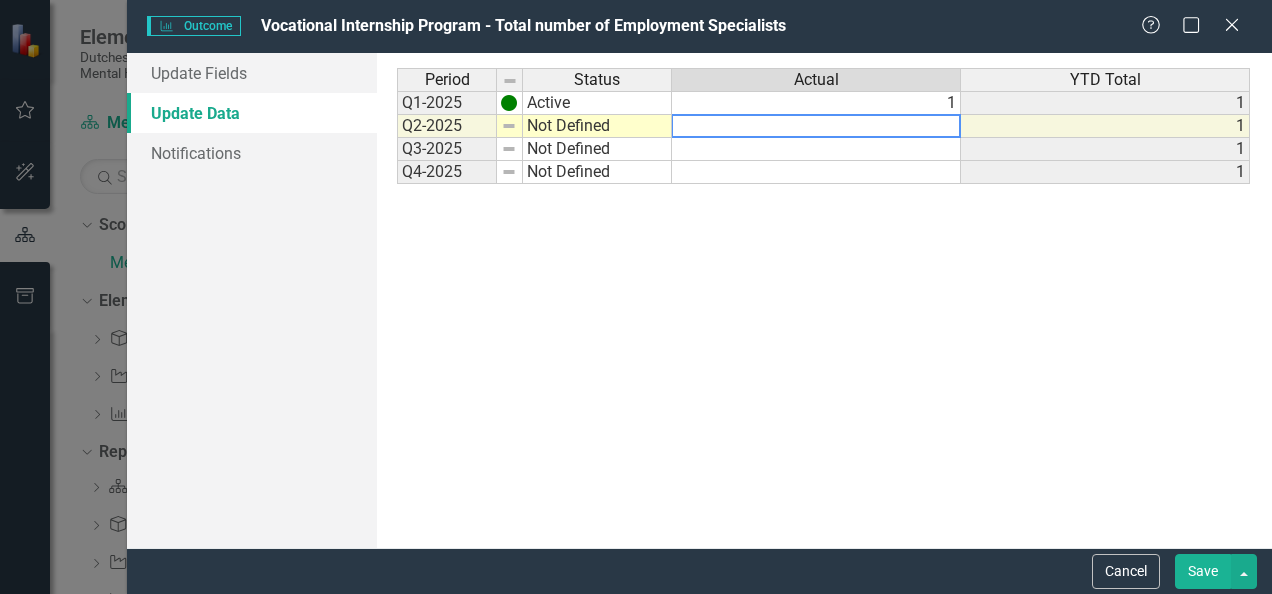 type on "1" 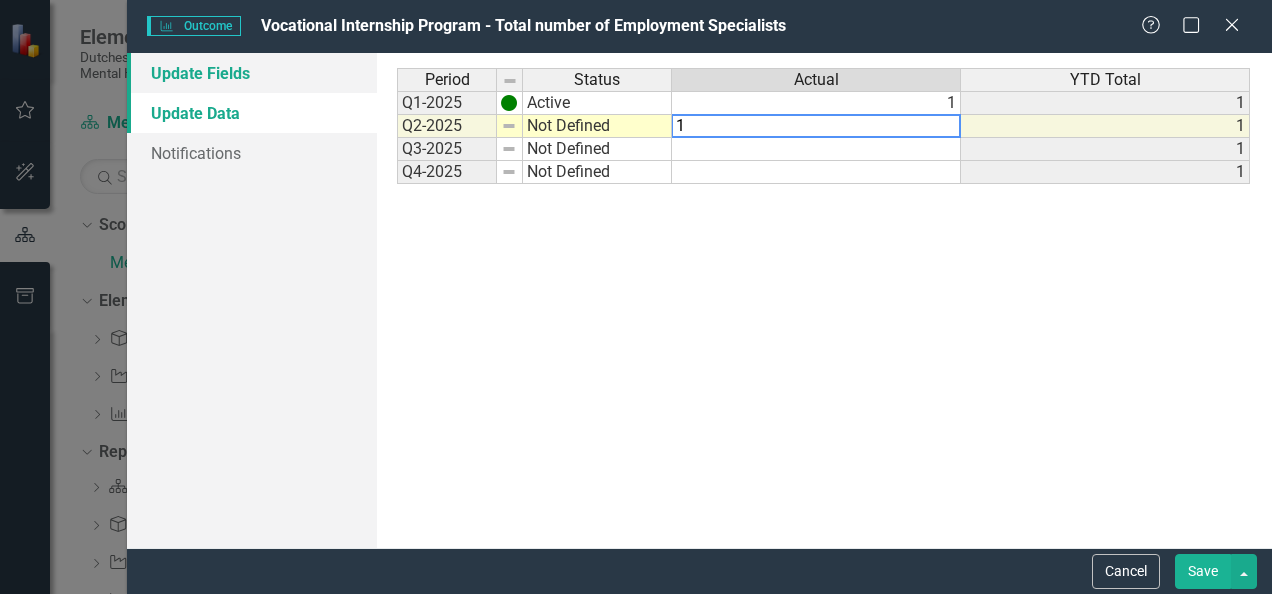 click on "Update Fields" at bounding box center [252, 73] 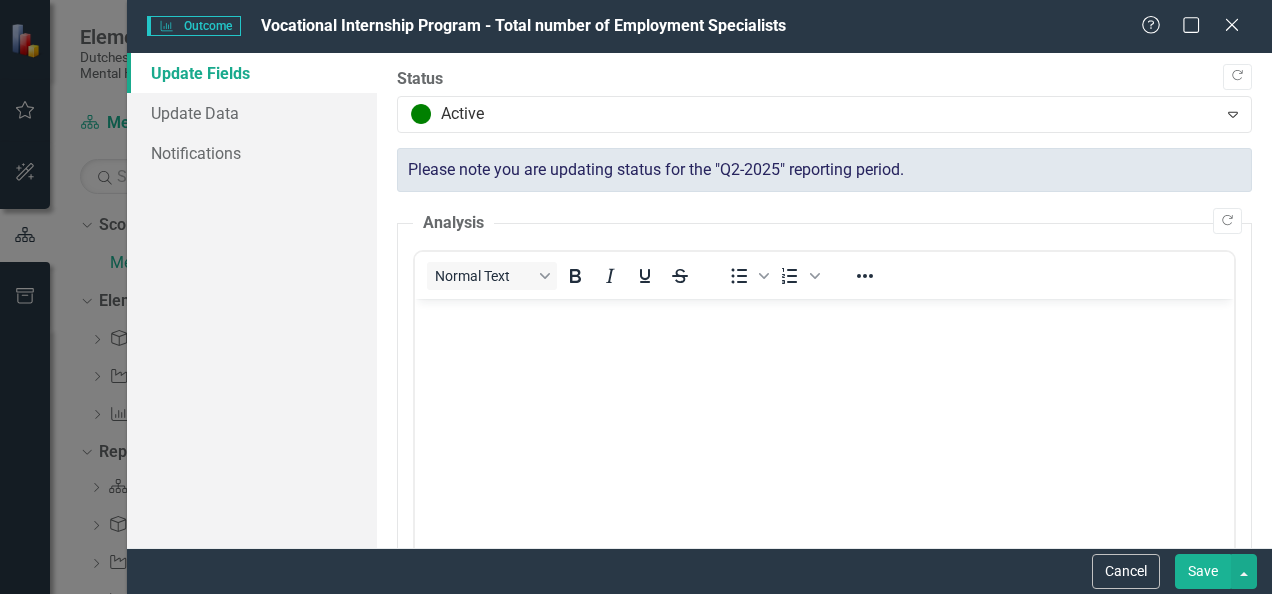click on "Save" at bounding box center (1203, 571) 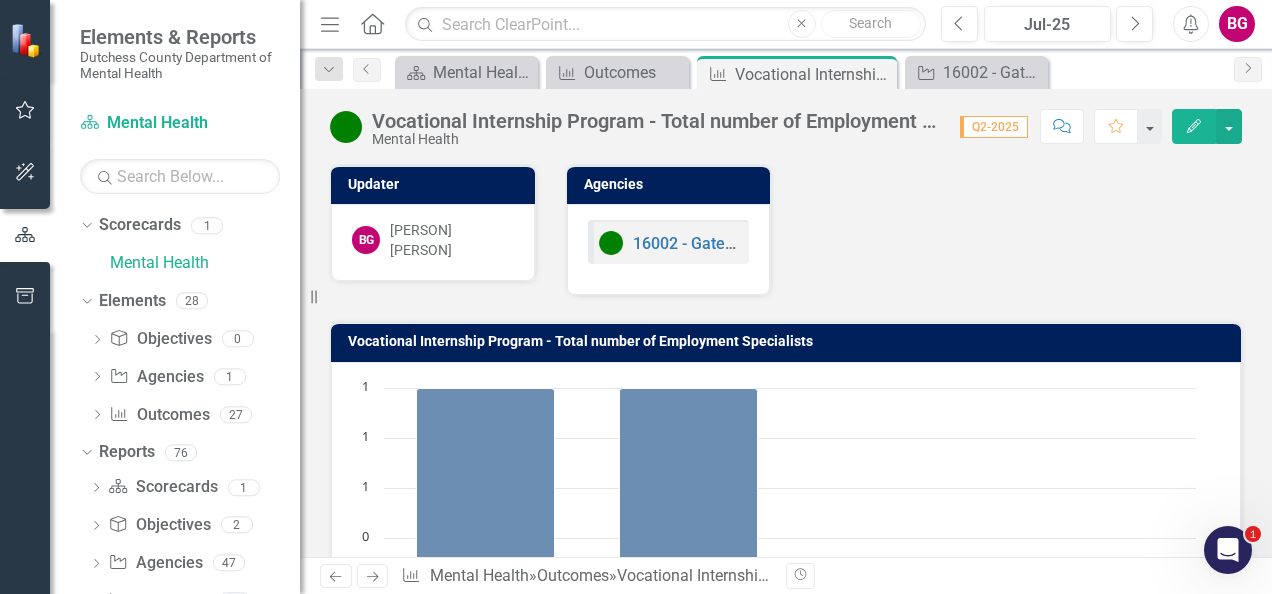 scroll, scrollTop: 1, scrollLeft: 0, axis: vertical 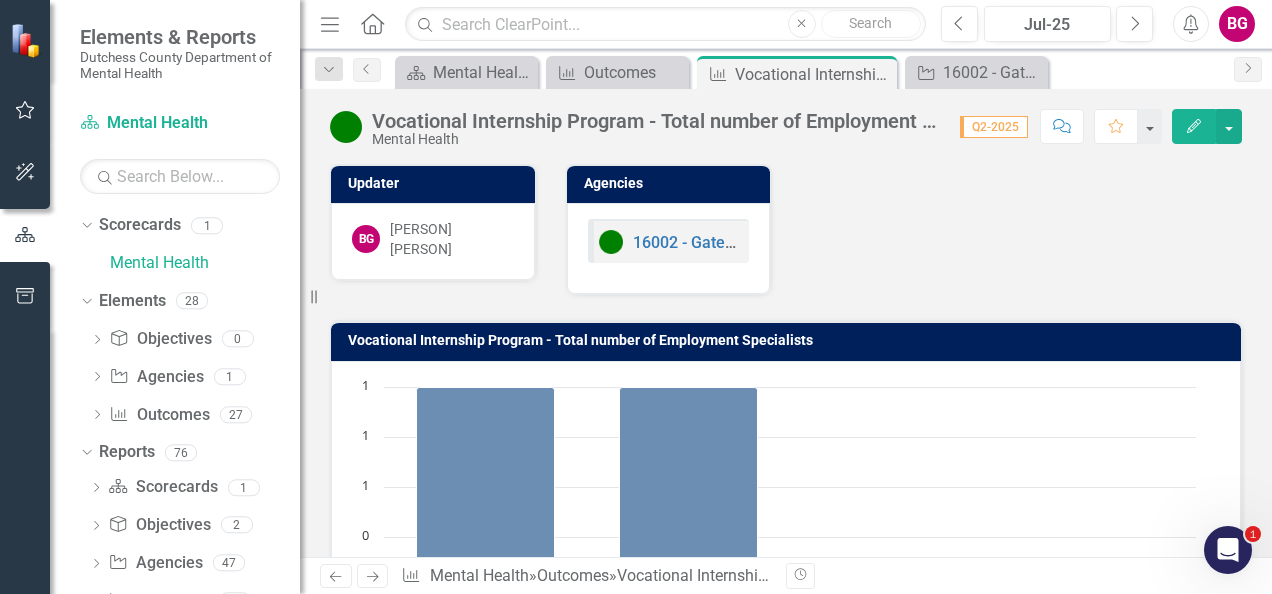 click on "Edit" at bounding box center [1194, 126] 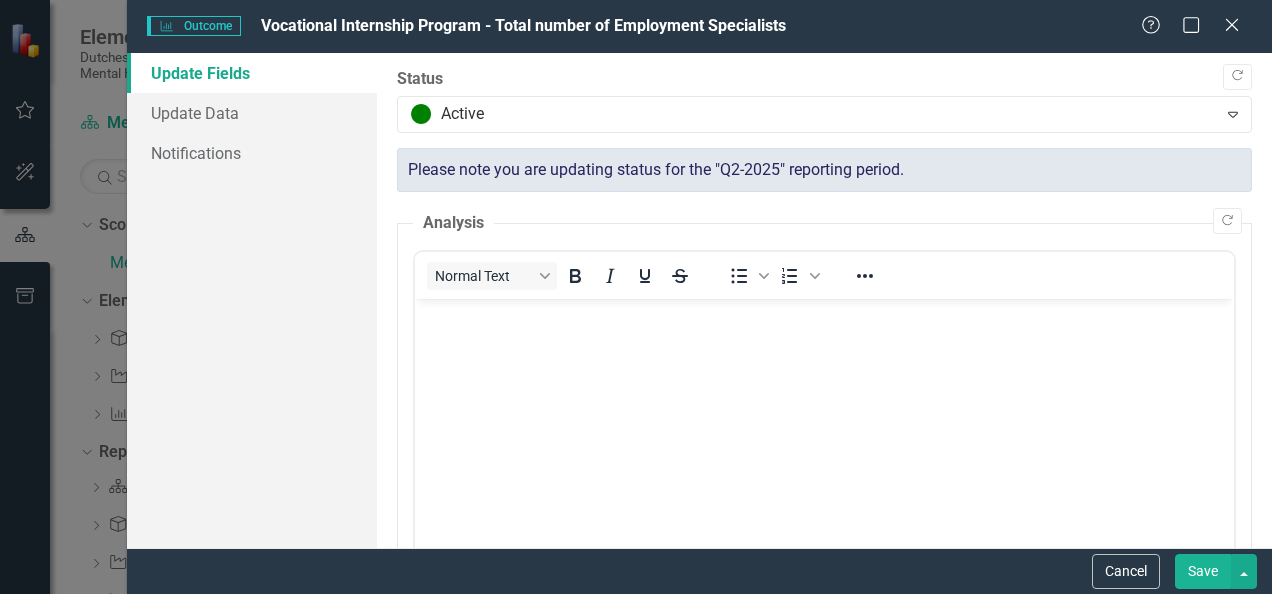 scroll, scrollTop: 0, scrollLeft: 0, axis: both 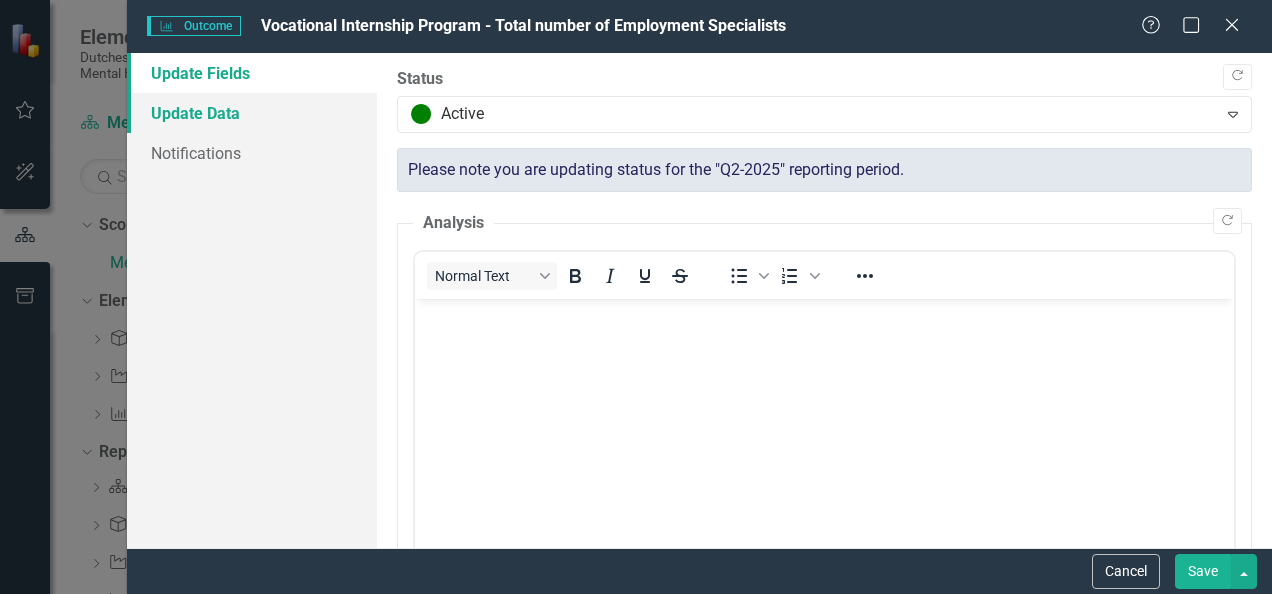 click on "Update  Data" at bounding box center [252, 113] 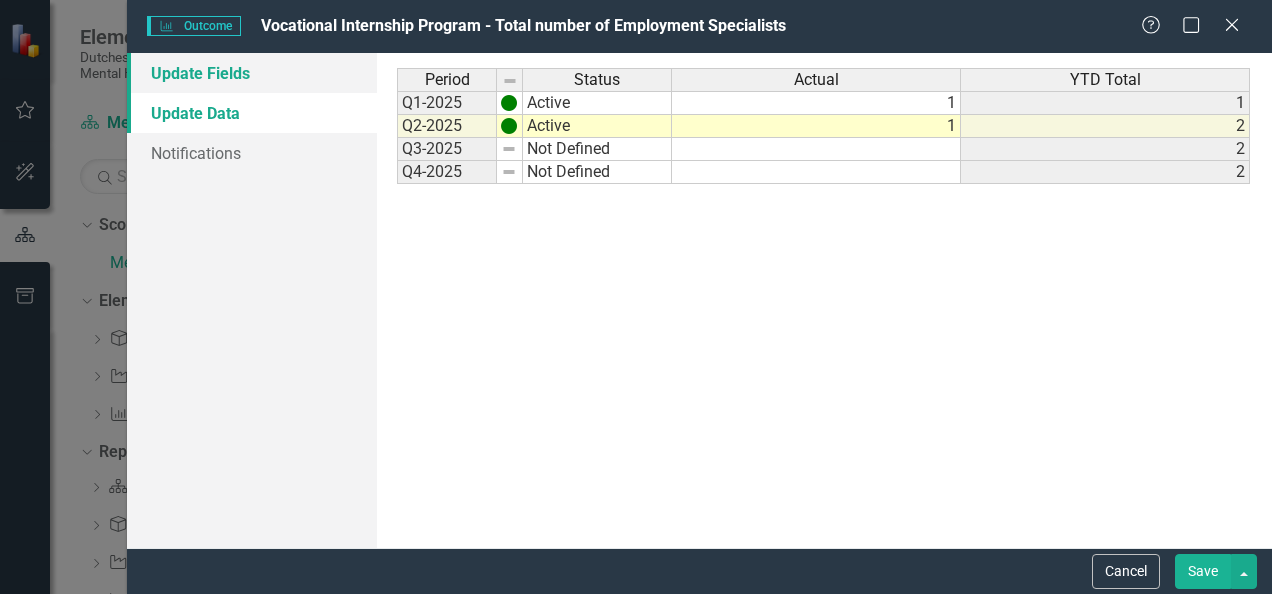 click on "Update Fields" at bounding box center [252, 73] 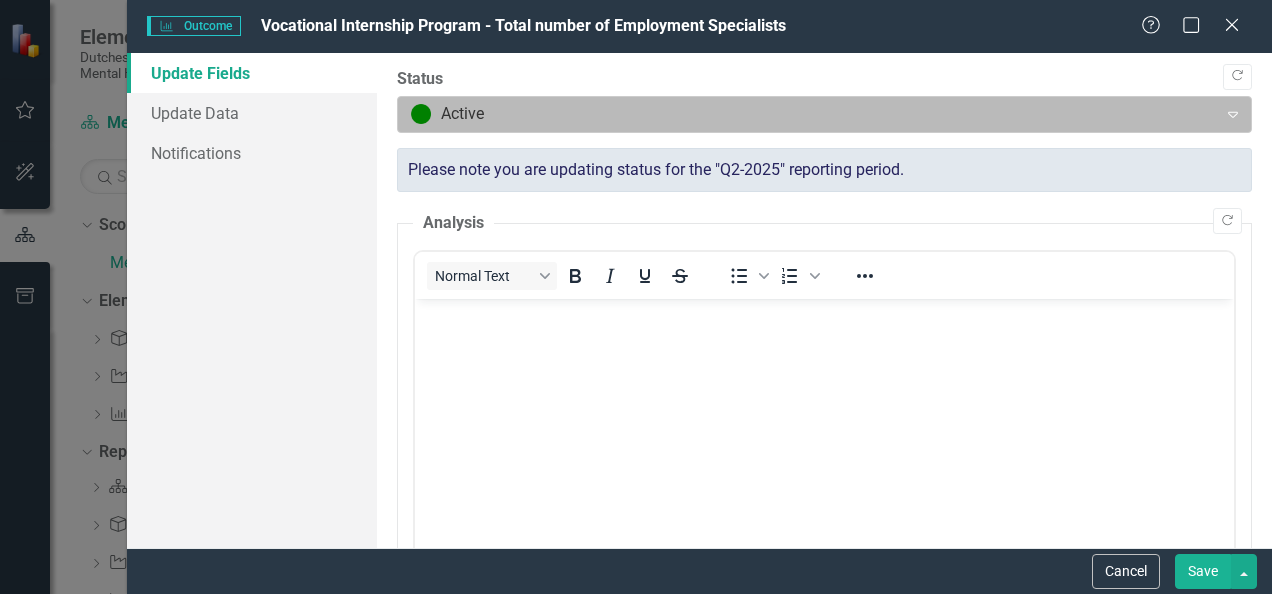 click at bounding box center [807, 114] 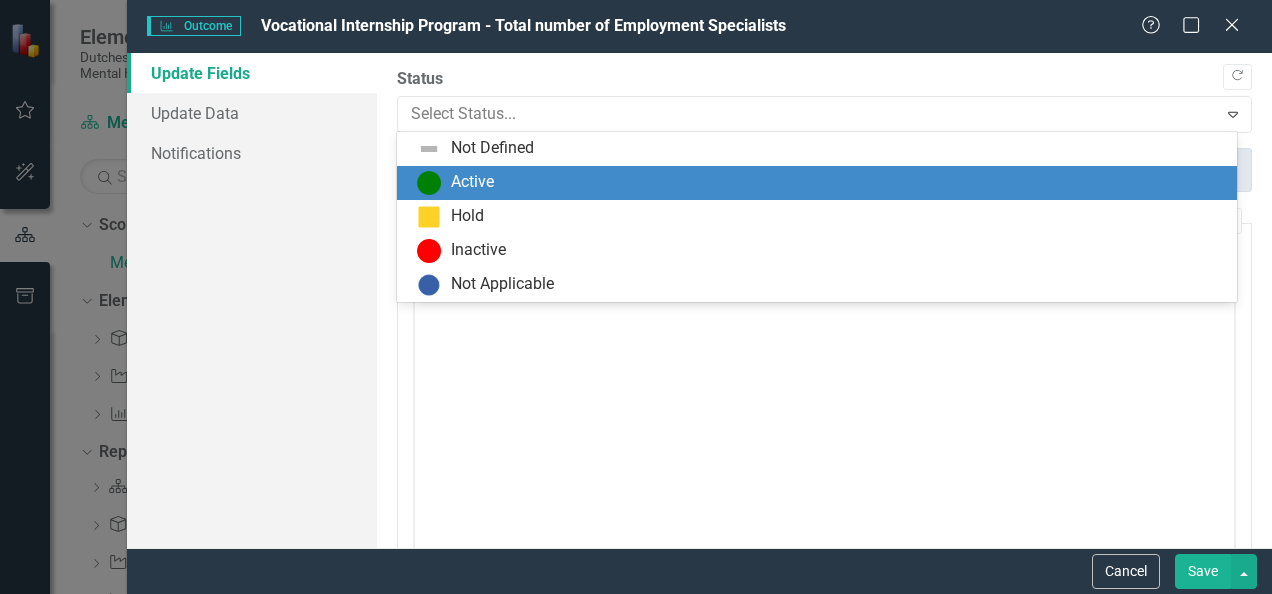click on "Active" at bounding box center [472, 182] 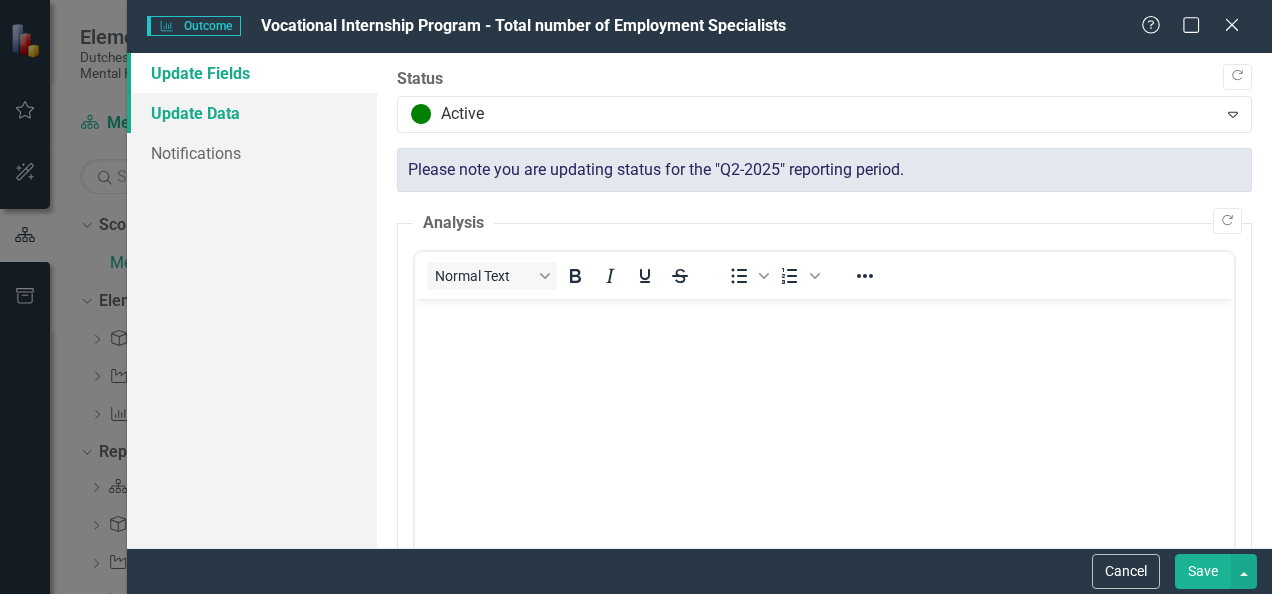 click on "Update  Data" at bounding box center (252, 113) 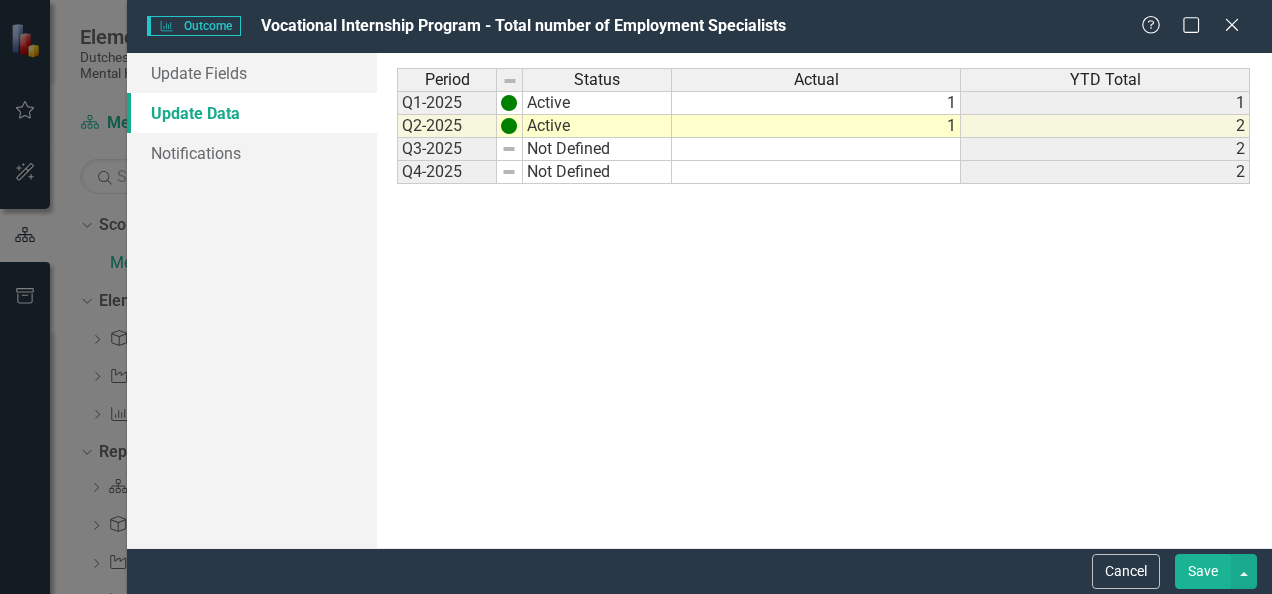 click on "1" at bounding box center [816, 126] 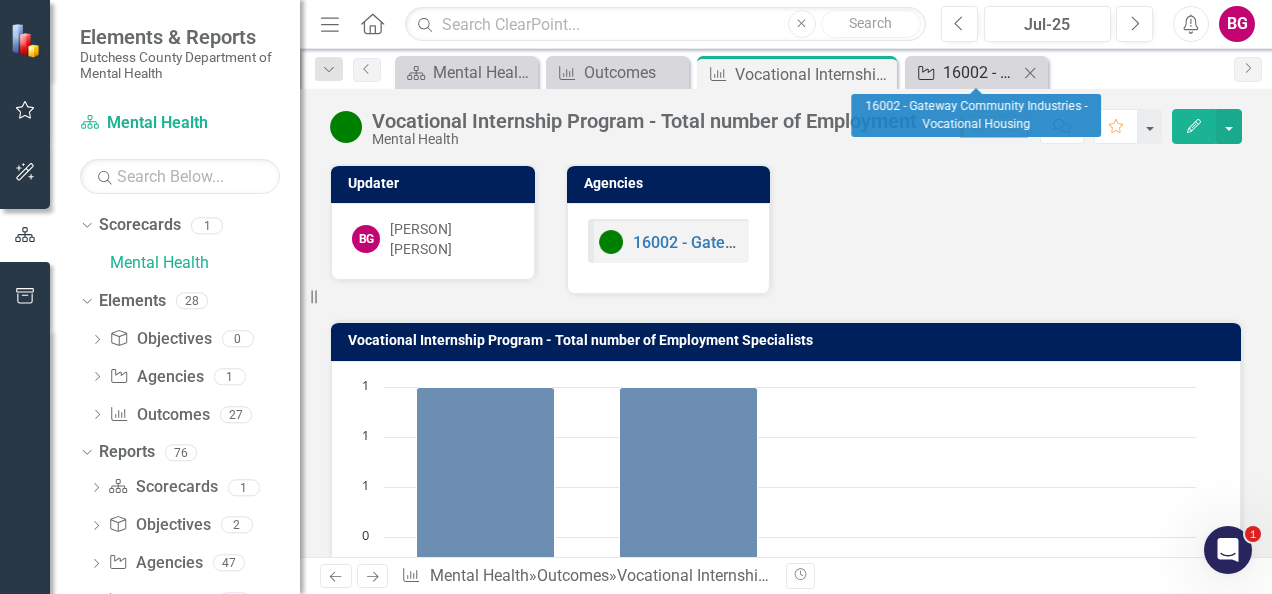 click on "16002 - Gateway Community Industries - Vocational Housing" at bounding box center (980, 72) 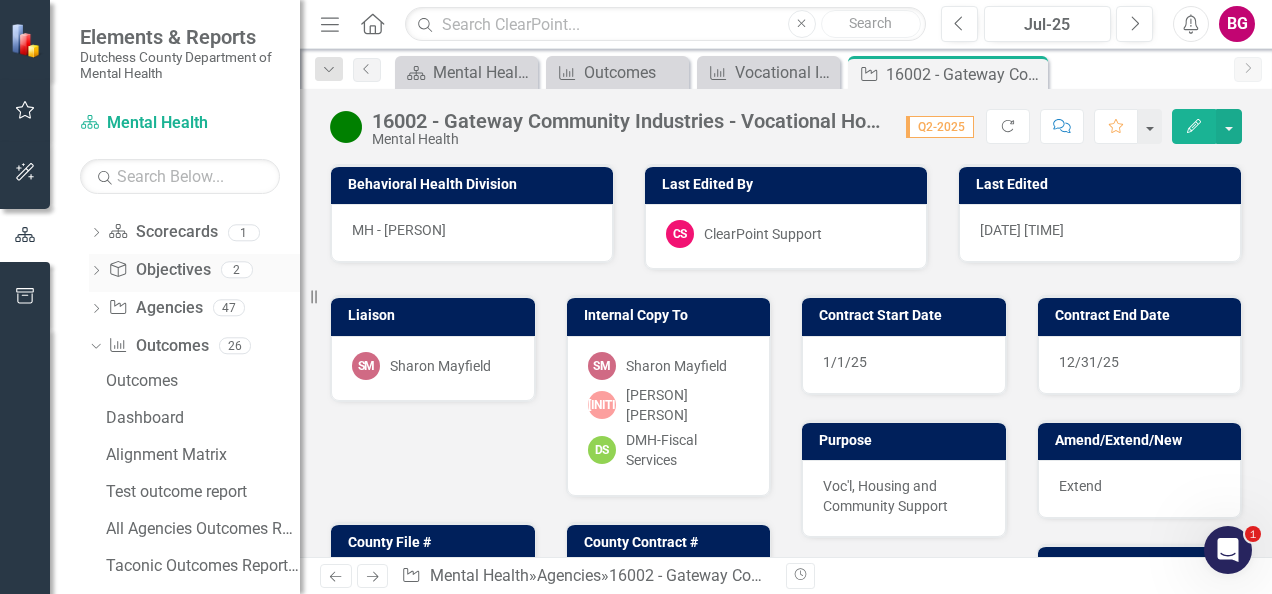 scroll, scrollTop: 241, scrollLeft: 0, axis: vertical 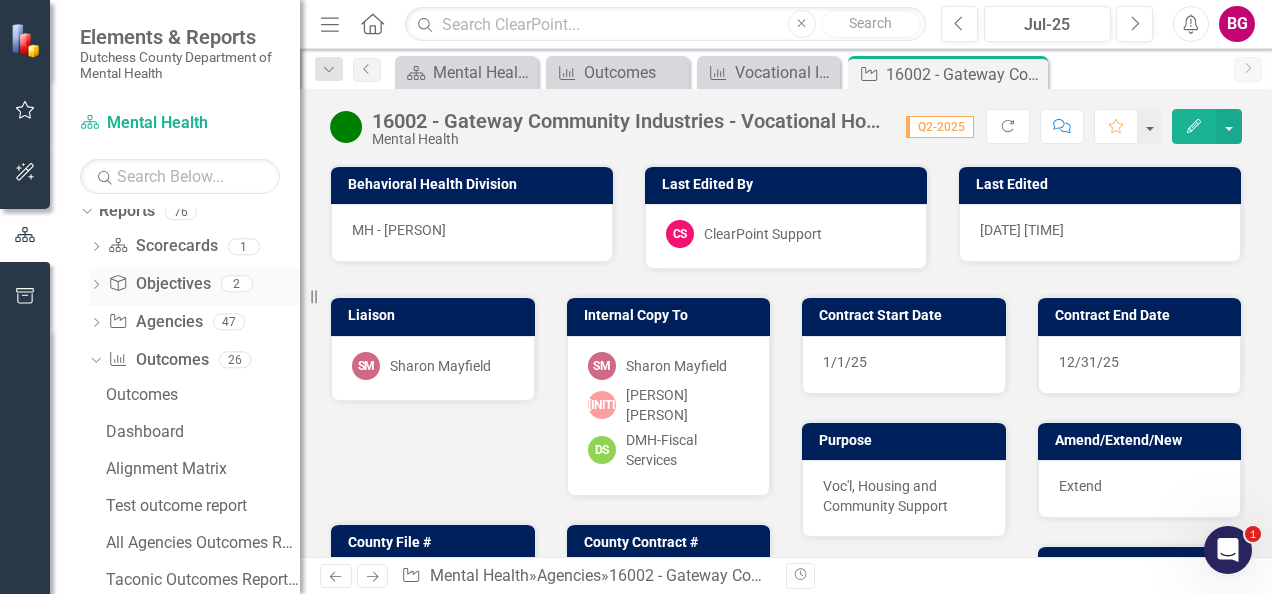 click on "Objective Objectives" at bounding box center [159, 284] 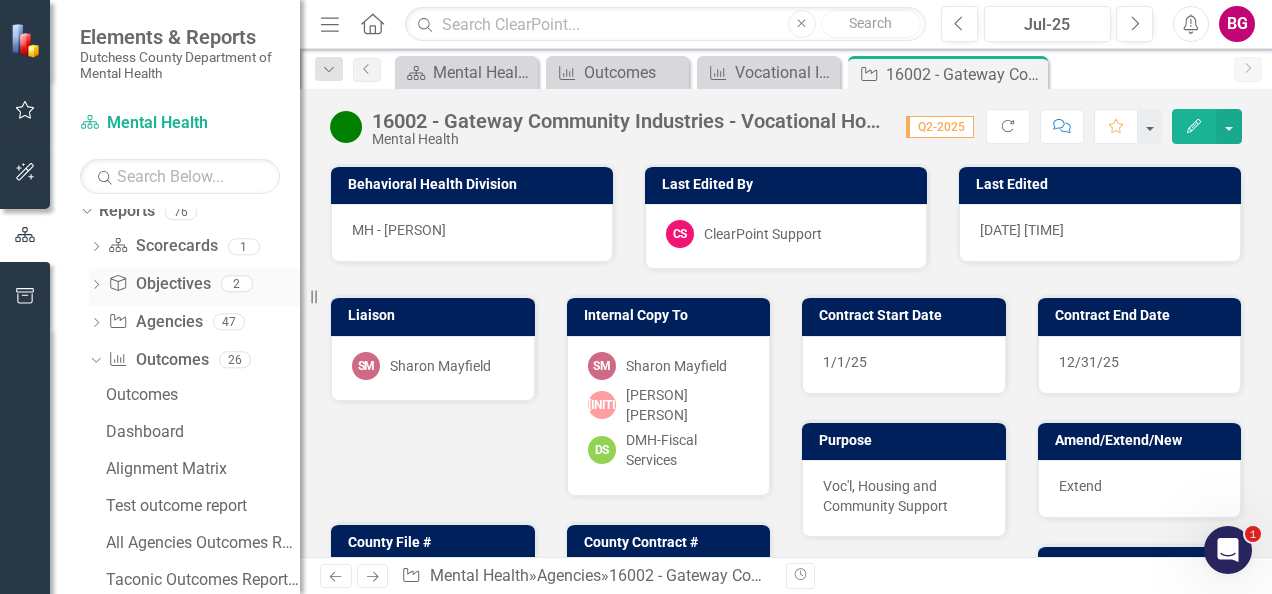 scroll, scrollTop: 129, scrollLeft: 0, axis: vertical 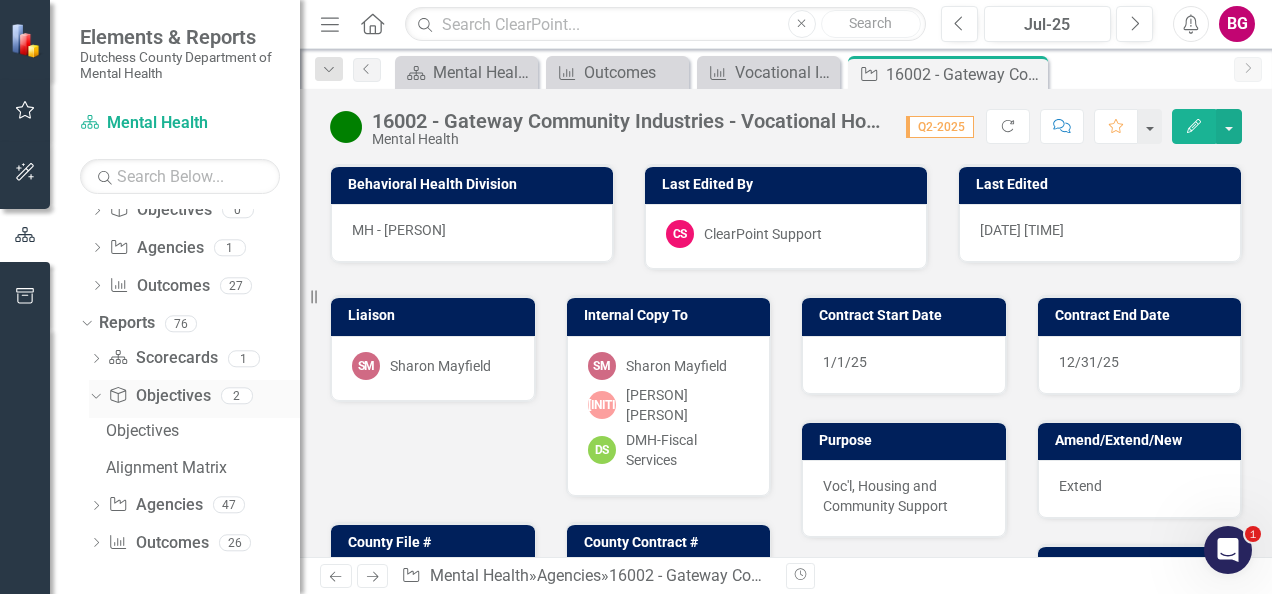 click on "Dropdown" at bounding box center (97, 288) 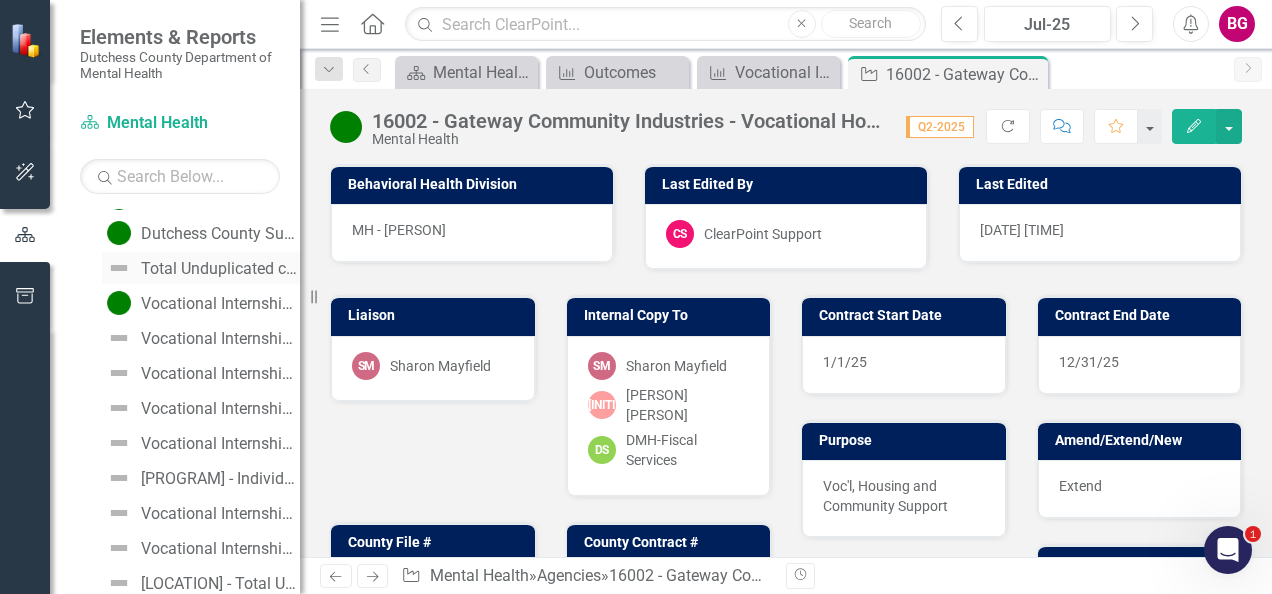 scroll, scrollTop: 493, scrollLeft: 0, axis: vertical 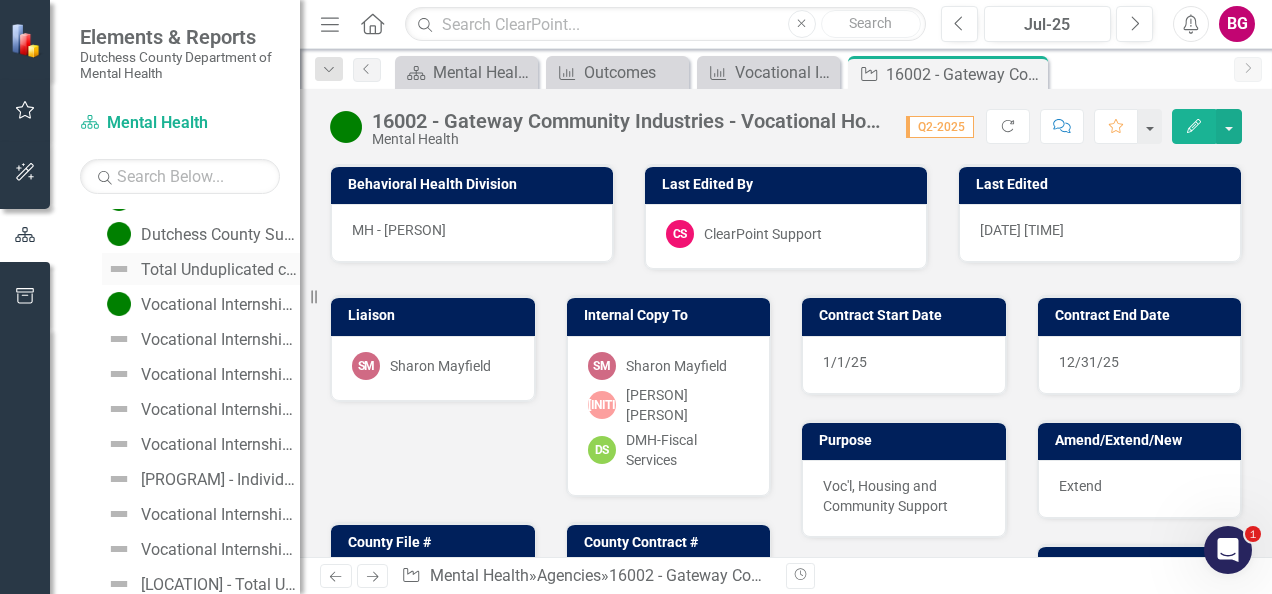 click on "Total Unduplicated clients in time period" at bounding box center [220, 270] 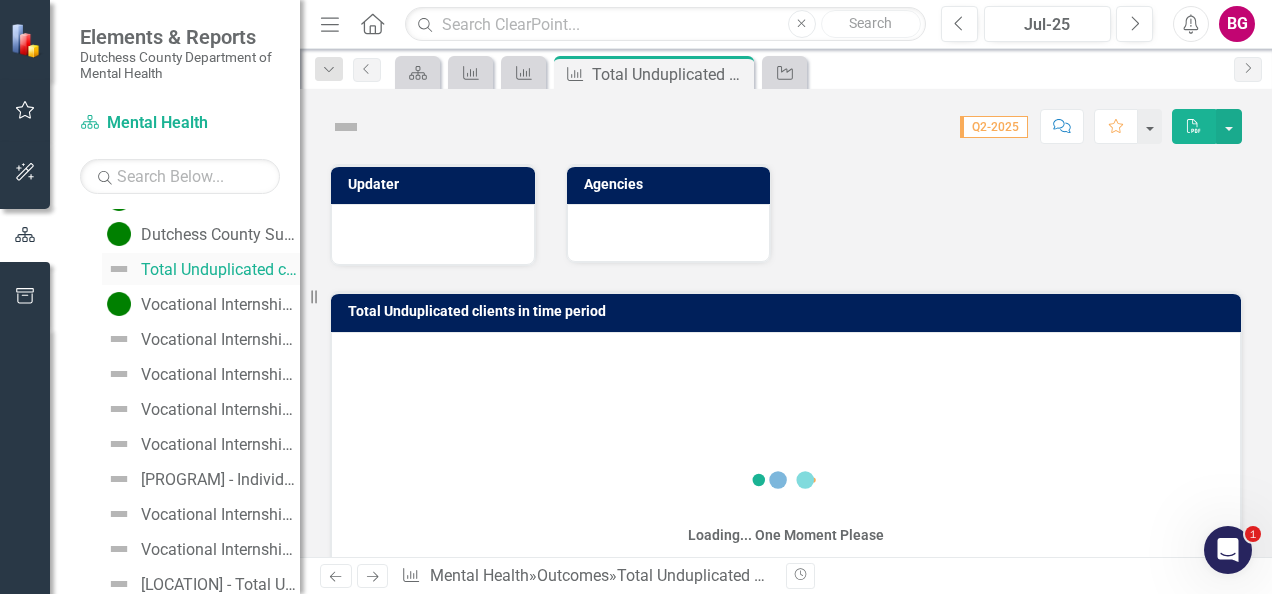 scroll, scrollTop: 184, scrollLeft: 0, axis: vertical 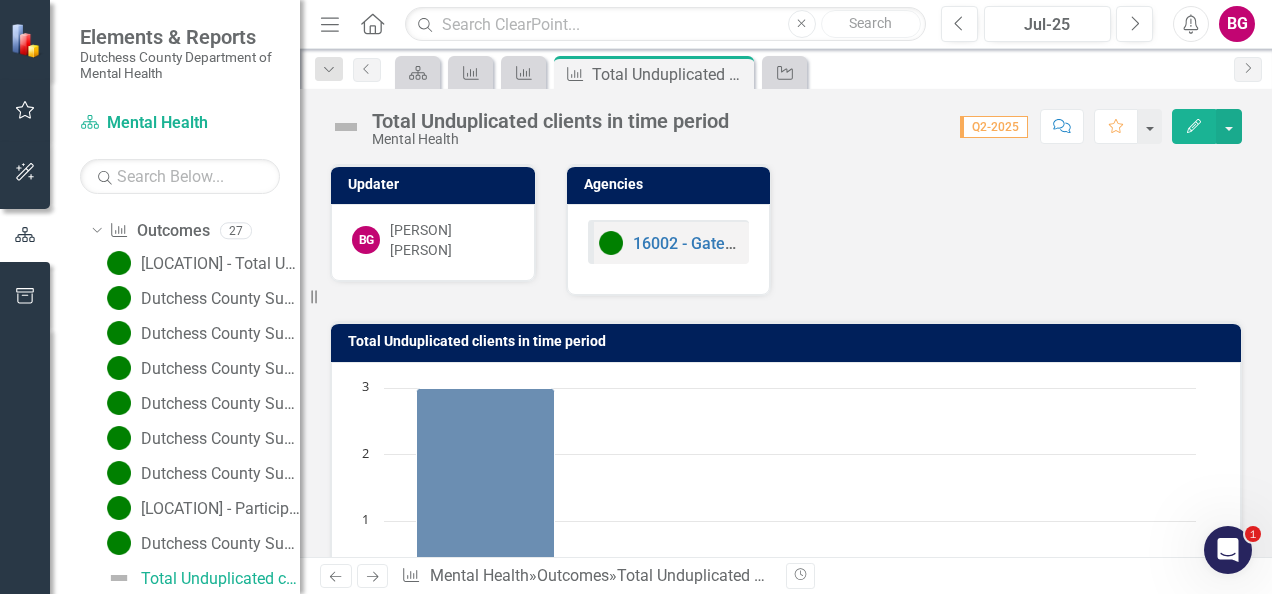 click on "Edit" 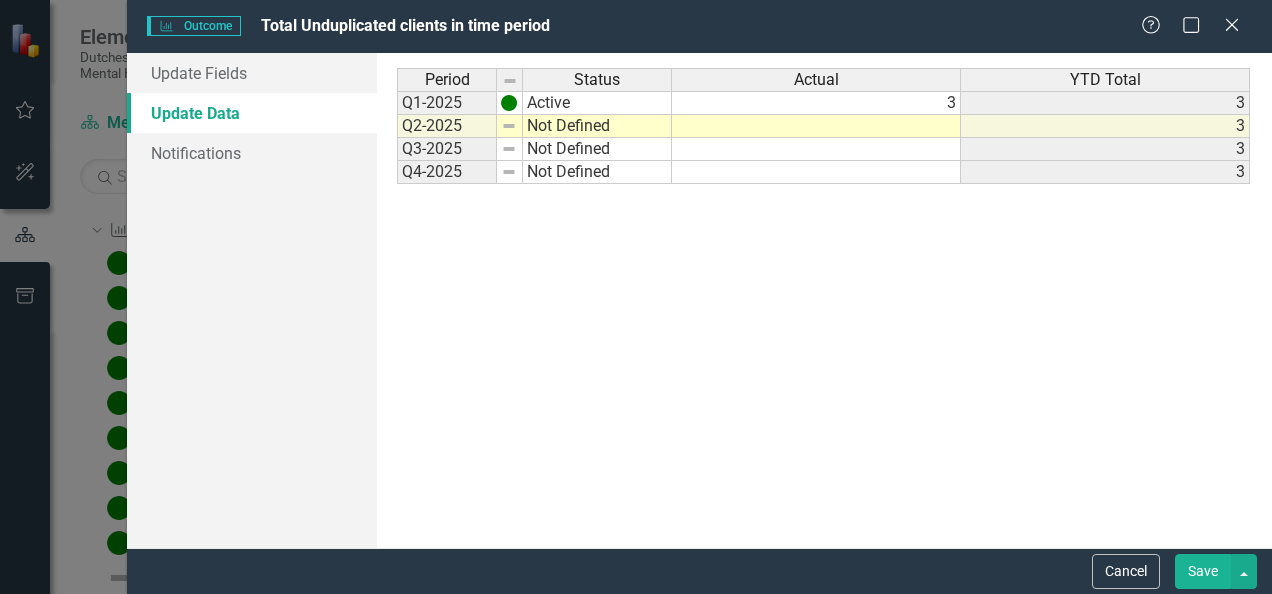 scroll, scrollTop: 0, scrollLeft: 0, axis: both 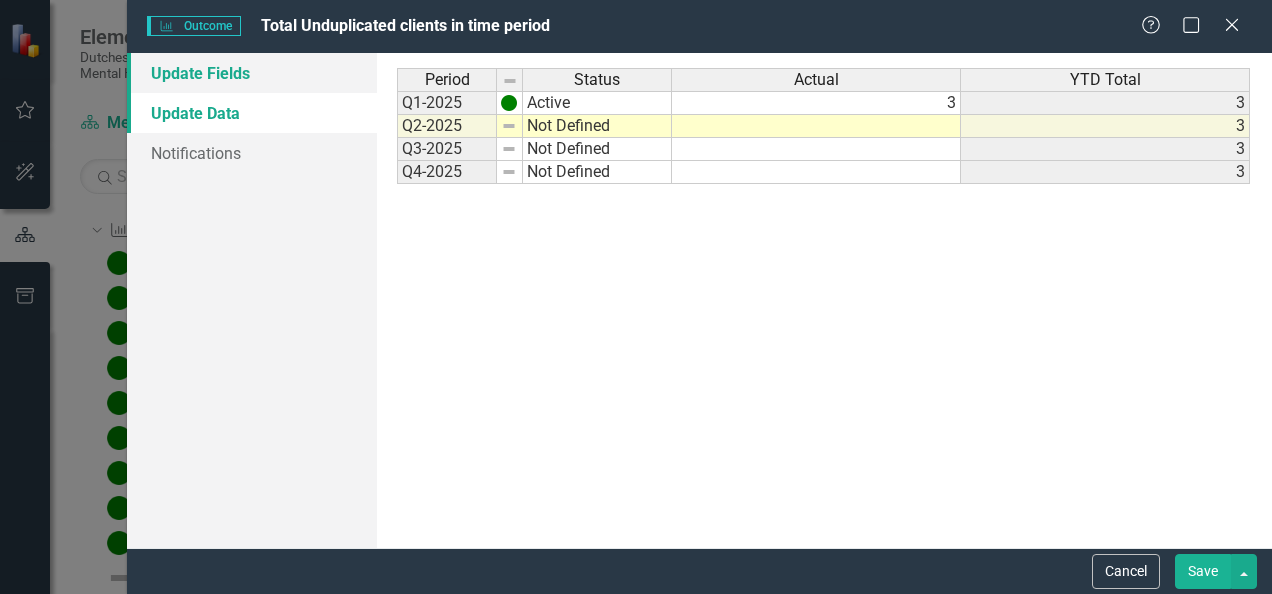 click on "Update Fields" at bounding box center [252, 73] 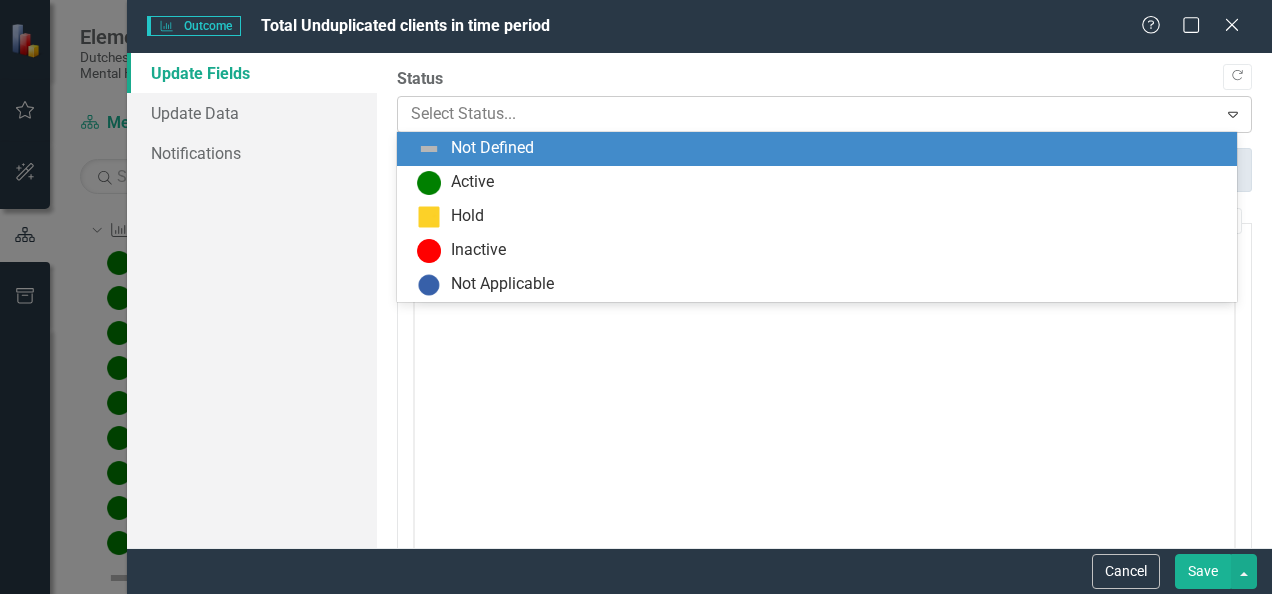 click at bounding box center [807, 114] 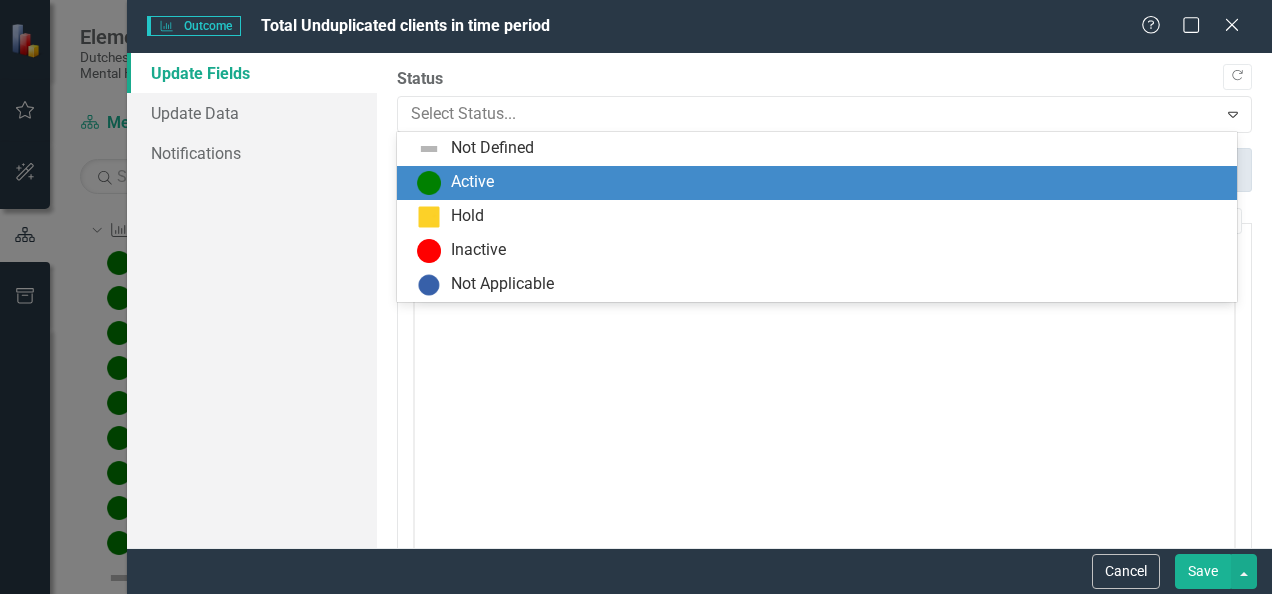 click on "Active" at bounding box center (472, 182) 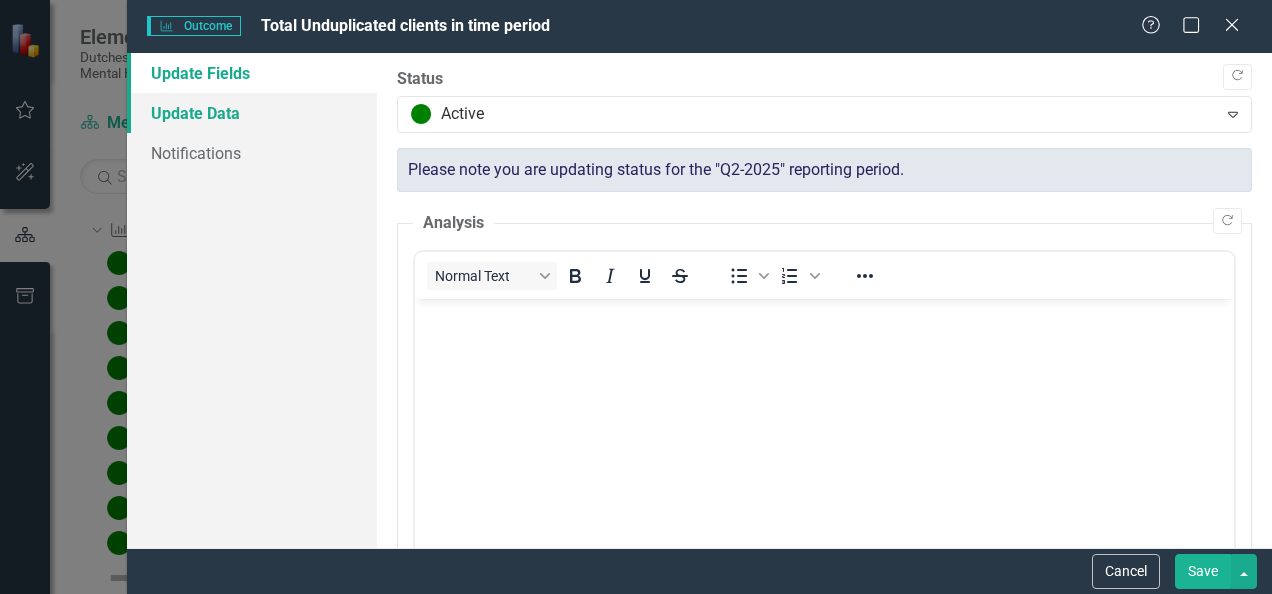 click on "Update  Data" at bounding box center [252, 113] 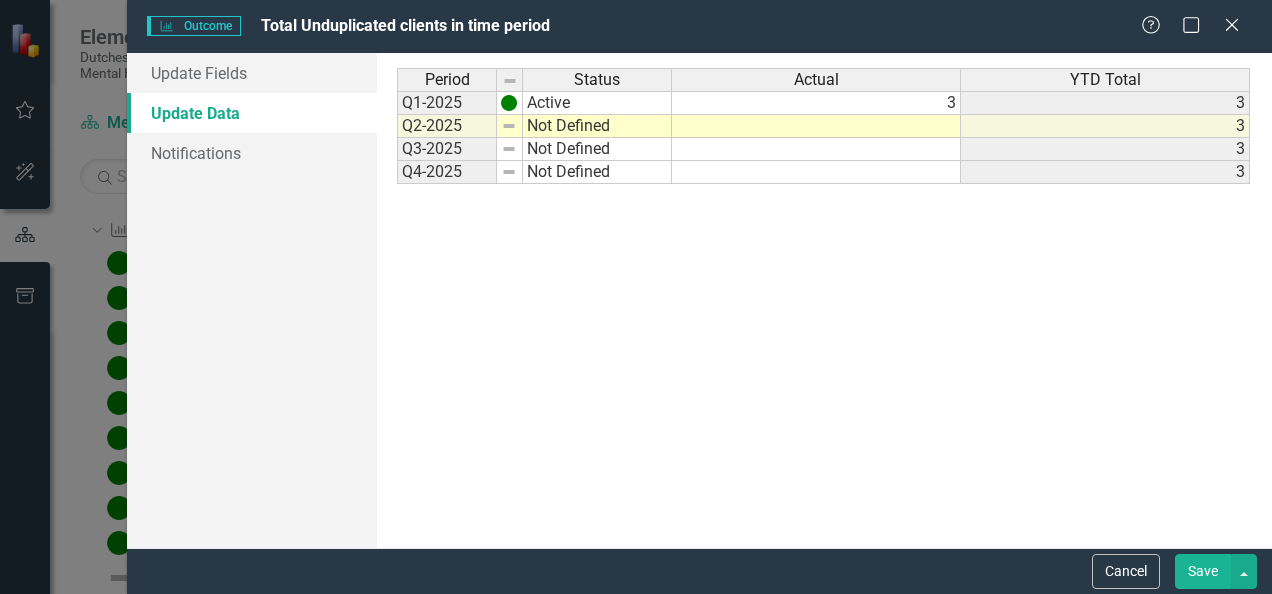 click at bounding box center (816, 126) 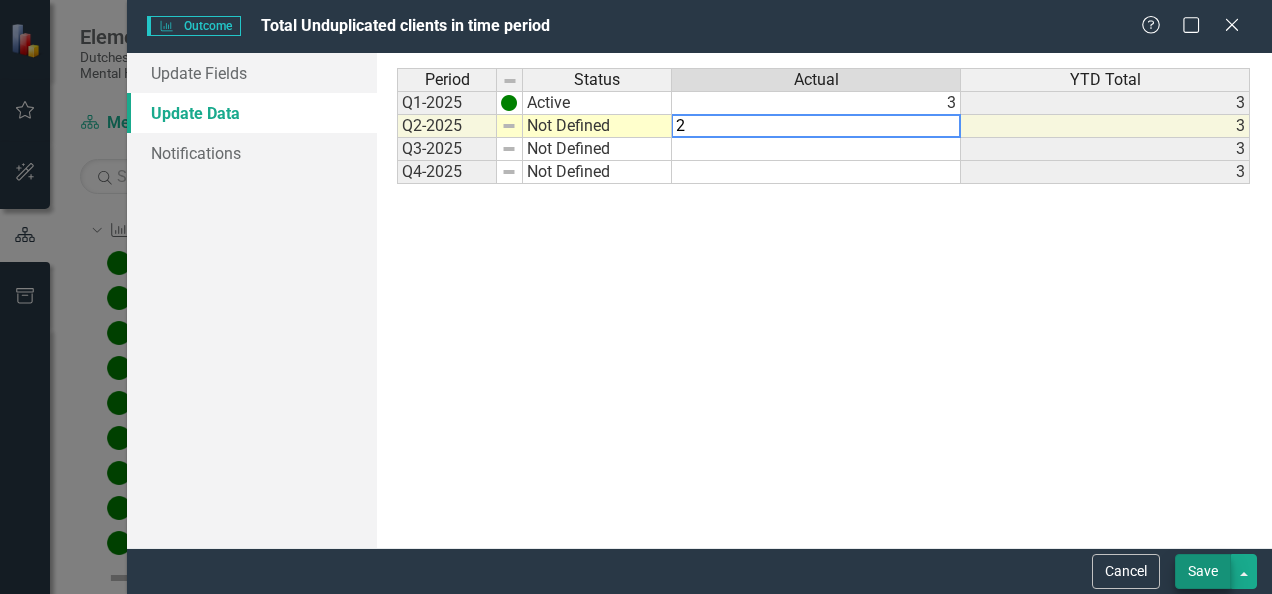 type on "2" 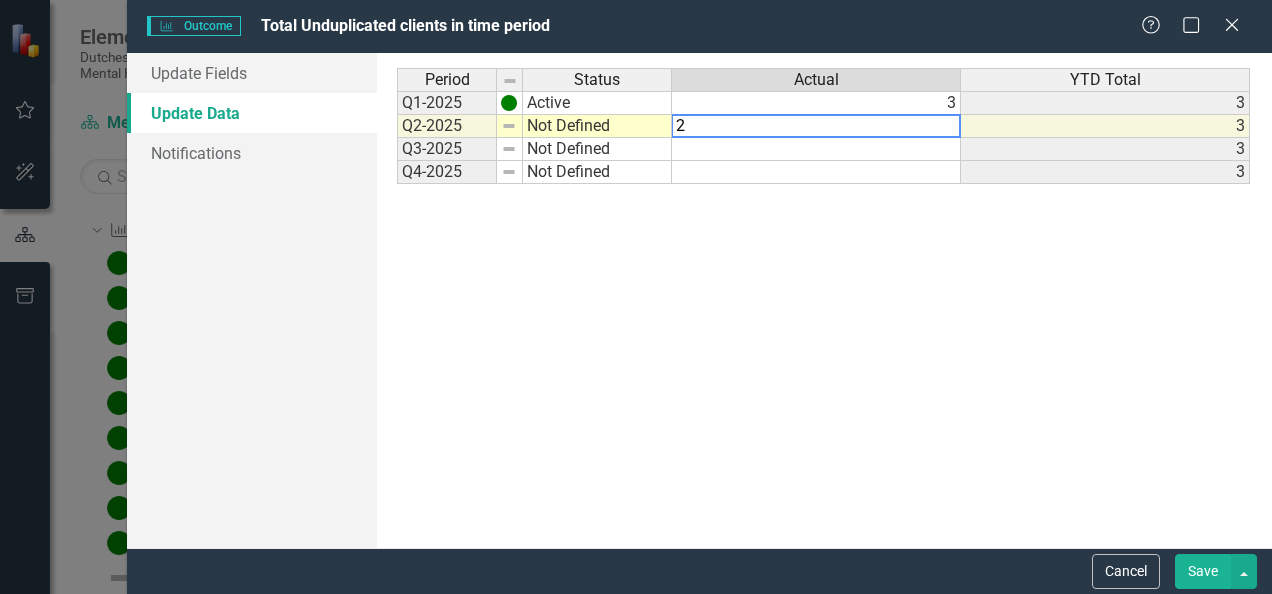 click on "Save" at bounding box center (1203, 571) 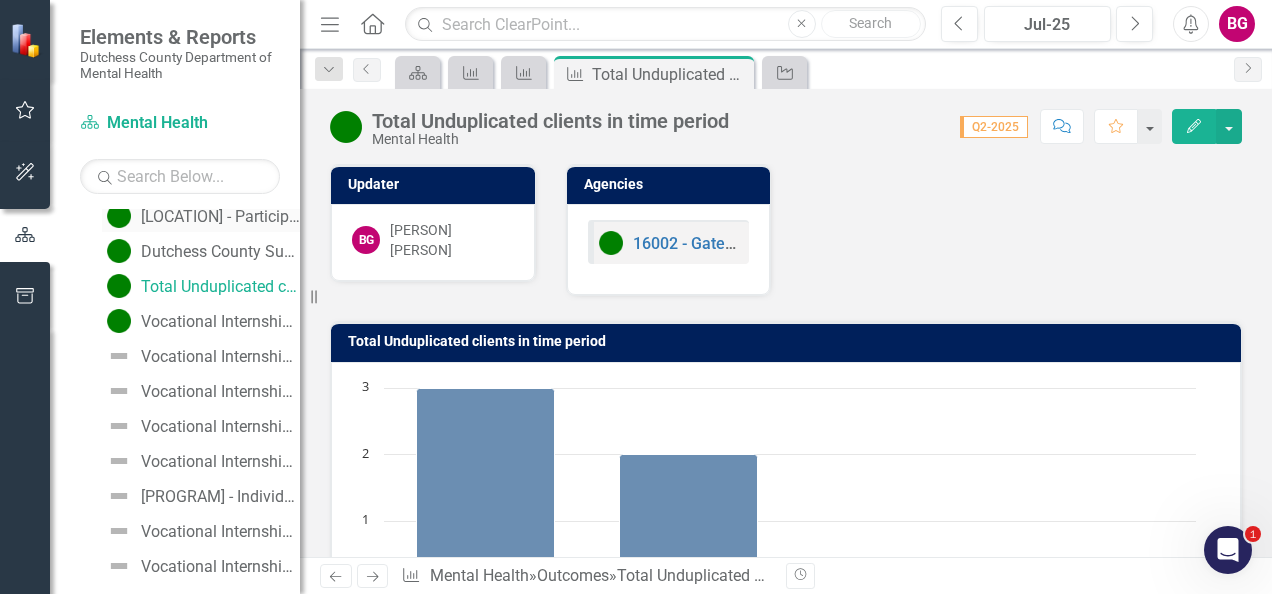 scroll, scrollTop: 481, scrollLeft: 0, axis: vertical 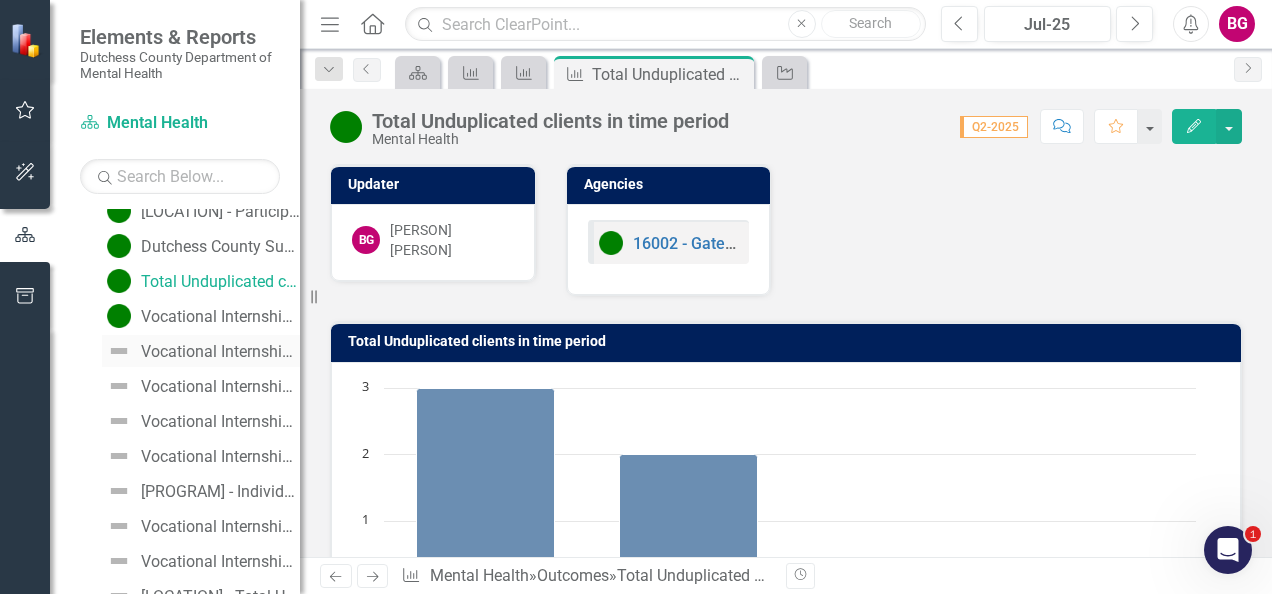 click on "Vocational Internship Program - Current Staff Vacancy rate (listed as %)" at bounding box center [220, 352] 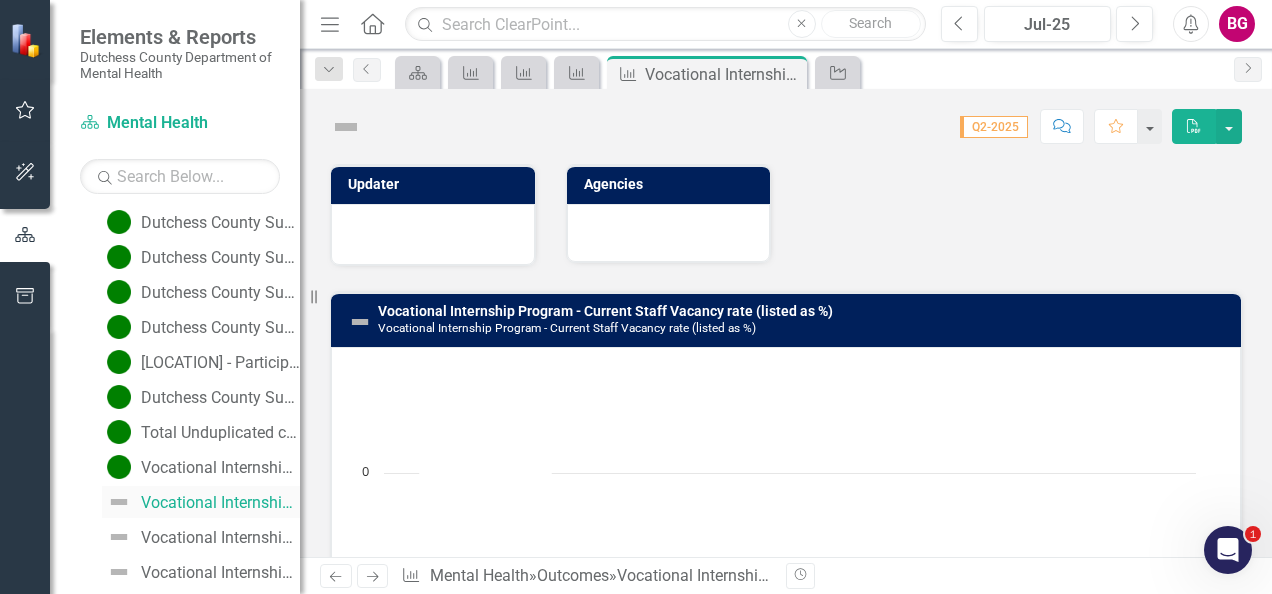 scroll, scrollTop: 254, scrollLeft: 0, axis: vertical 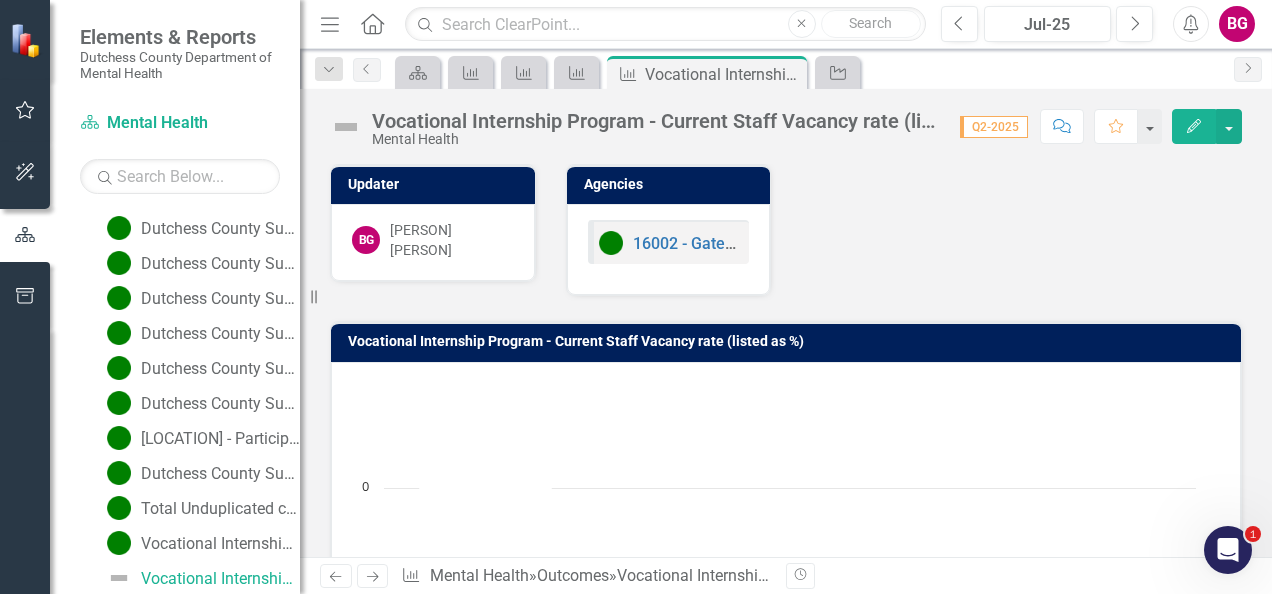 click on "Edit" at bounding box center [1194, 126] 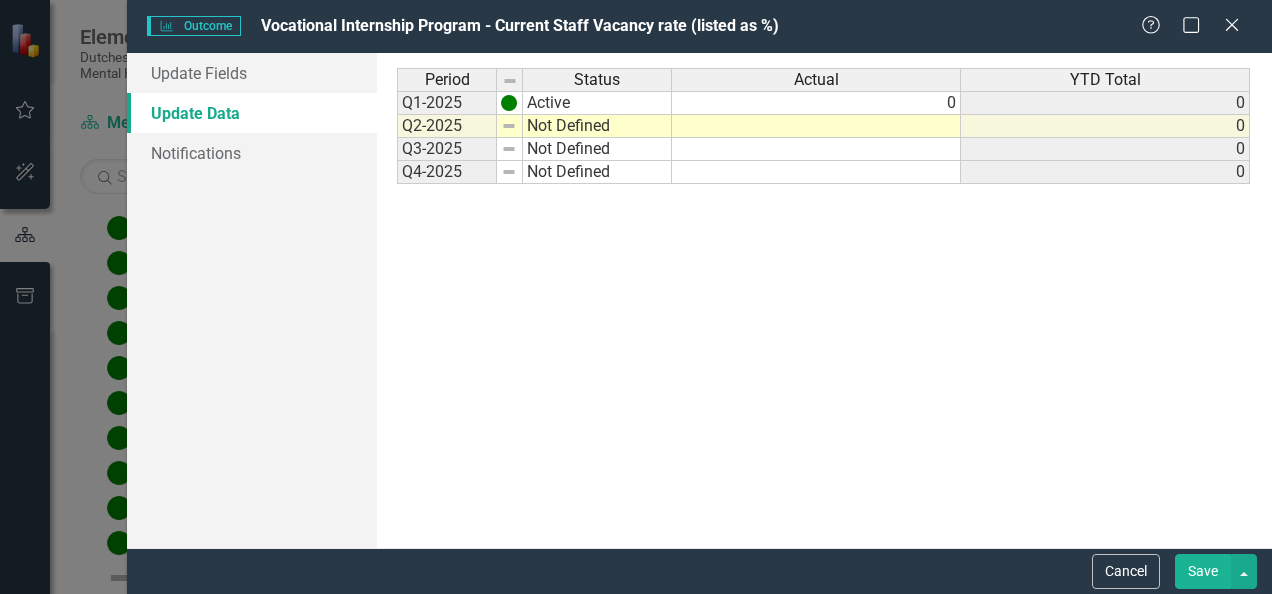 scroll, scrollTop: 0, scrollLeft: 0, axis: both 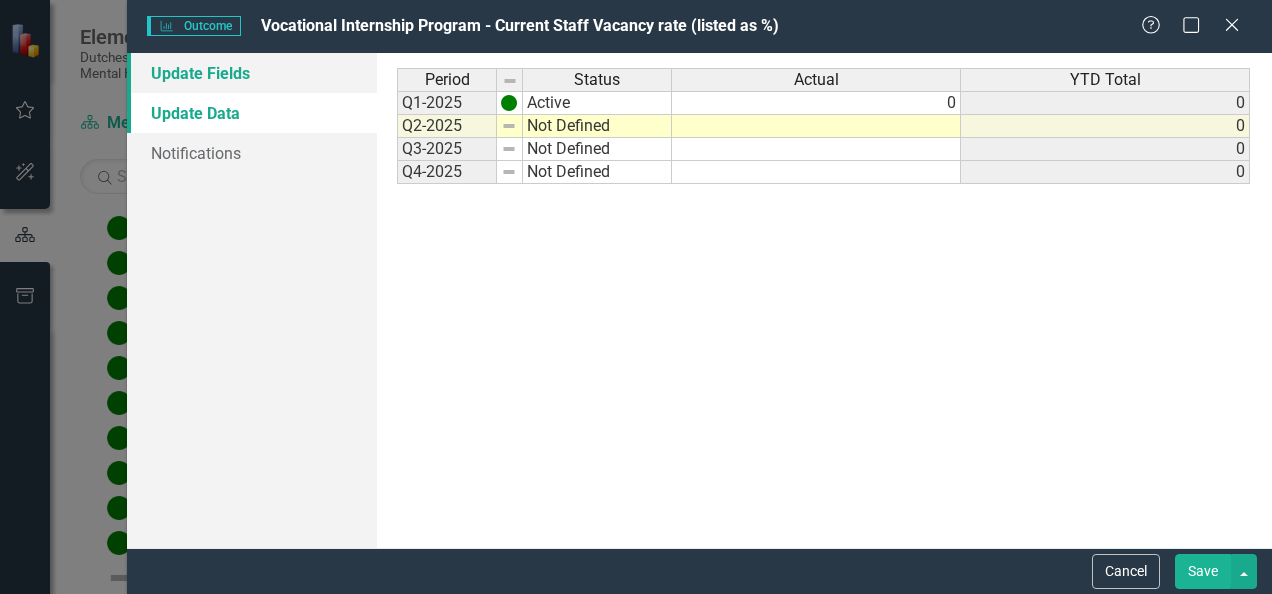 click on "Update Fields" at bounding box center (252, 73) 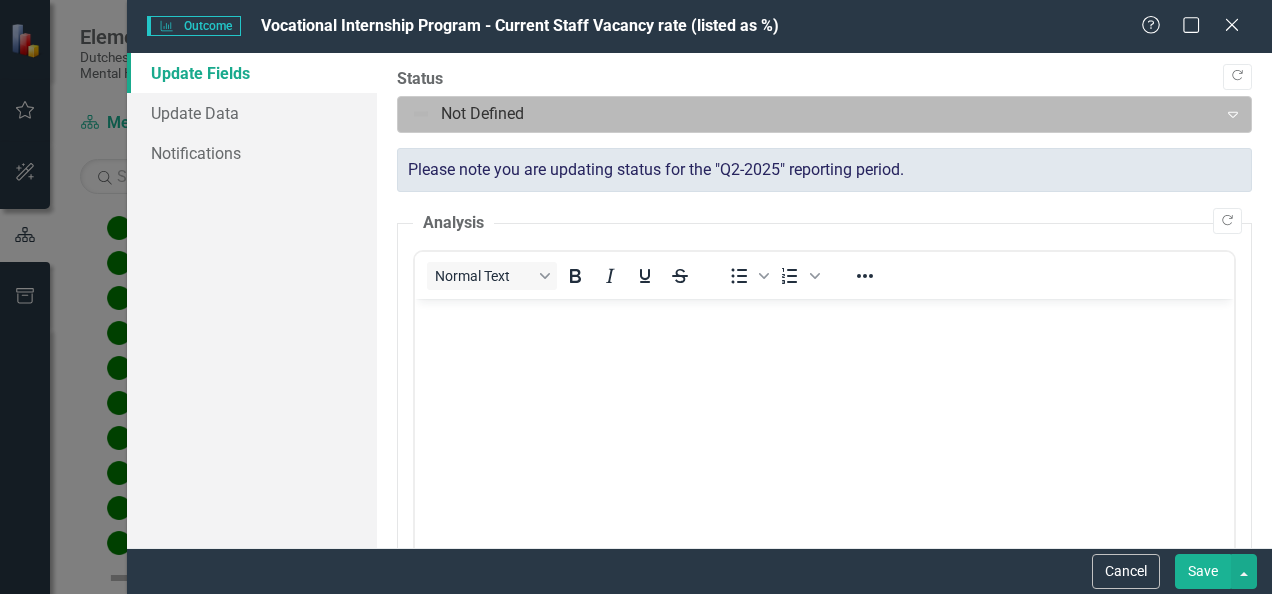 click at bounding box center (807, 114) 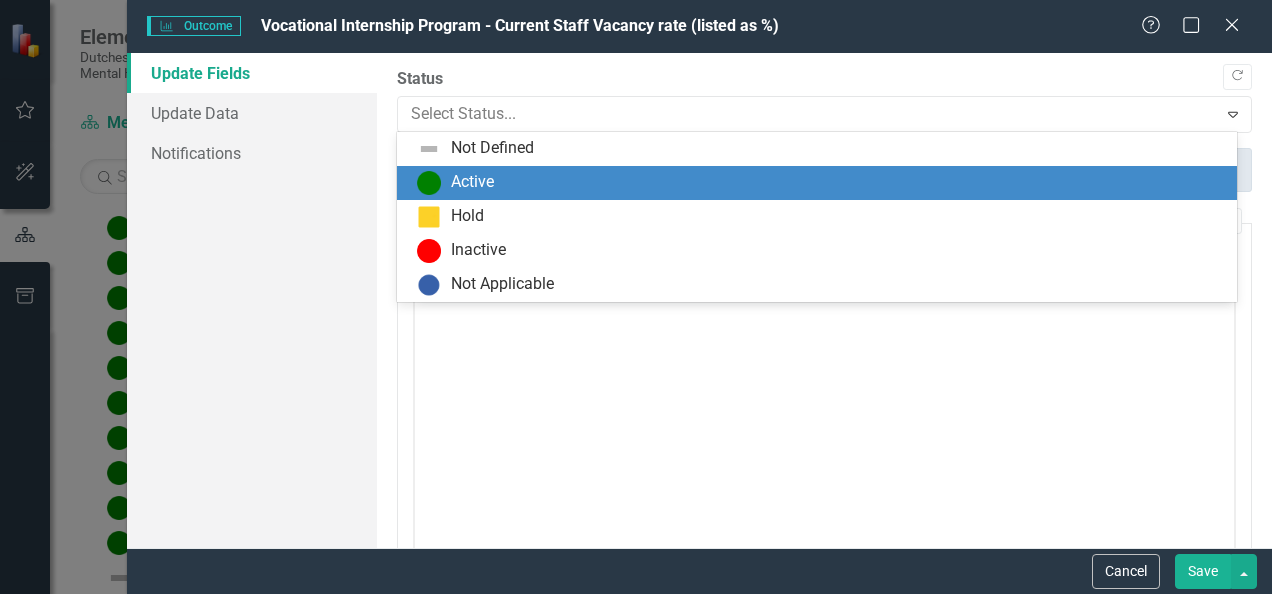 click on "Active" at bounding box center [472, 182] 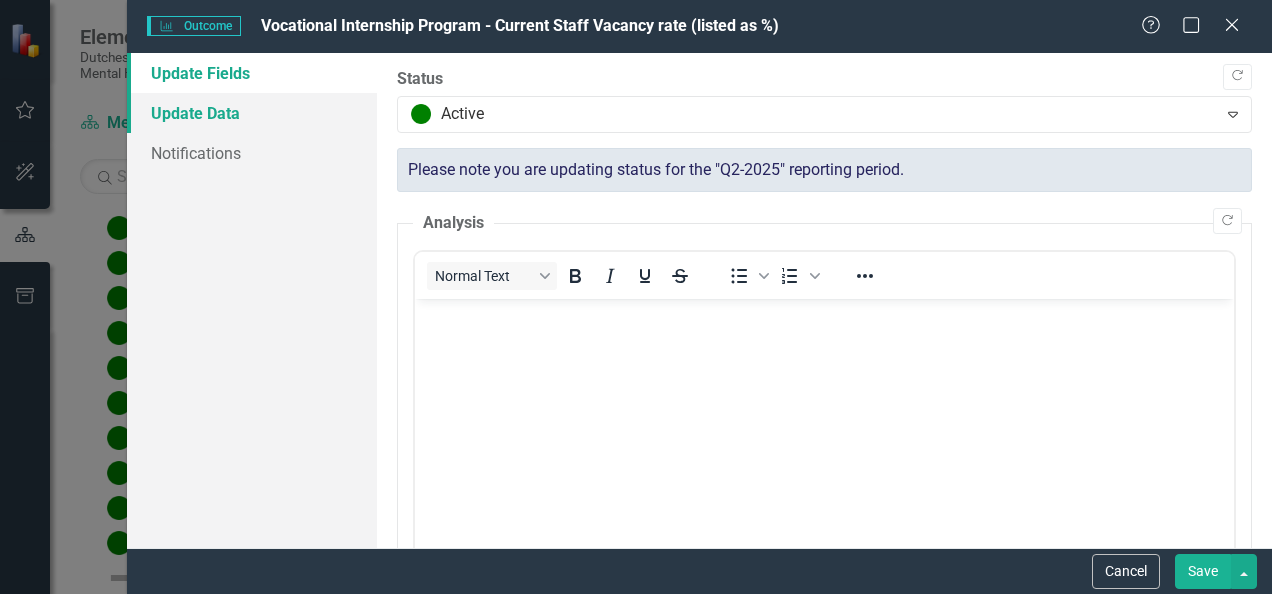 click on "Update  Data" at bounding box center (252, 113) 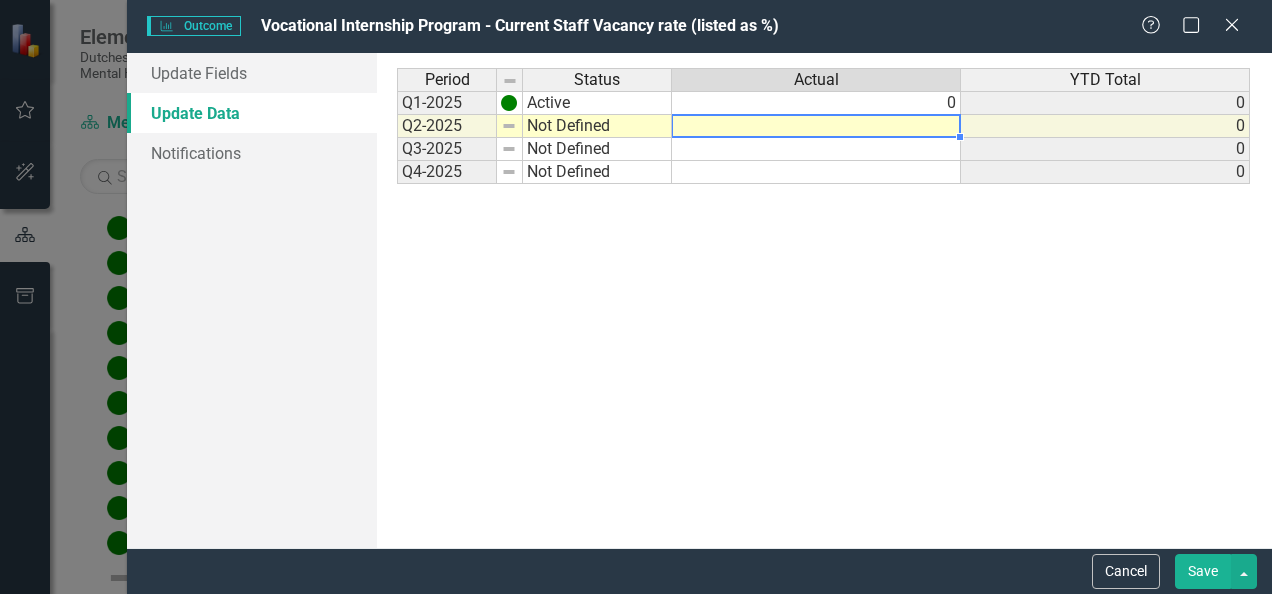 click at bounding box center (816, 126) 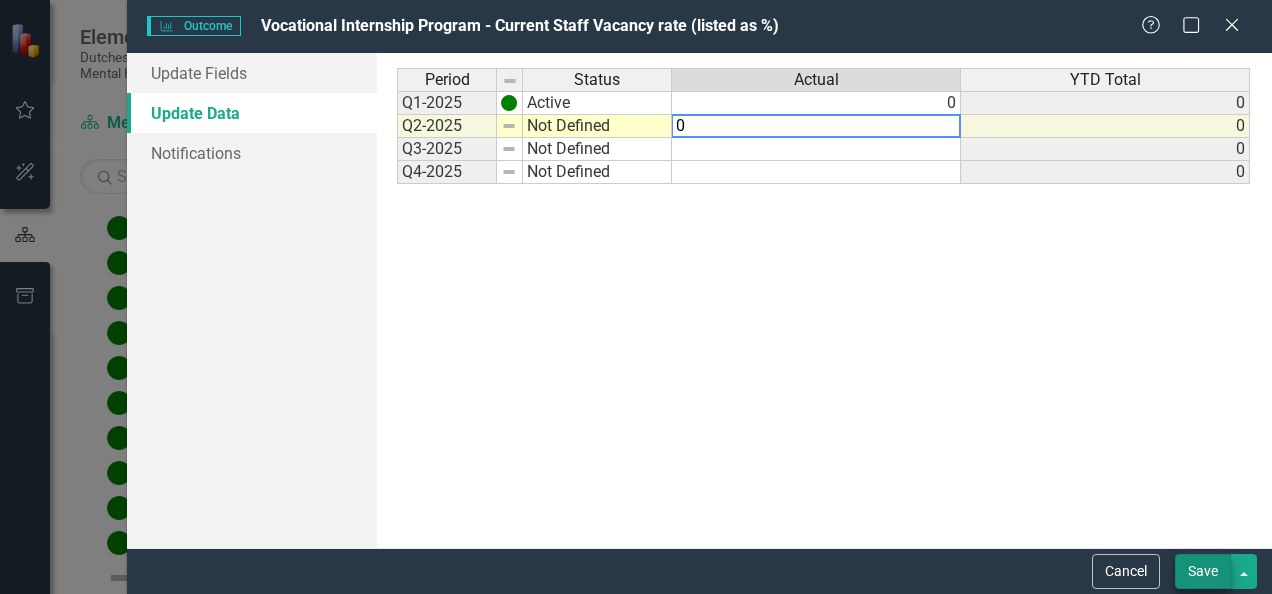 type on "0" 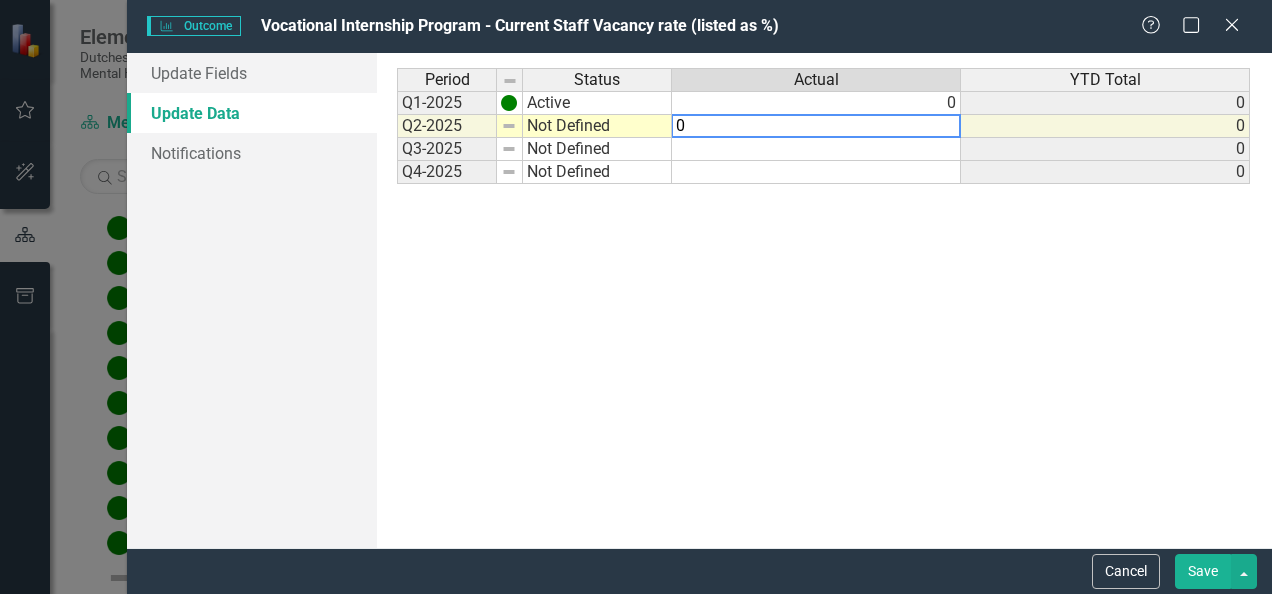 click on "Save" at bounding box center [1203, 571] 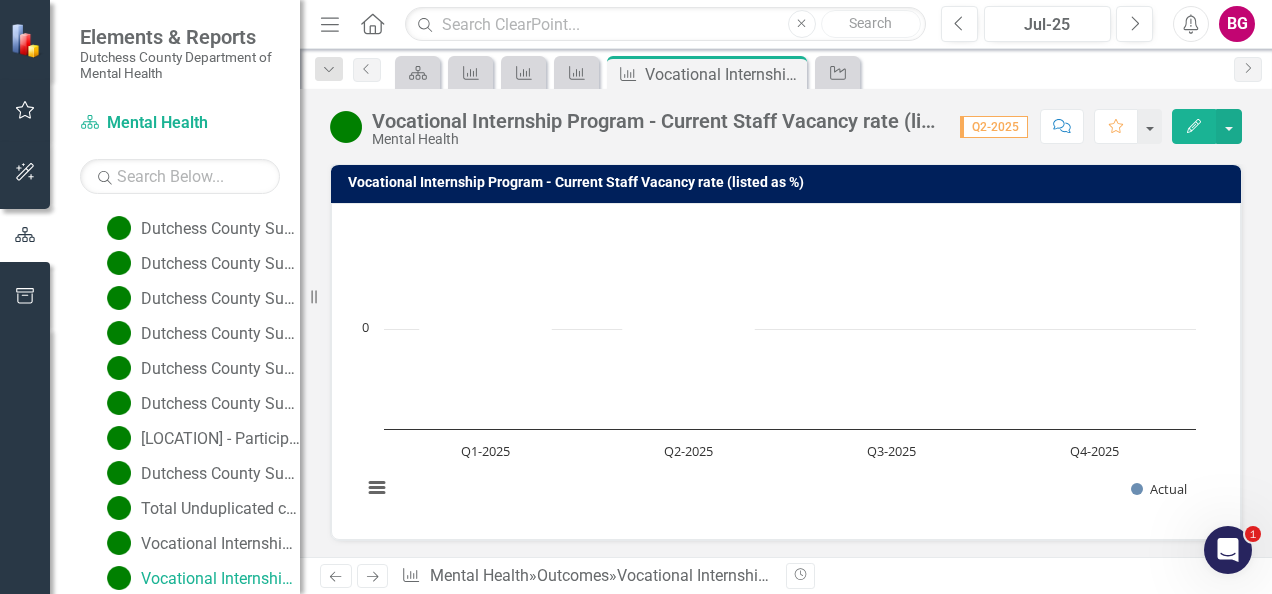 scroll, scrollTop: 150, scrollLeft: 0, axis: vertical 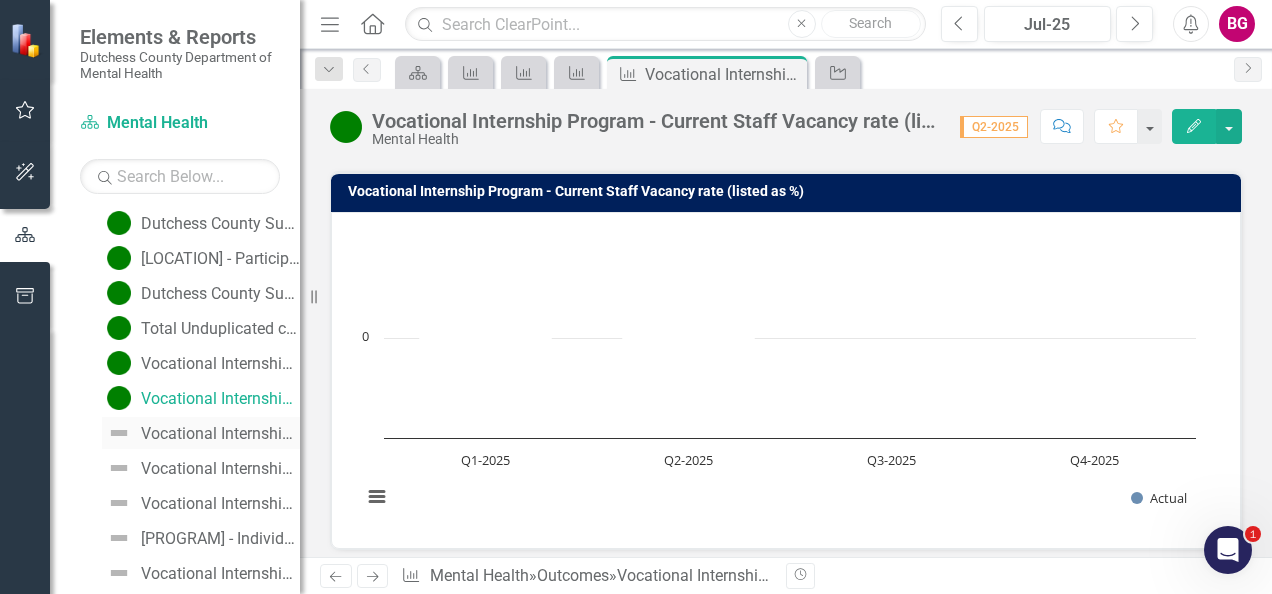 click on "Vocational Internship Program - Caseload per employment specialist" at bounding box center (220, 434) 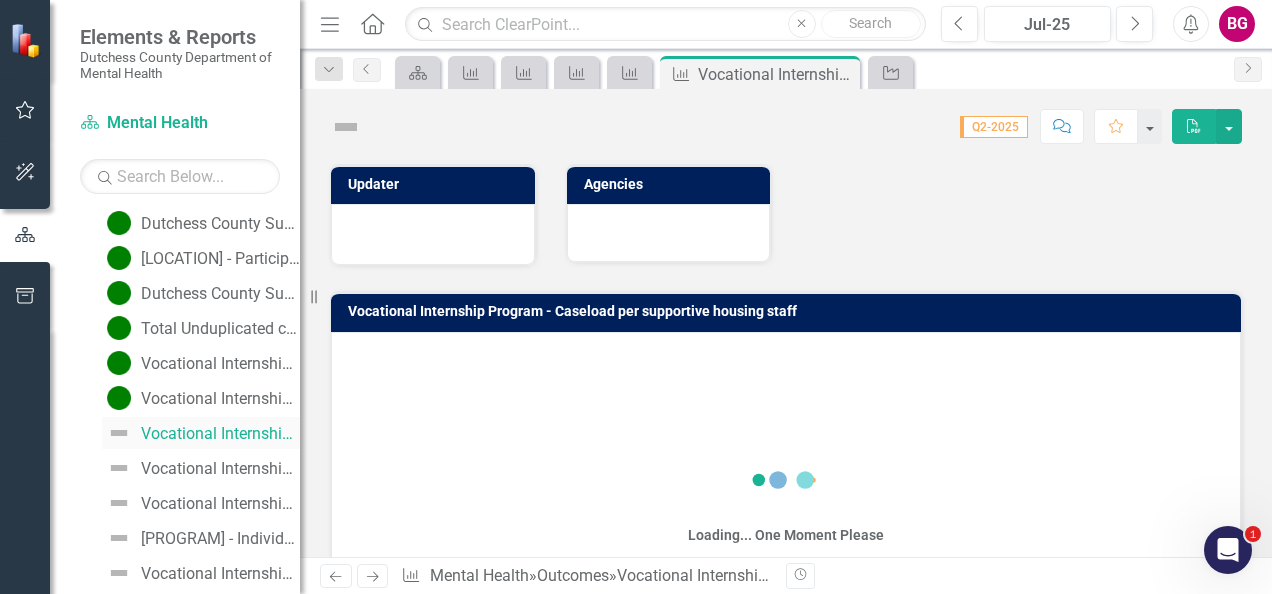 scroll, scrollTop: 288, scrollLeft: 0, axis: vertical 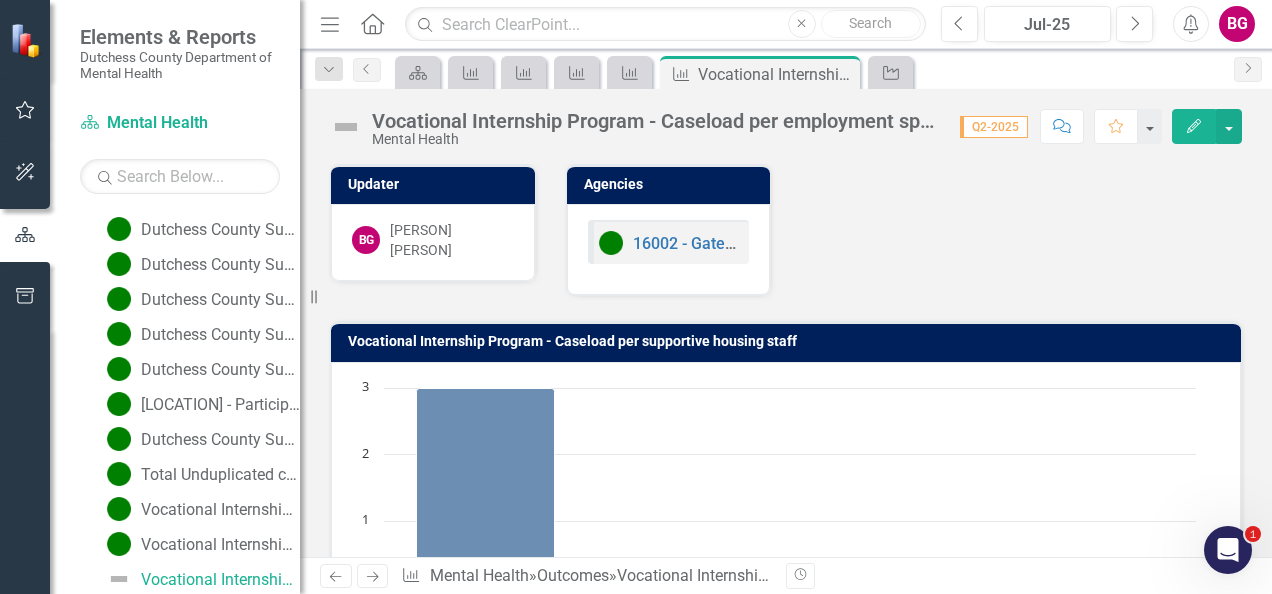 click on "Edit" at bounding box center [1194, 126] 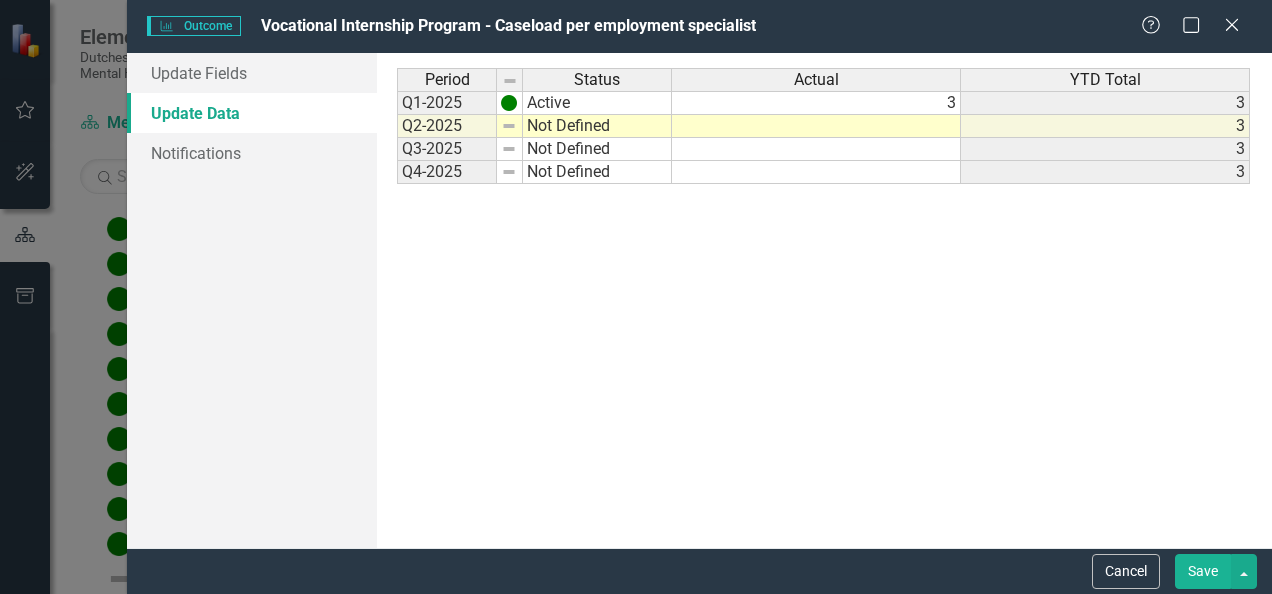 scroll, scrollTop: 0, scrollLeft: 0, axis: both 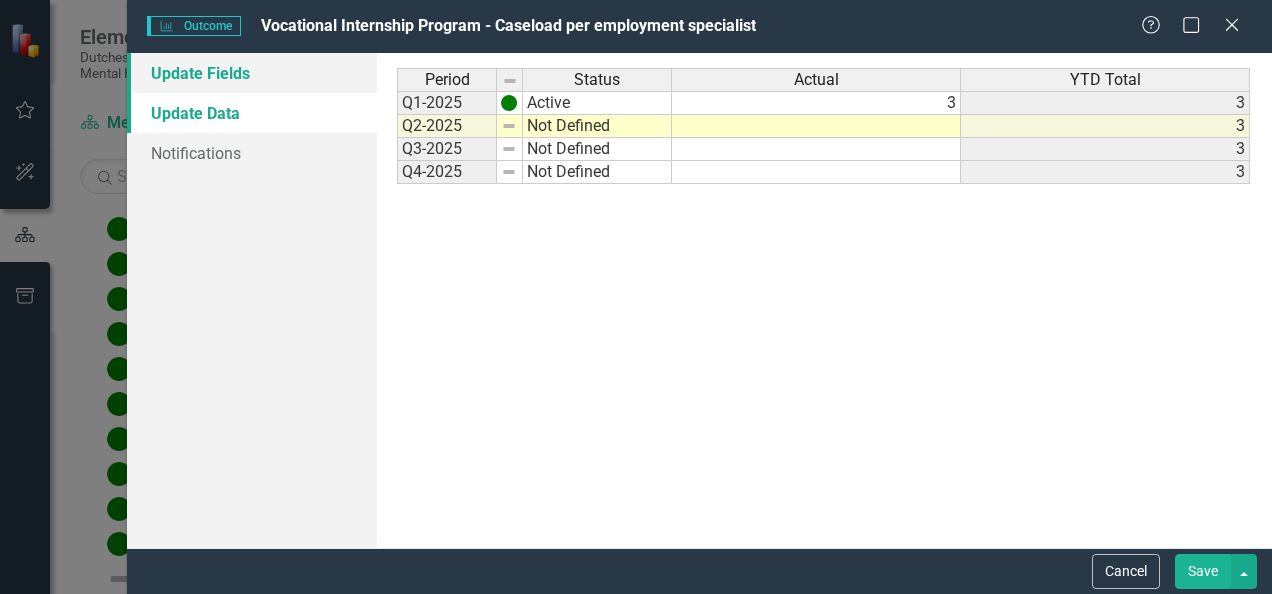 click on "Update Fields" at bounding box center [252, 73] 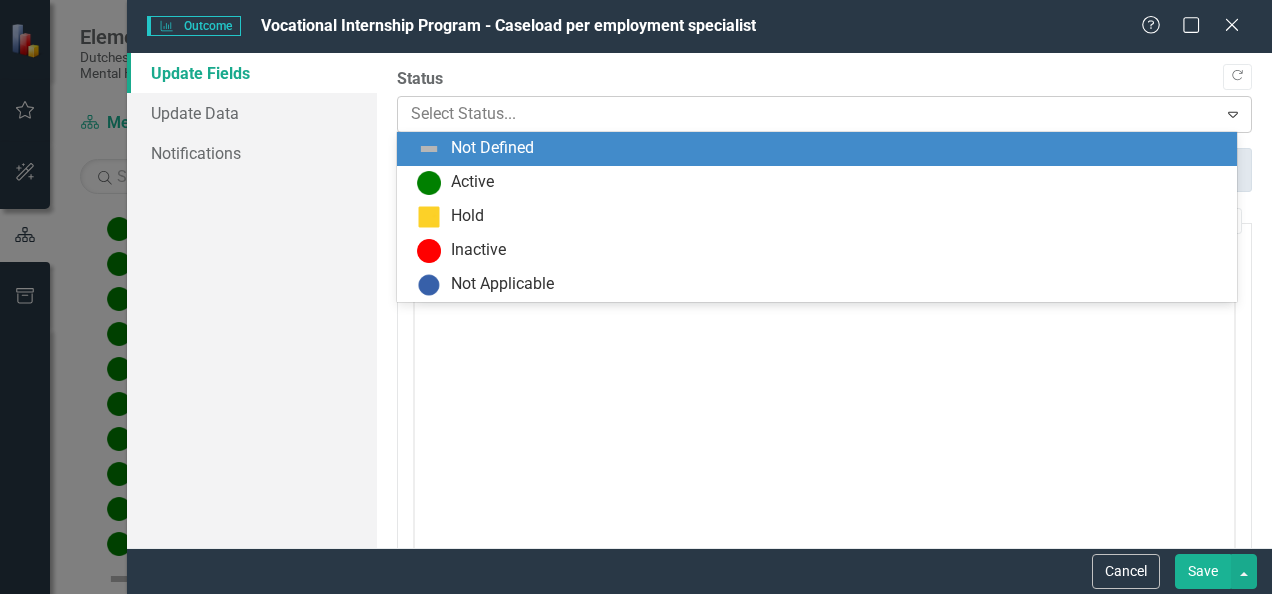 click at bounding box center [807, 114] 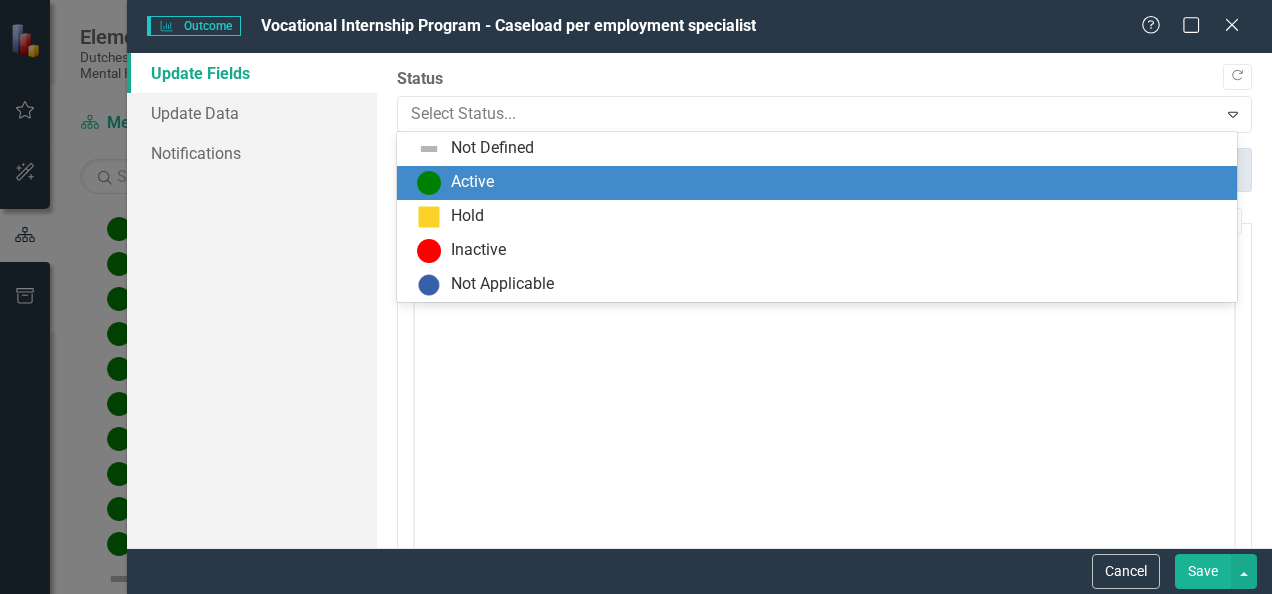 click on "Active" at bounding box center [821, 183] 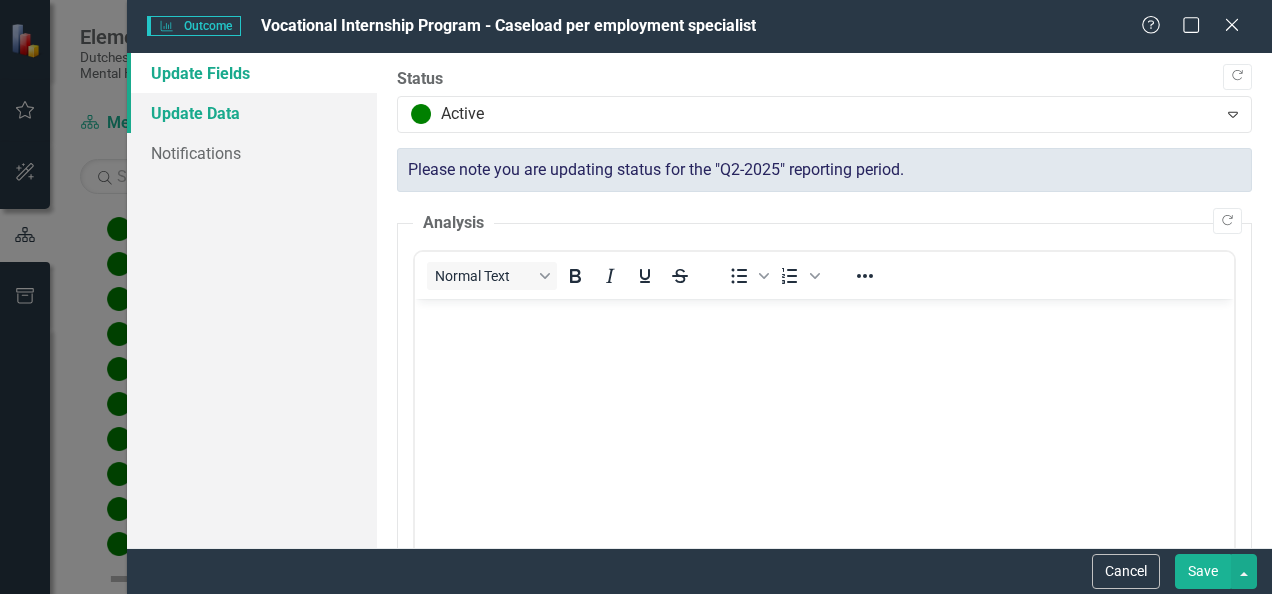 click on "Update  Data" at bounding box center (252, 113) 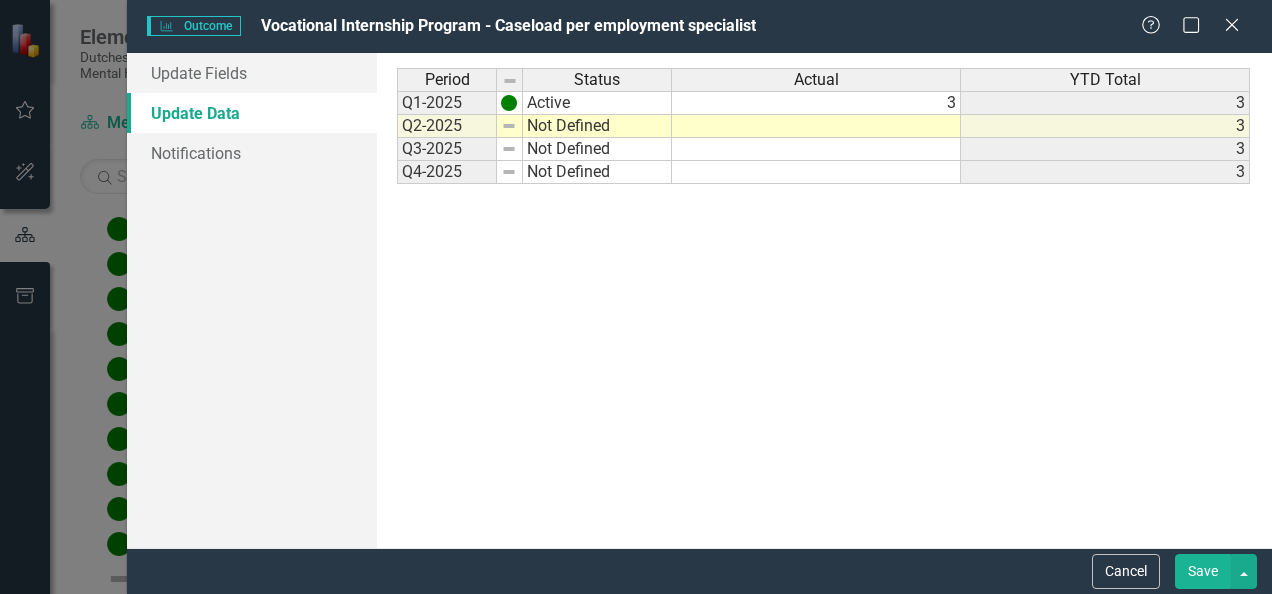 click at bounding box center [816, 126] 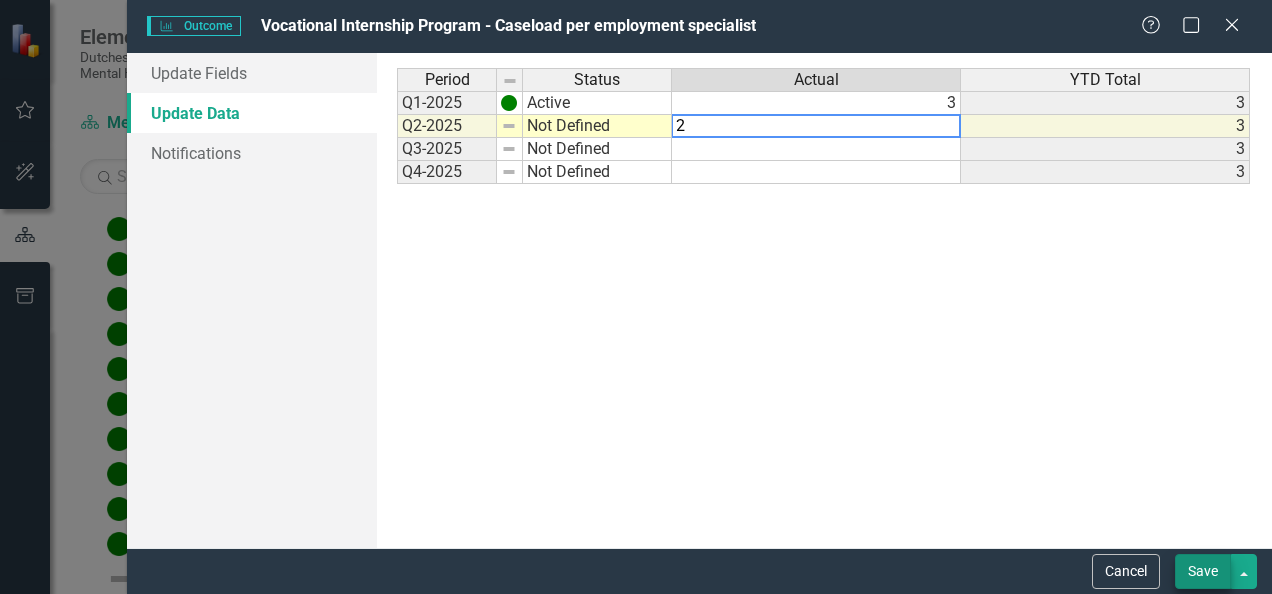 type on "2" 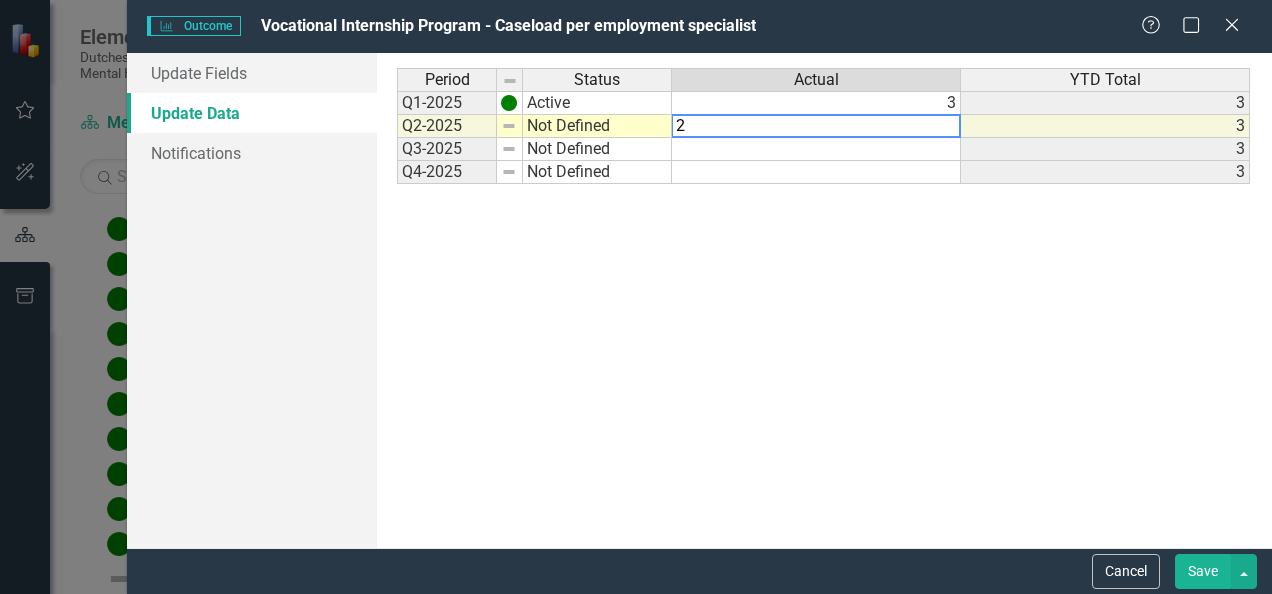 click on "Save" at bounding box center [1203, 571] 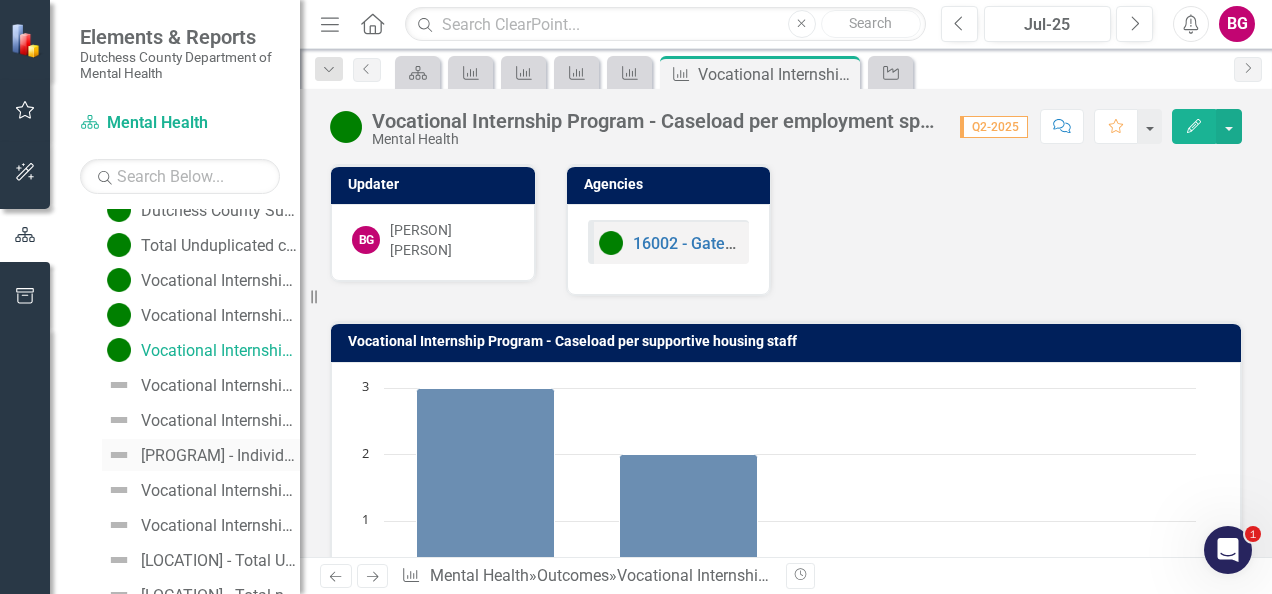 scroll, scrollTop: 518, scrollLeft: 0, axis: vertical 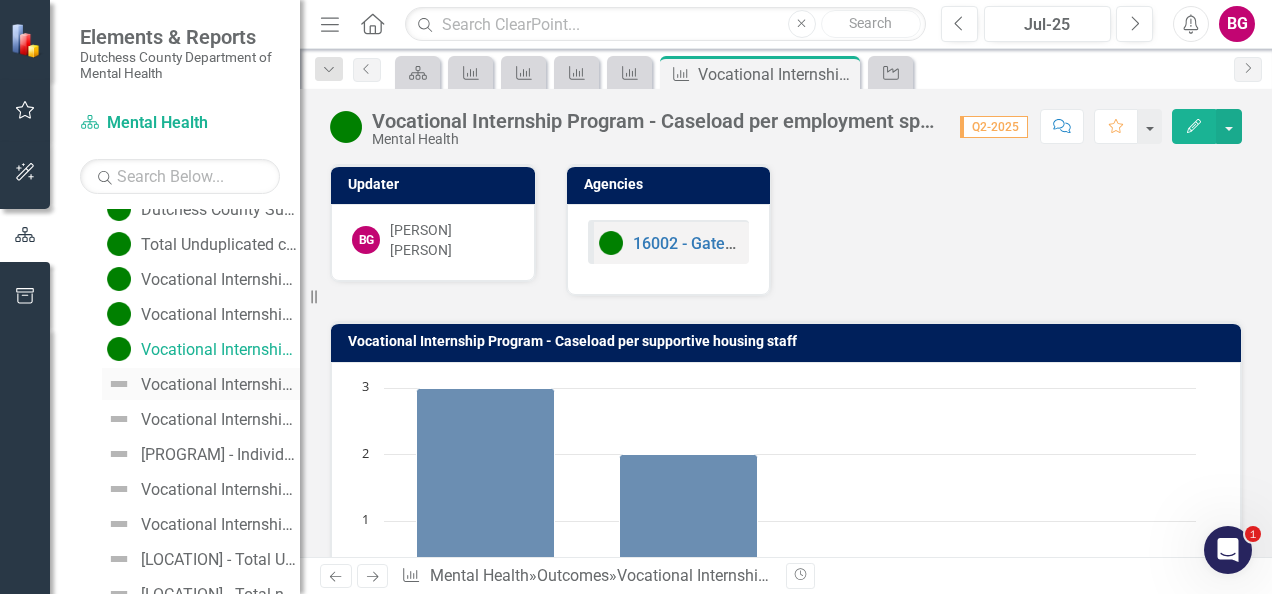 click on "Vocational Internship Program -Wait time from application to admission" at bounding box center (220, 385) 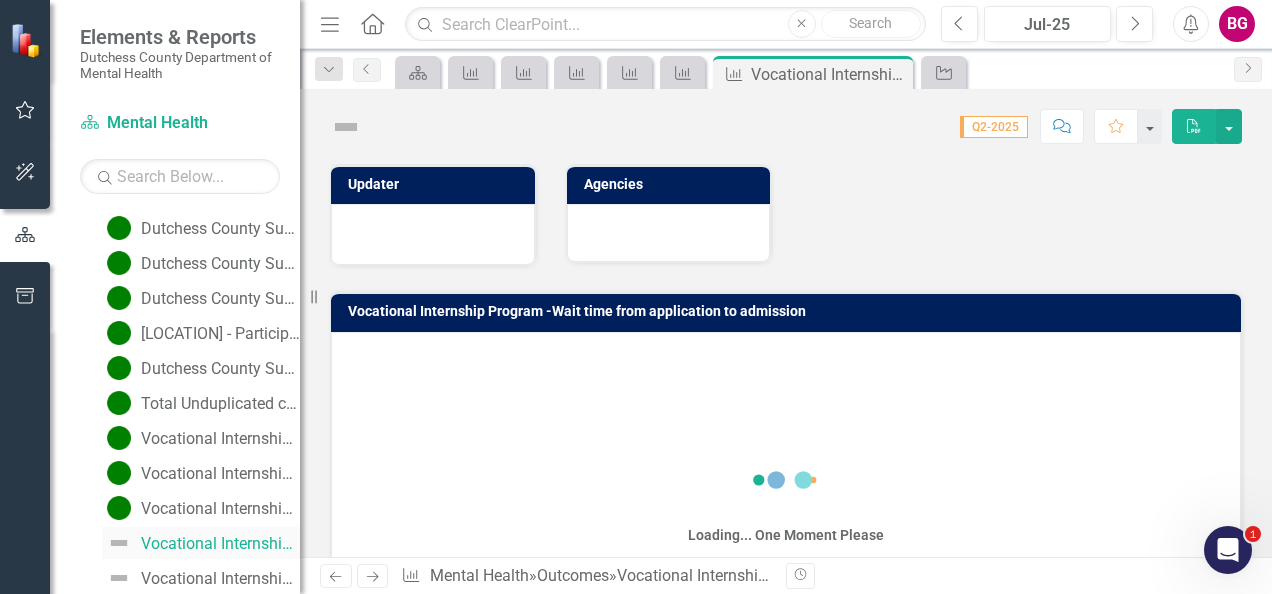 scroll, scrollTop: 324, scrollLeft: 0, axis: vertical 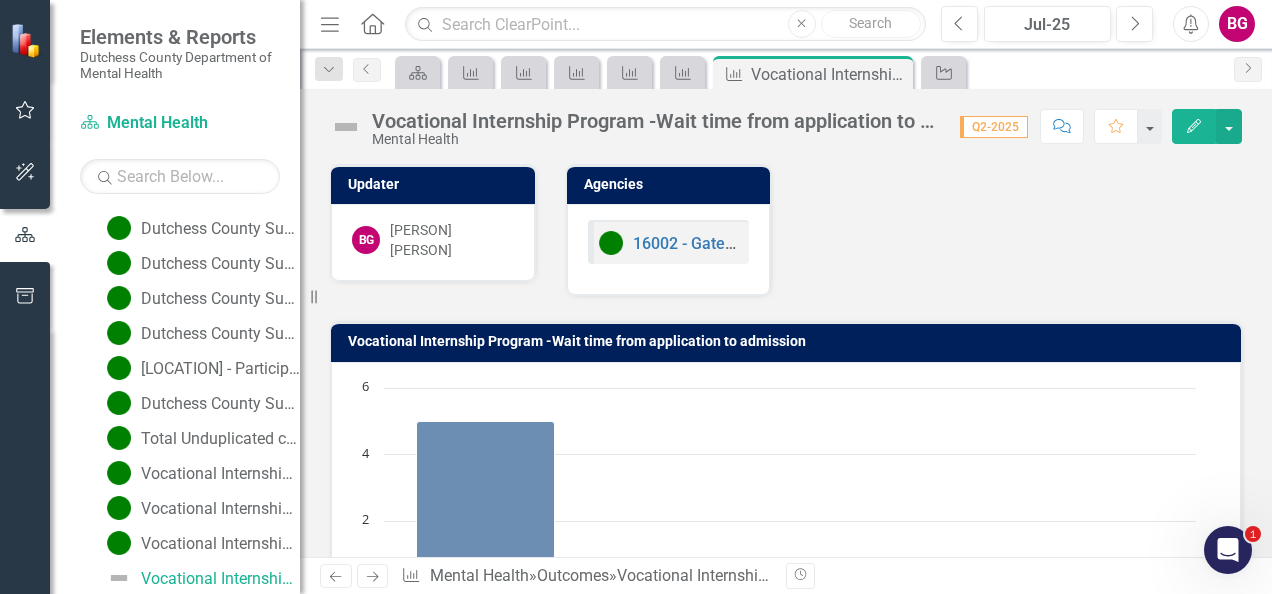 click on "Edit" at bounding box center (1194, 126) 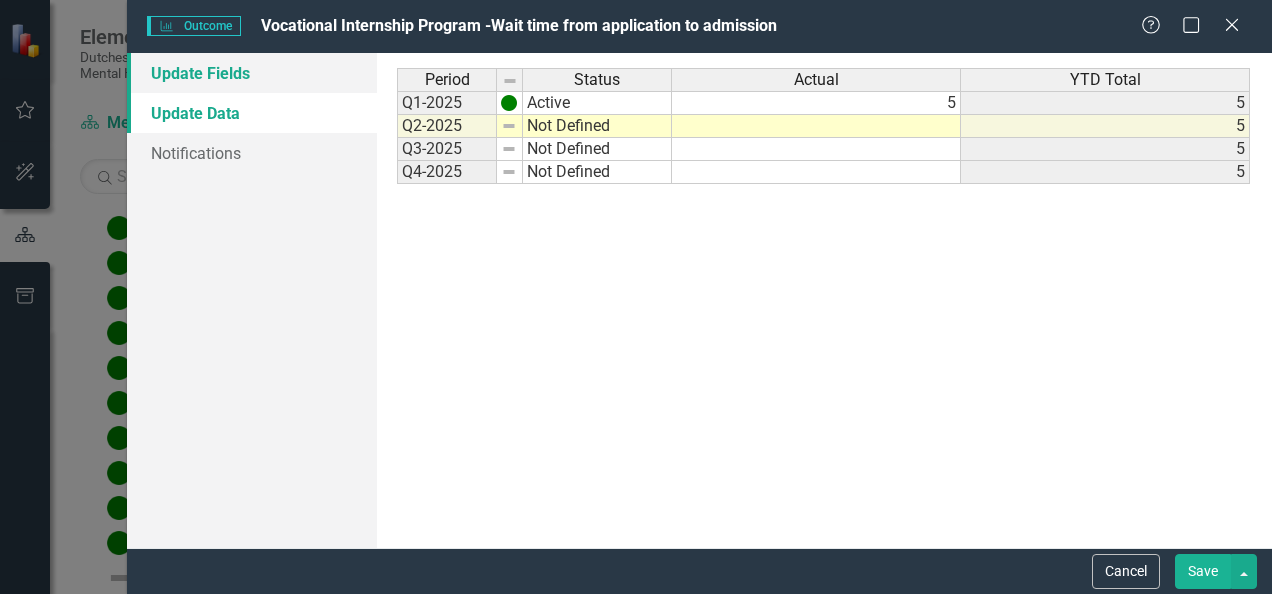 scroll, scrollTop: 0, scrollLeft: 0, axis: both 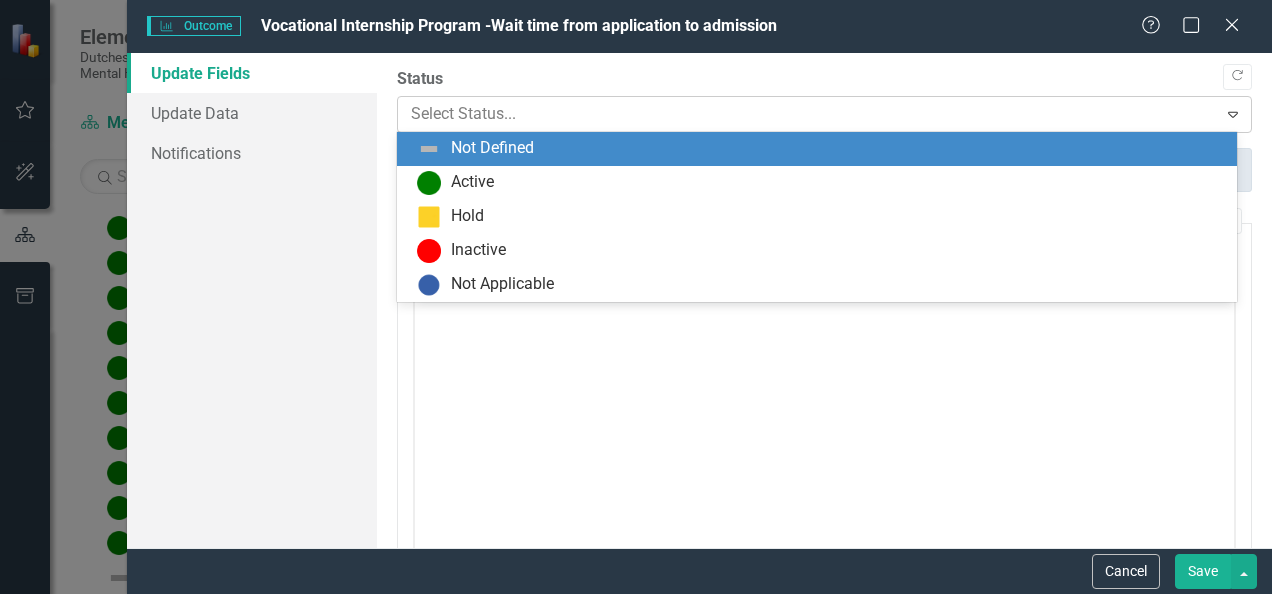 click at bounding box center [807, 114] 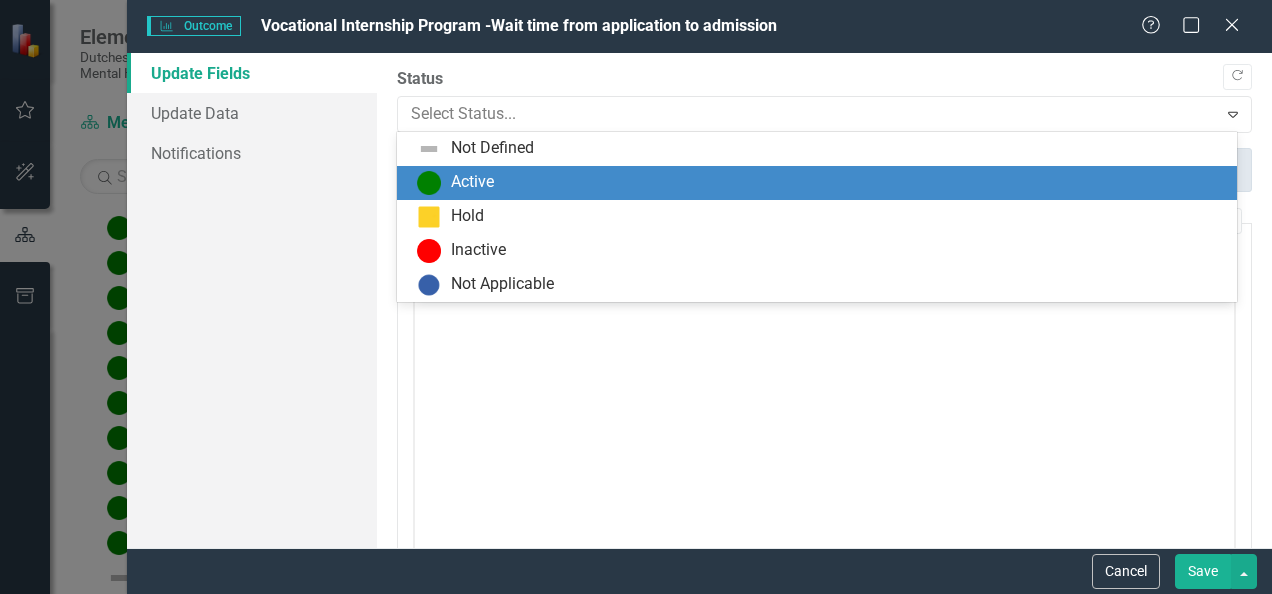 click on "Active" at bounding box center (472, 182) 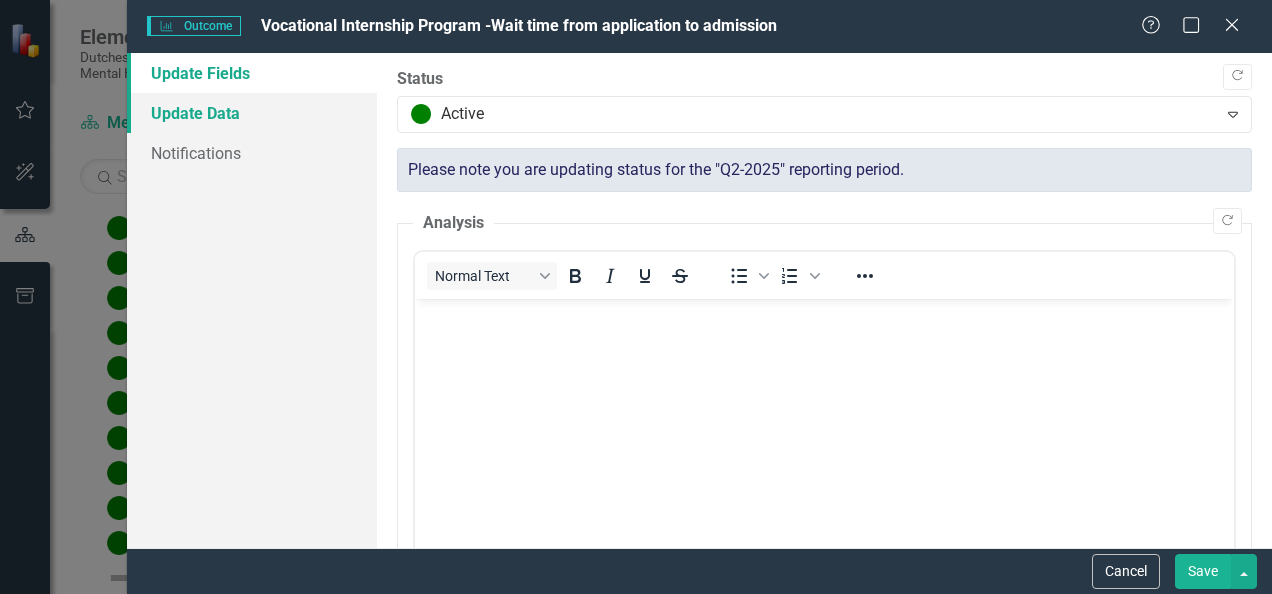 click on "Update  Data" at bounding box center [252, 113] 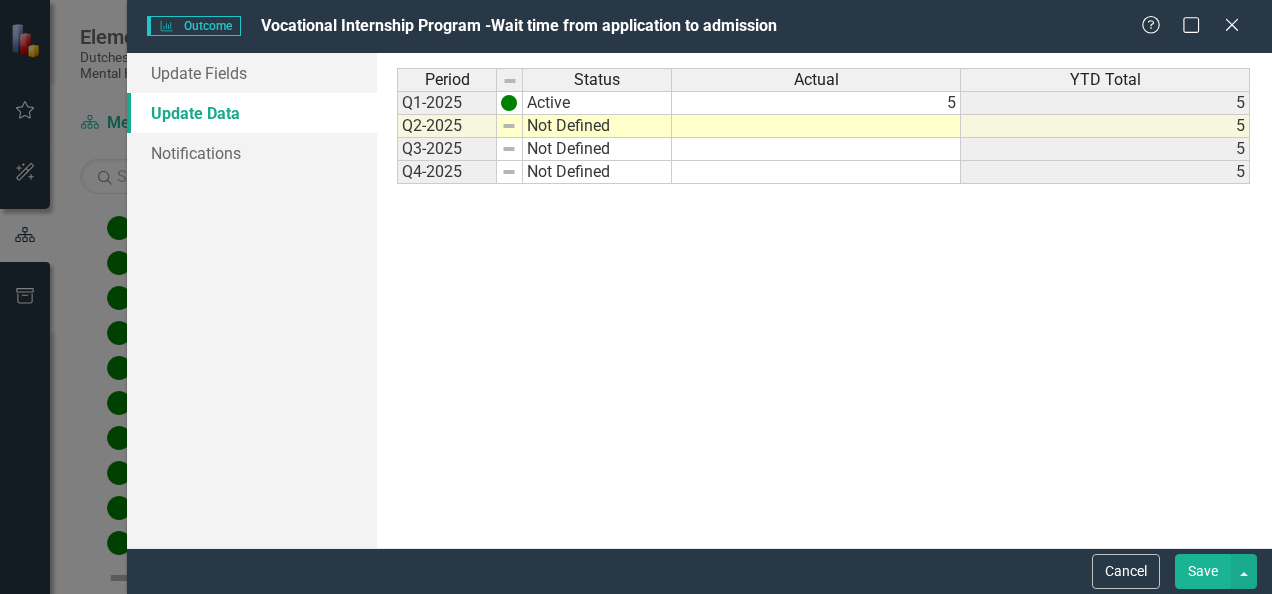 click at bounding box center (816, 126) 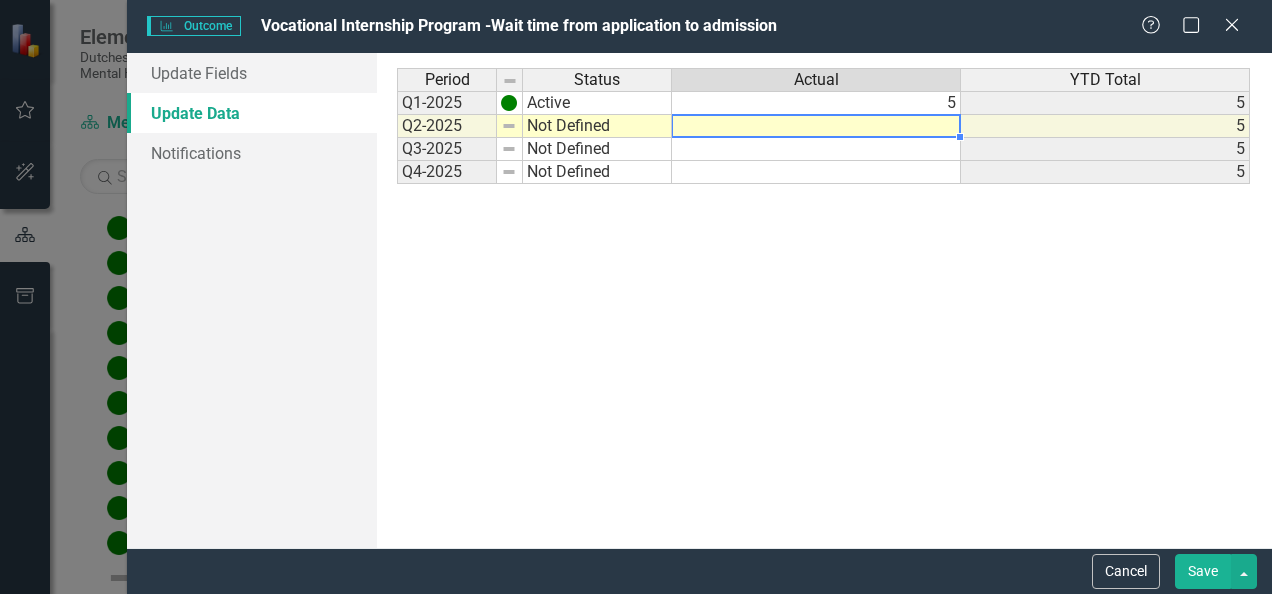 click at bounding box center (816, 126) 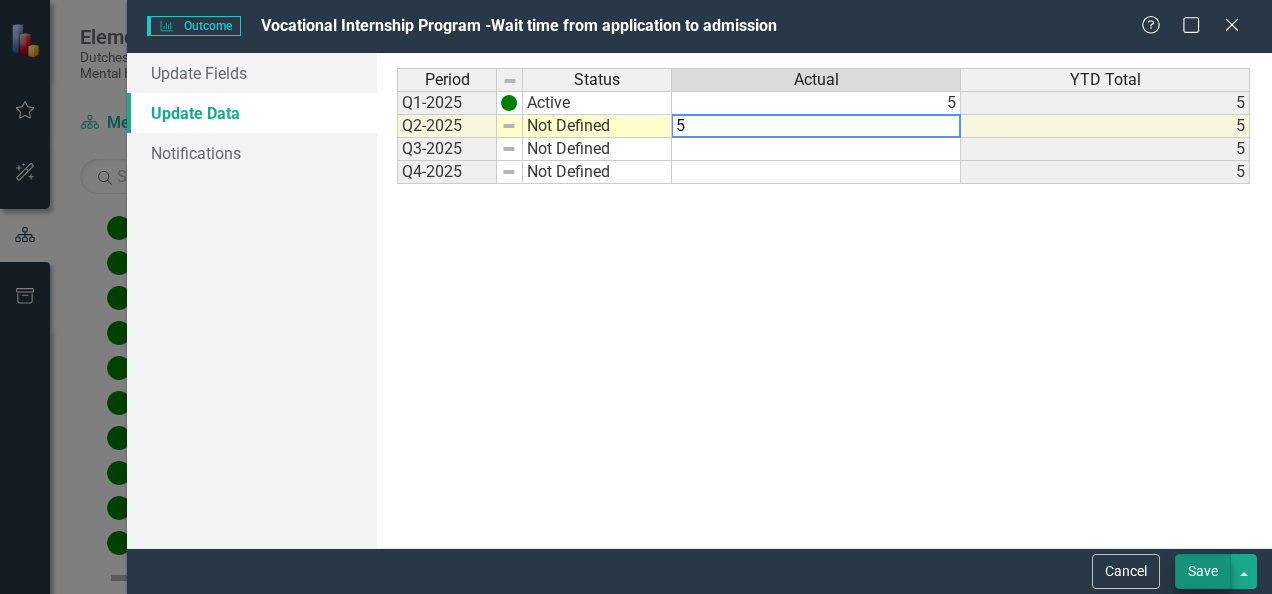 type on "5" 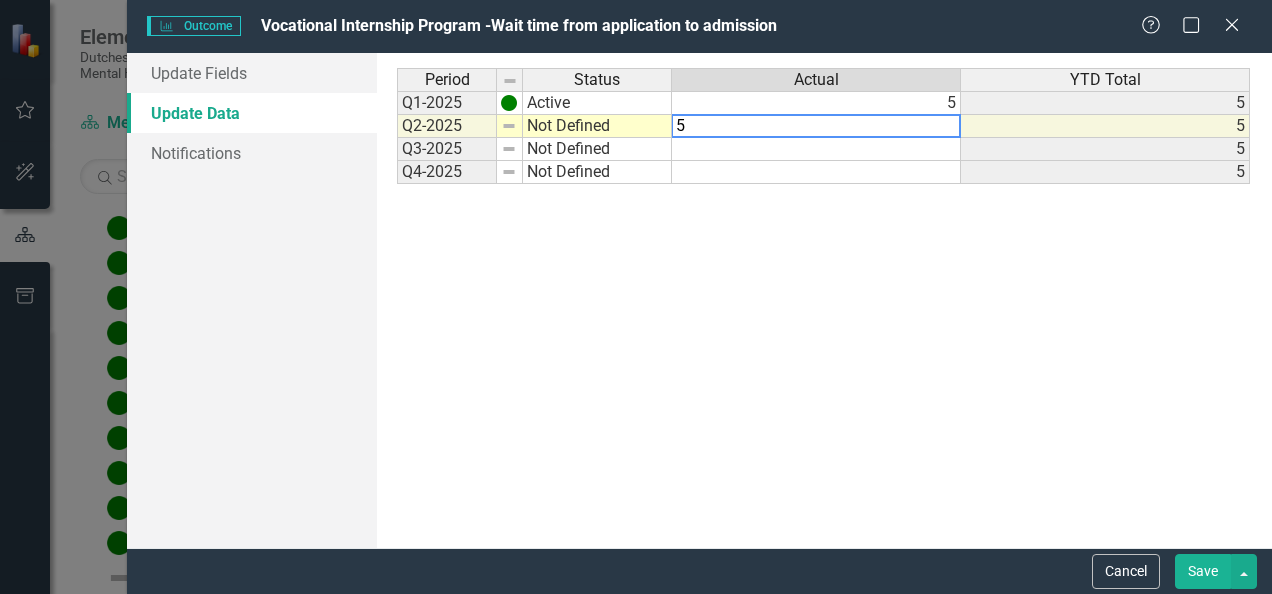 click on "Save" at bounding box center [1203, 571] 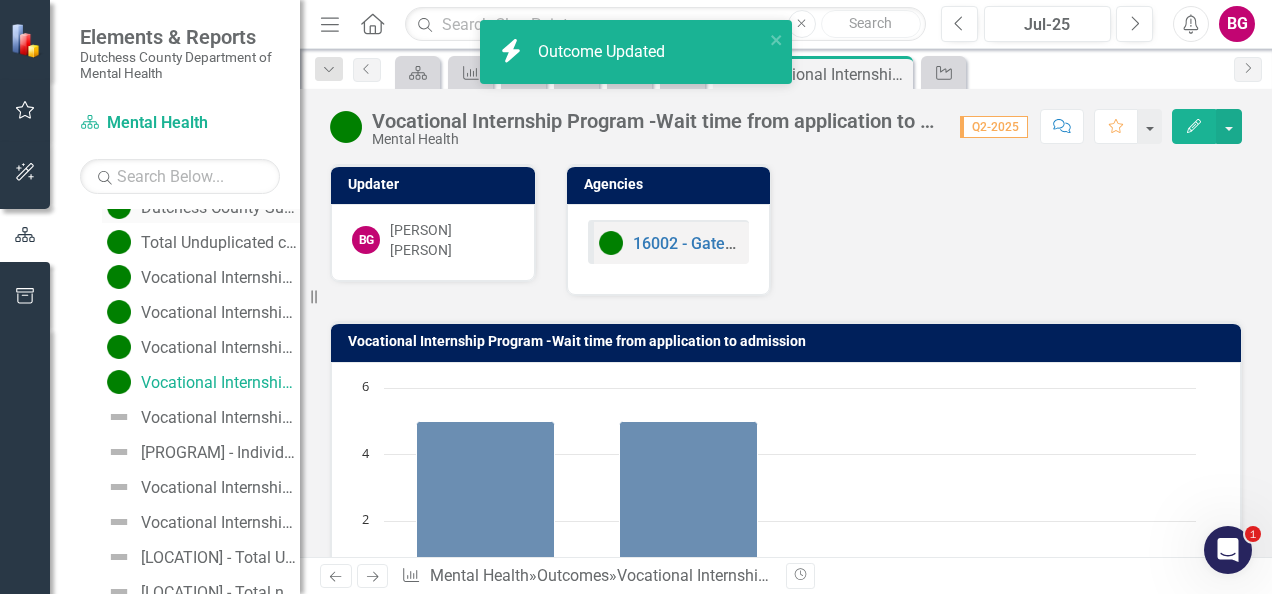 scroll, scrollTop: 538, scrollLeft: 0, axis: vertical 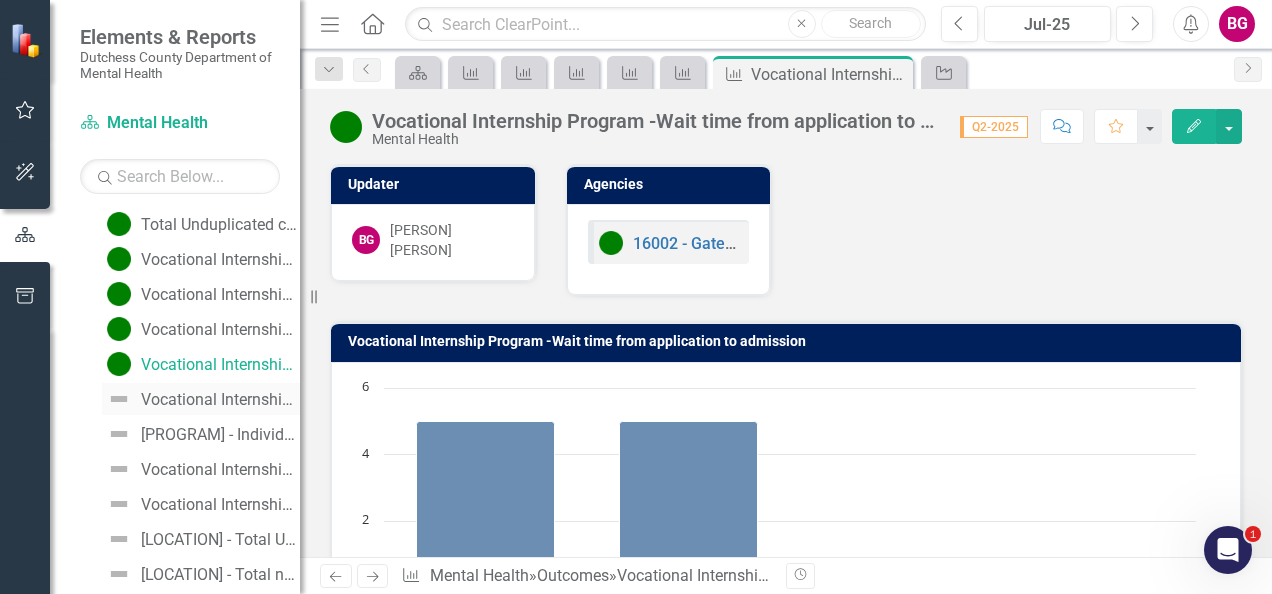 click on "Vocational Internship Program - Total number of No-shows" at bounding box center (220, 400) 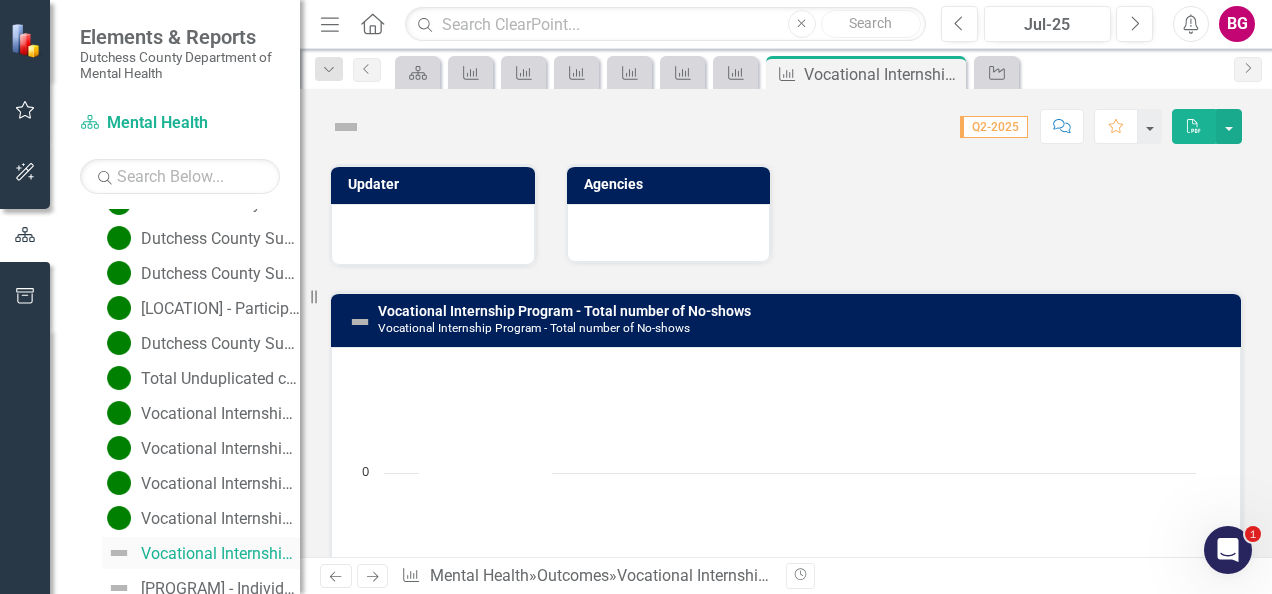 scroll, scrollTop: 358, scrollLeft: 0, axis: vertical 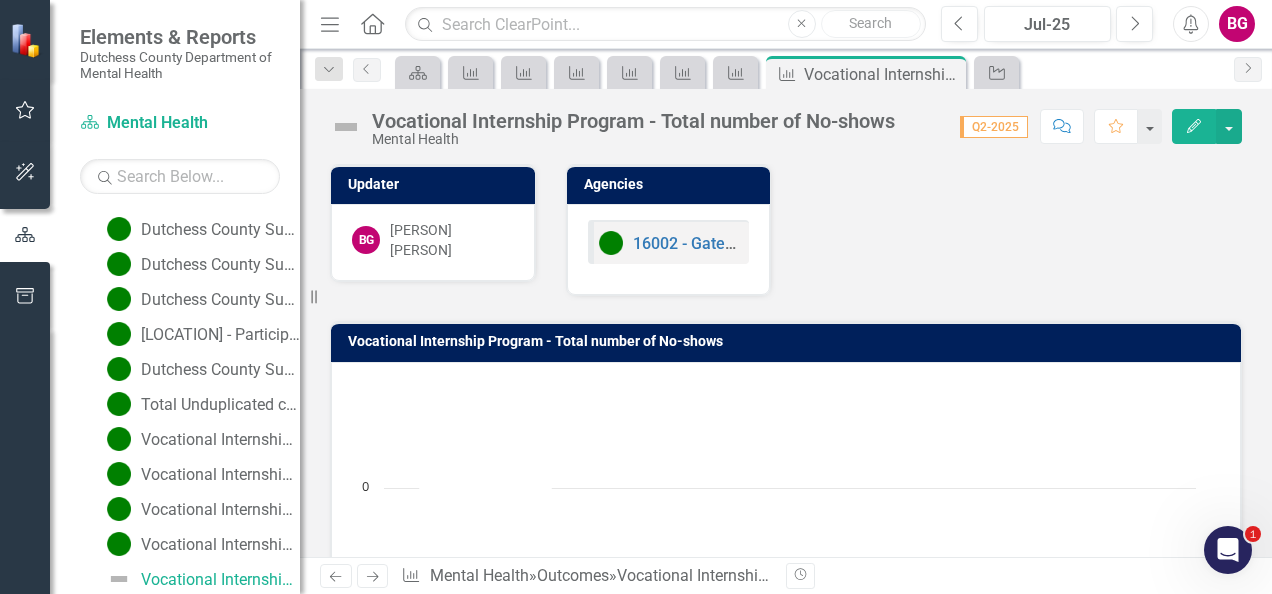click on "Edit" 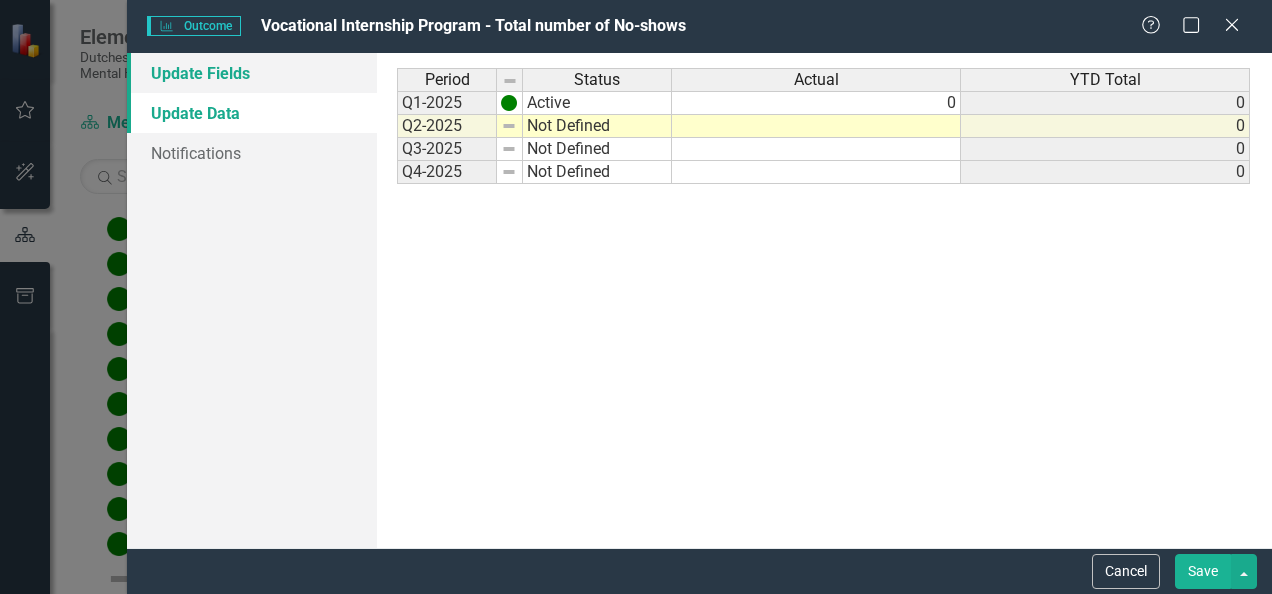 scroll, scrollTop: 0, scrollLeft: 0, axis: both 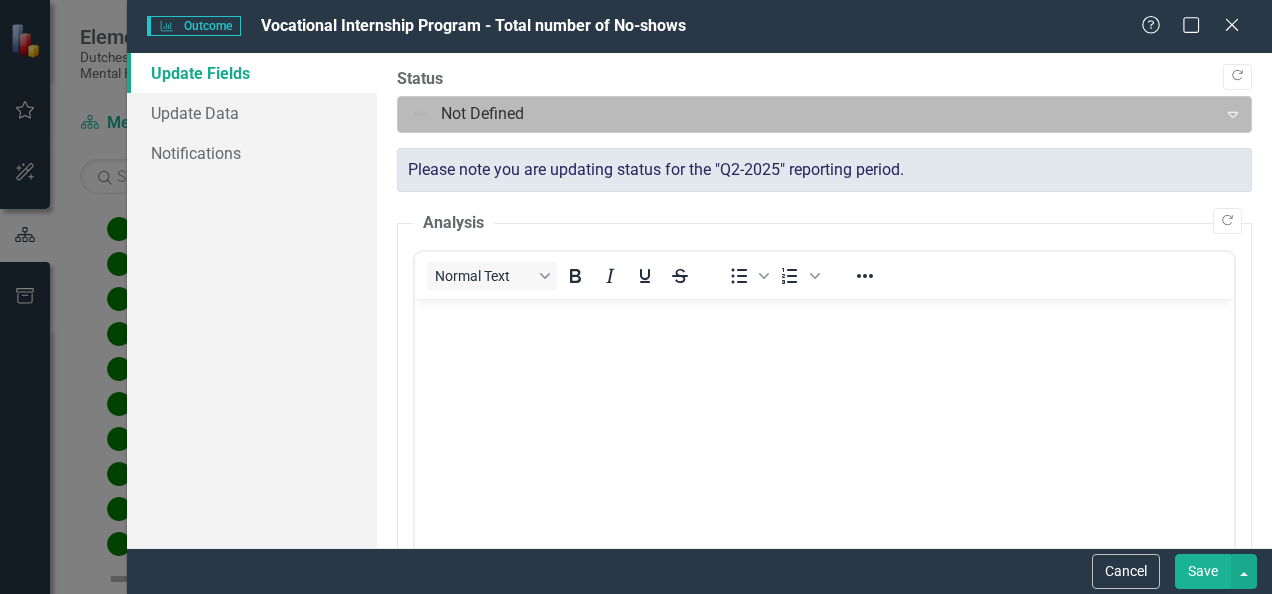 click at bounding box center (807, 114) 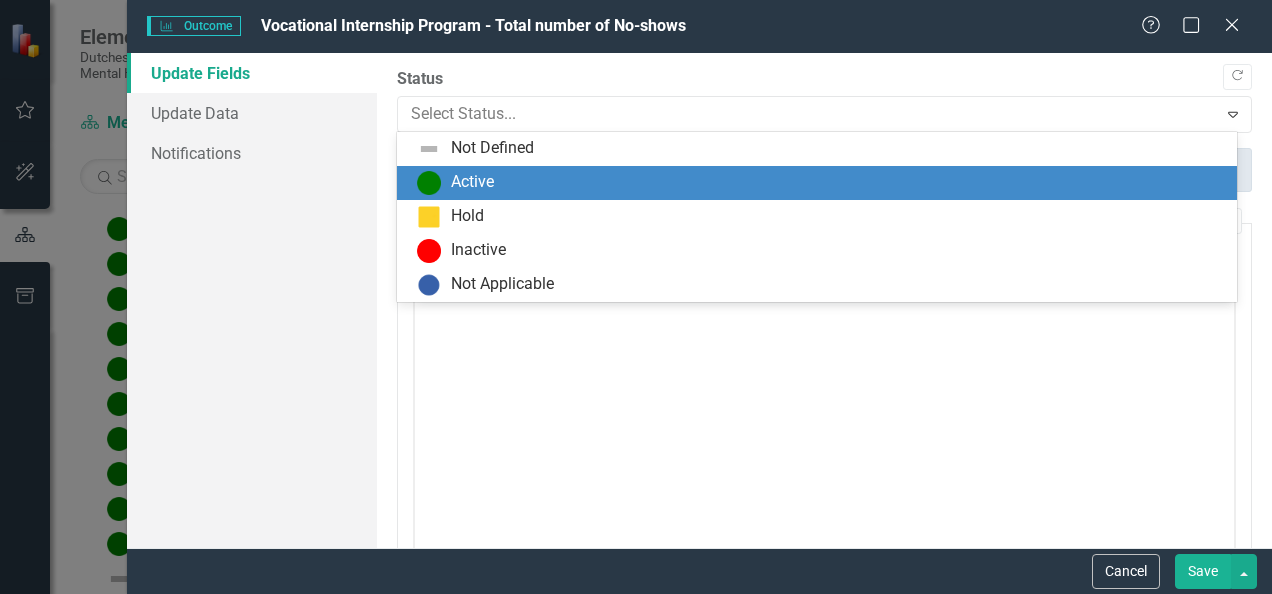 click on "Active" at bounding box center [821, 183] 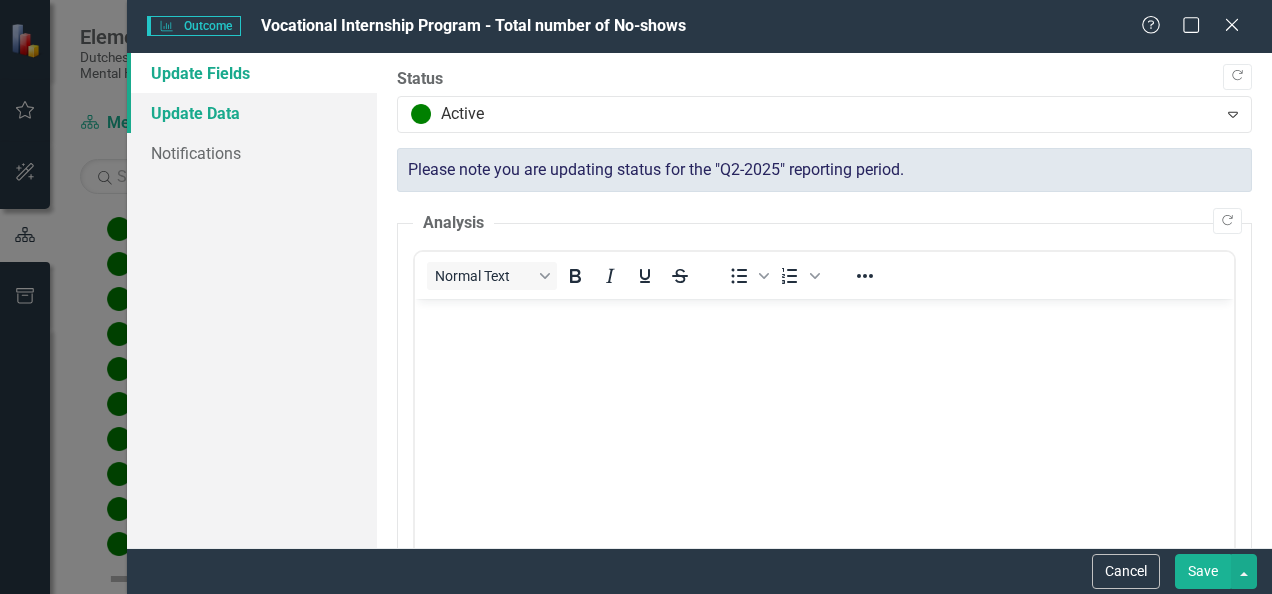 click on "Update  Data" at bounding box center [252, 113] 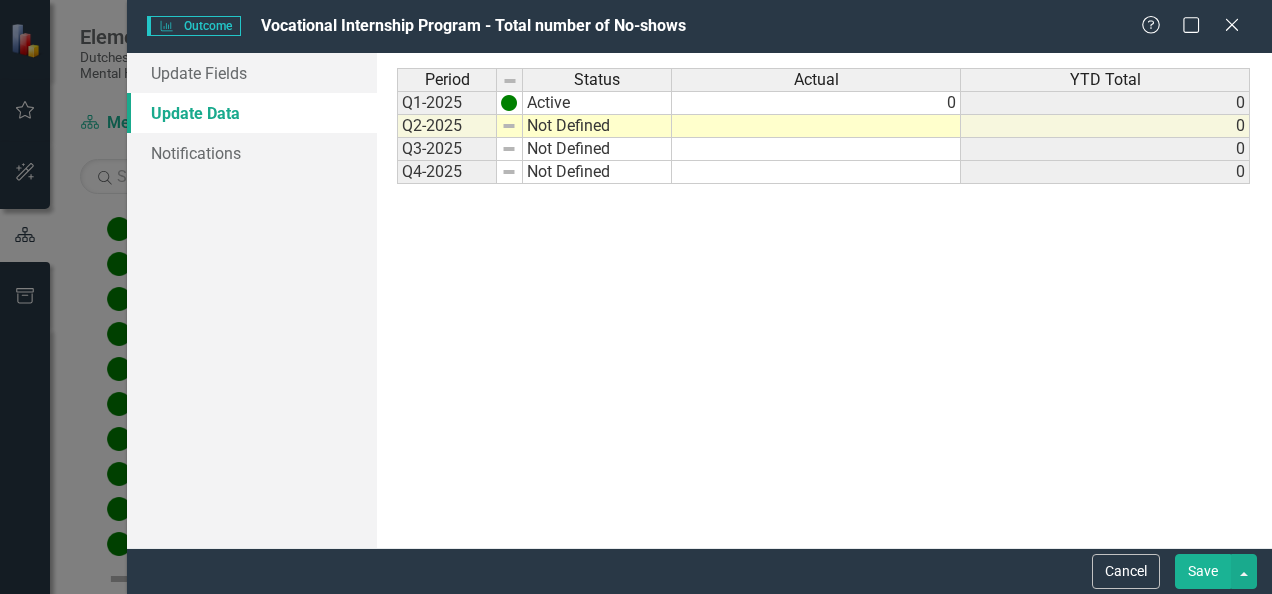 click at bounding box center [816, 126] 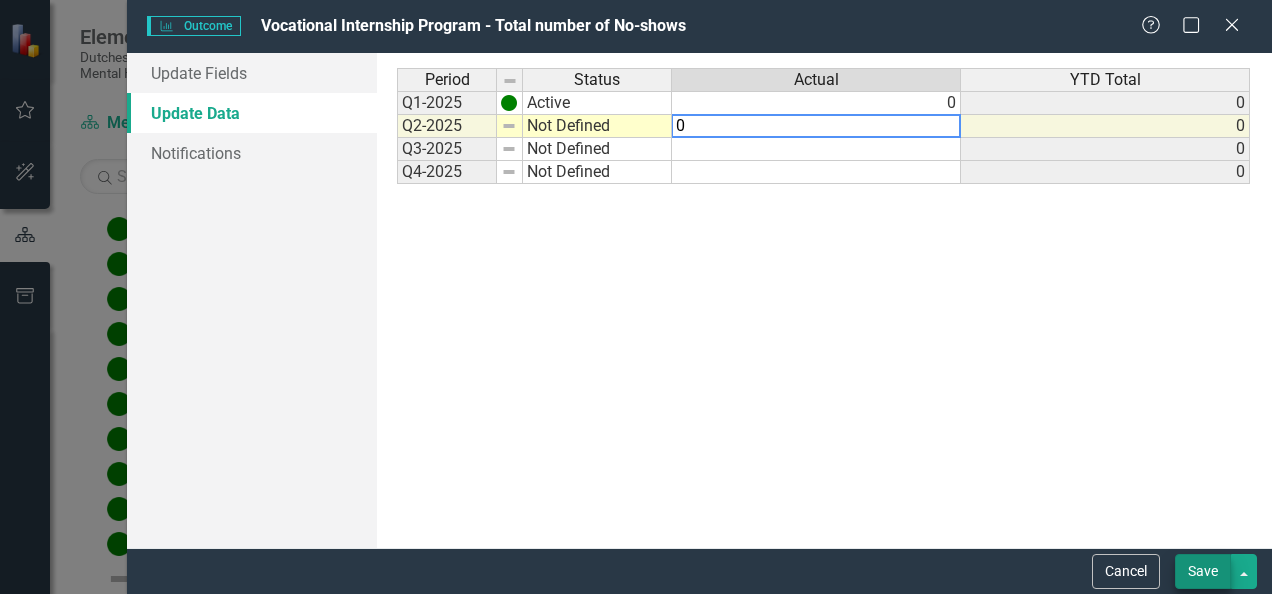 type on "0" 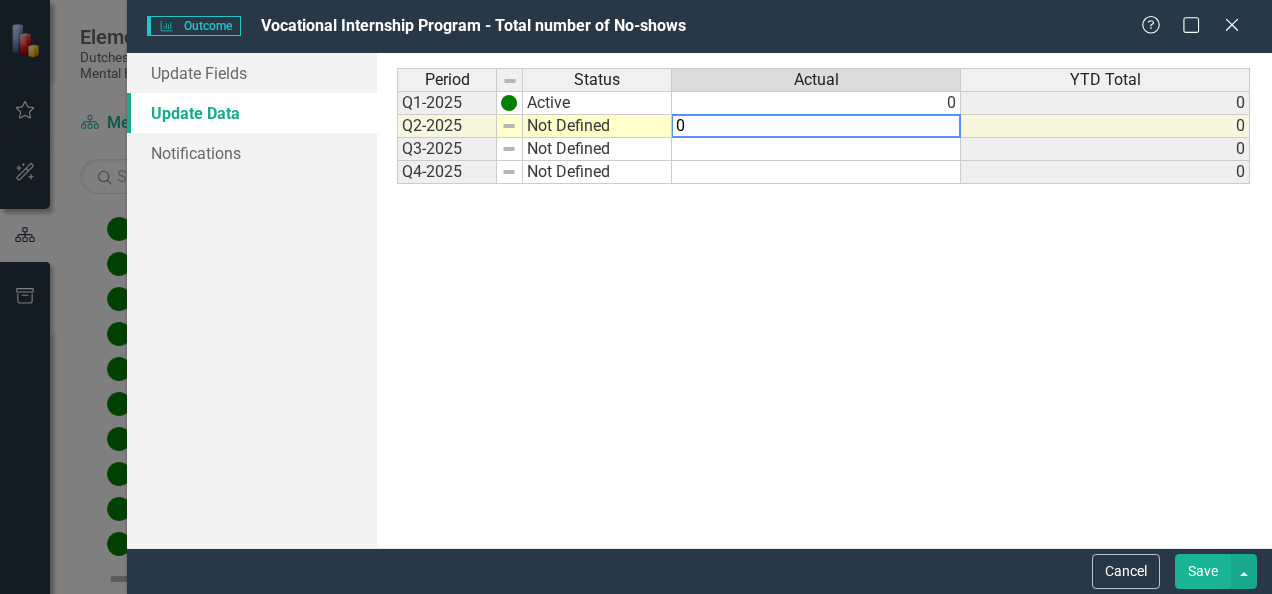 click on "Save" at bounding box center (1203, 571) 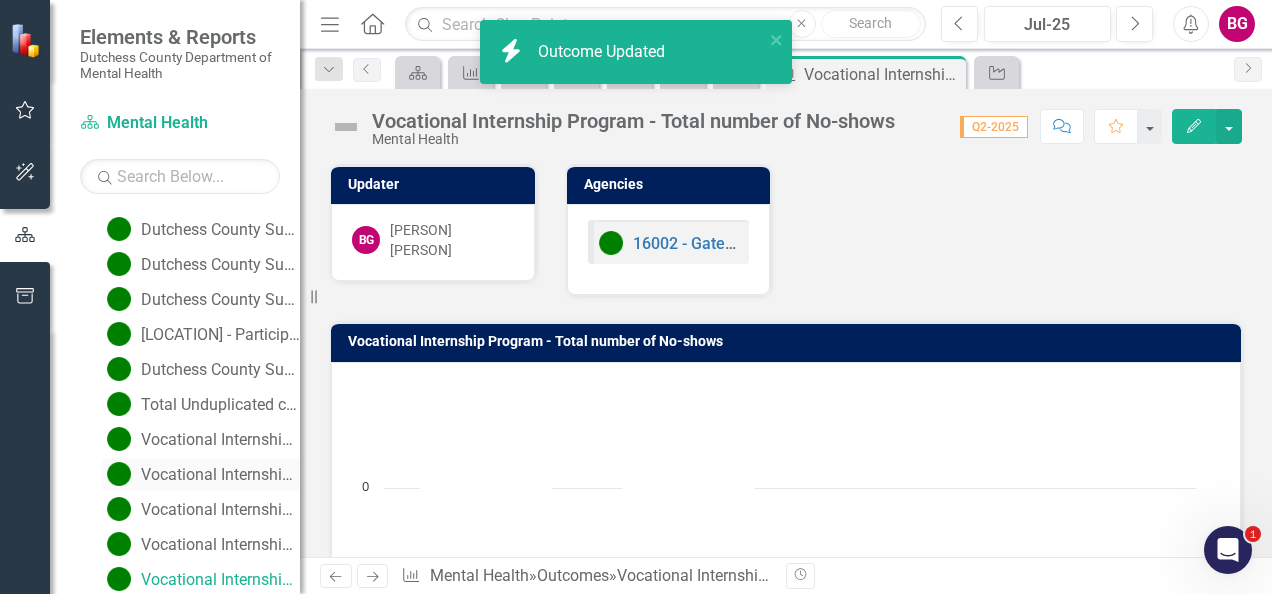 scroll, scrollTop: 554, scrollLeft: 0, axis: vertical 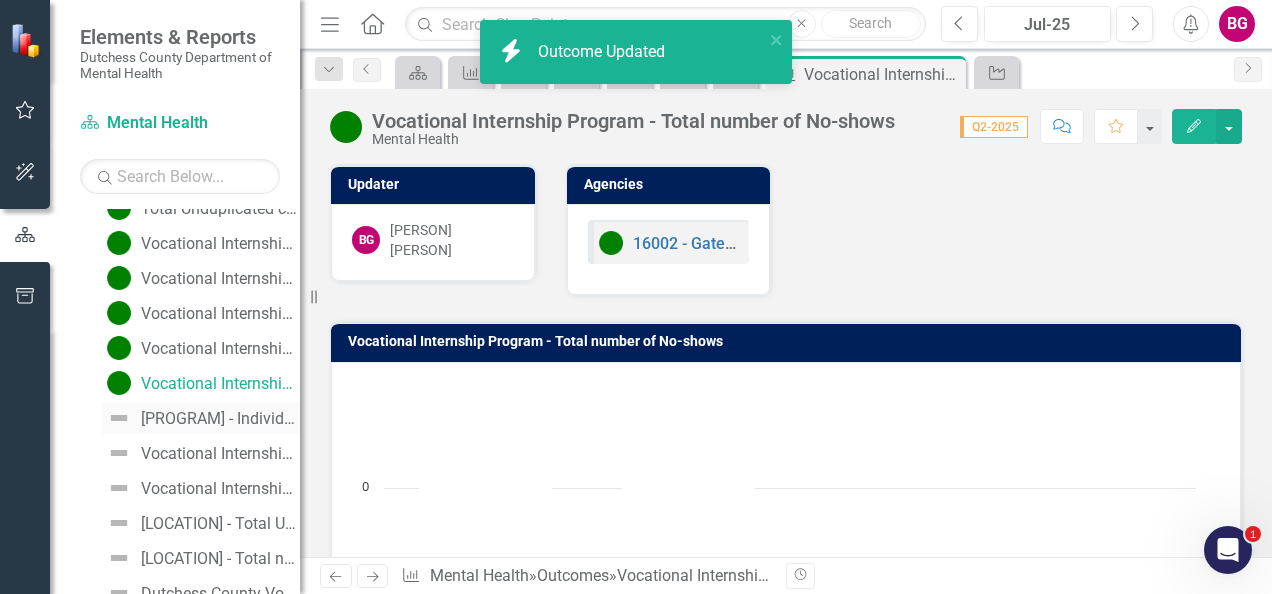 click on "[PROGRAM] - Individuals who participate in vocational decision-making skills training will complete the Vocational Profile in that year." at bounding box center [220, 419] 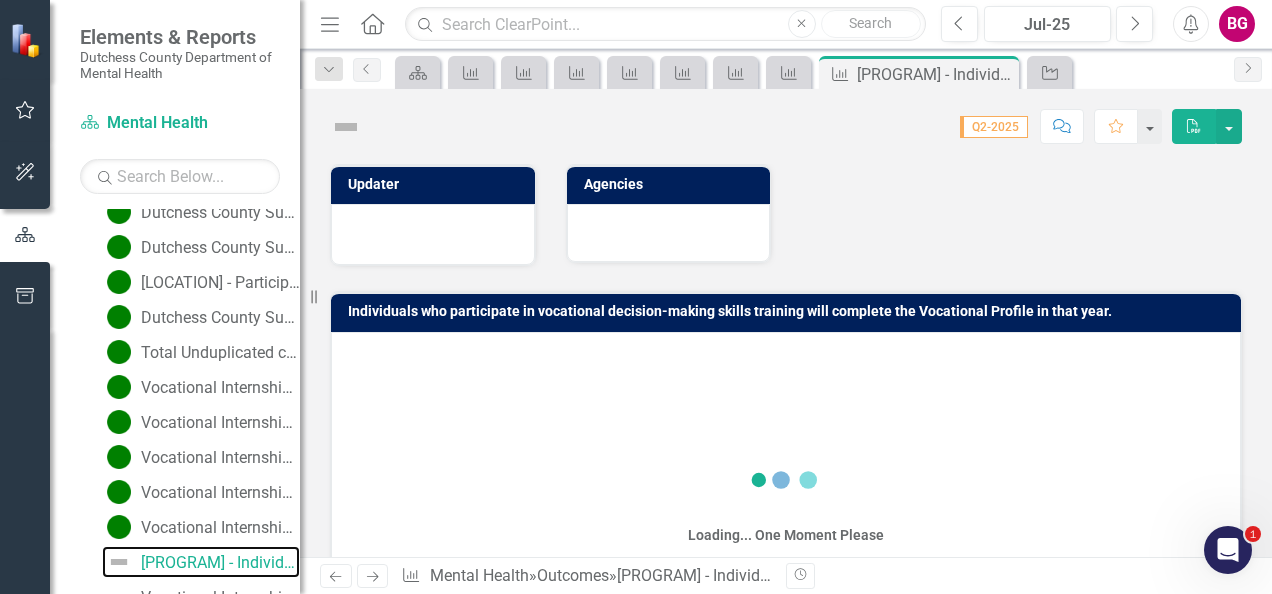 scroll, scrollTop: 394, scrollLeft: 0, axis: vertical 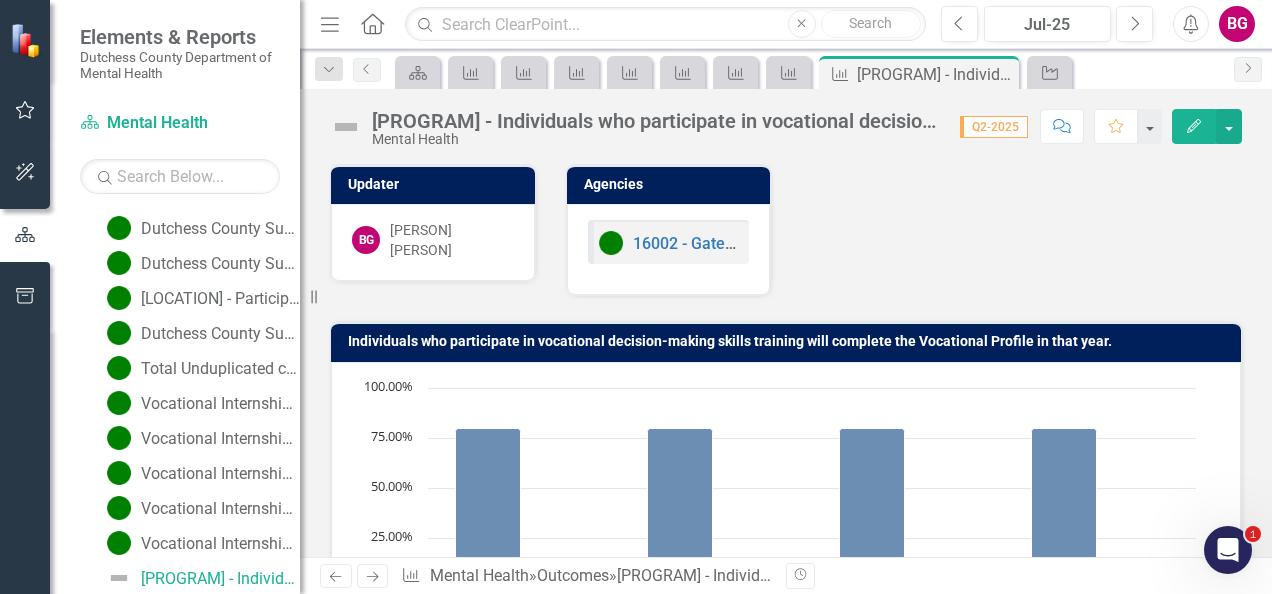 click on "Edit" at bounding box center [1194, 126] 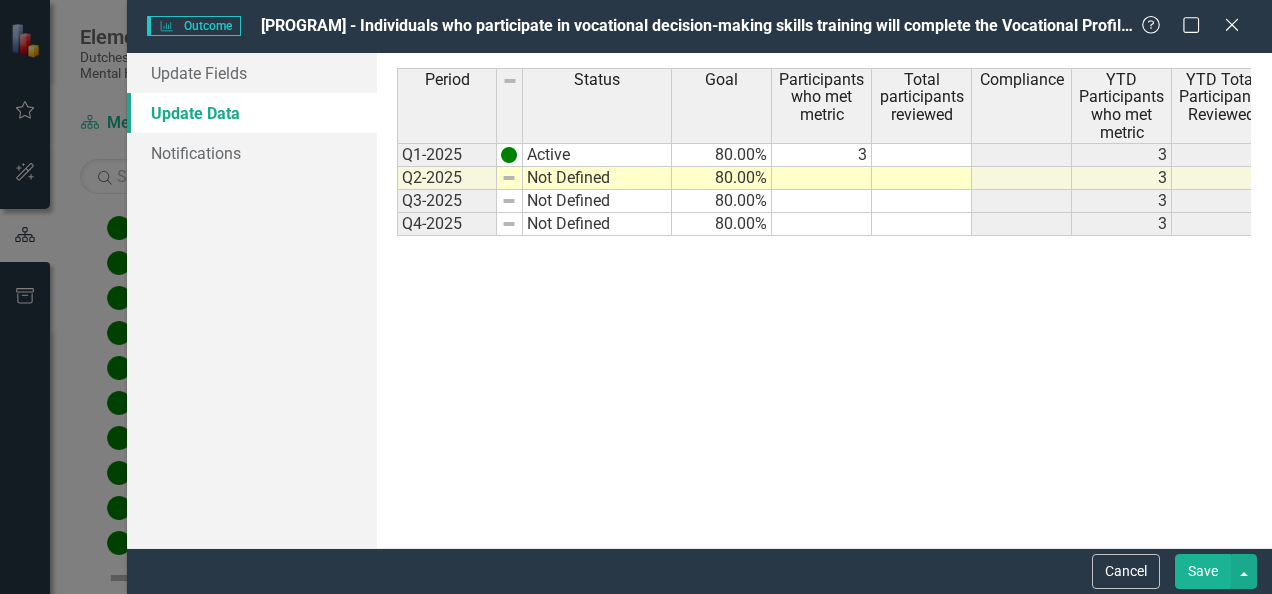 scroll, scrollTop: 0, scrollLeft: 0, axis: both 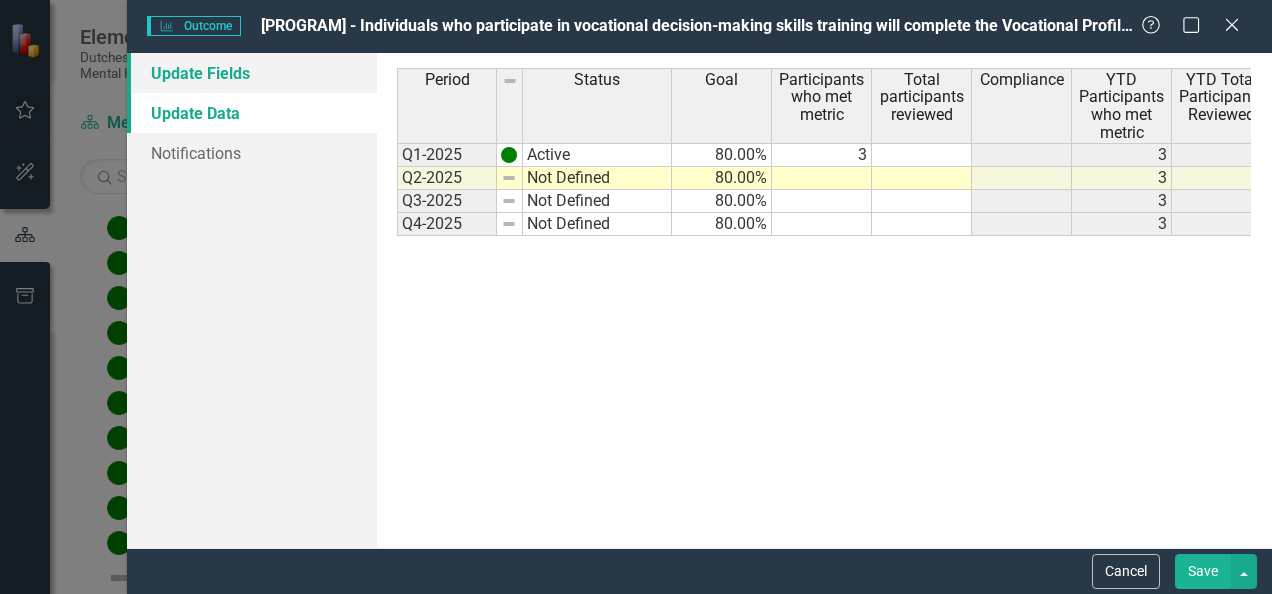 click on "Update Fields" at bounding box center [252, 73] 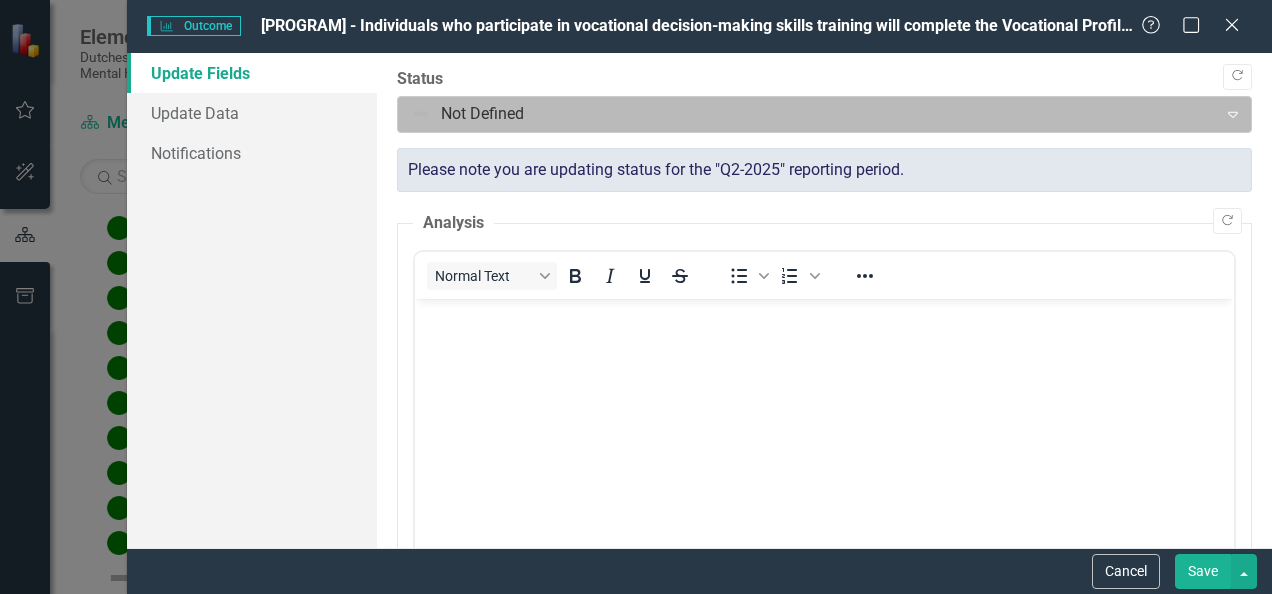 click at bounding box center [807, 114] 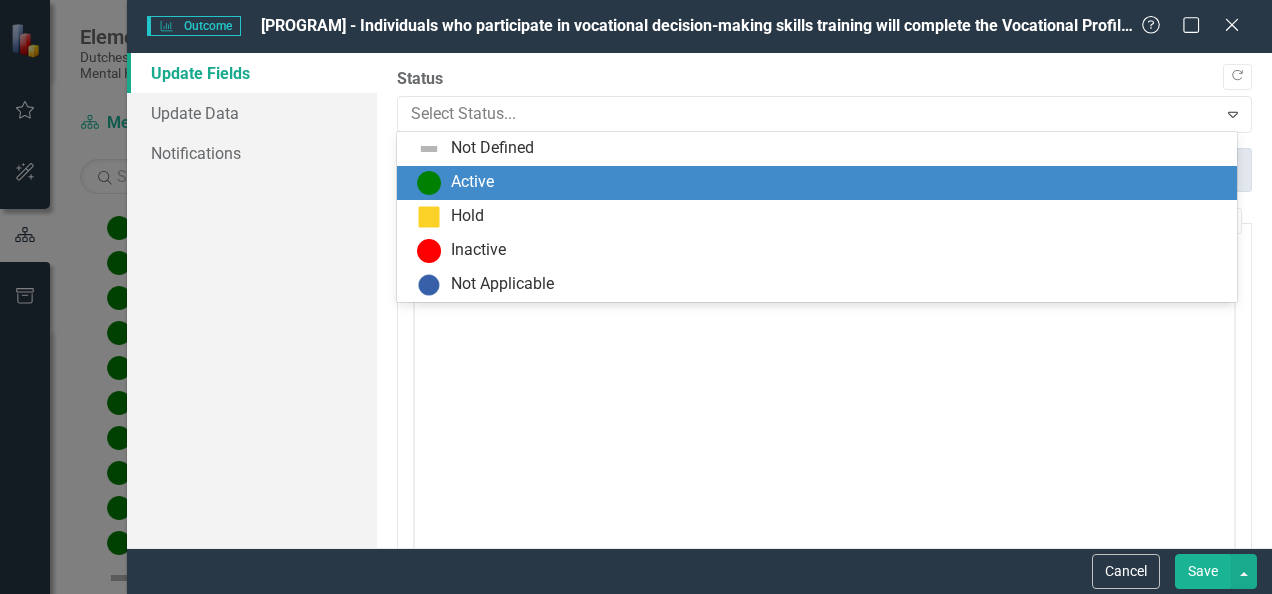 click on "Active" at bounding box center [821, 183] 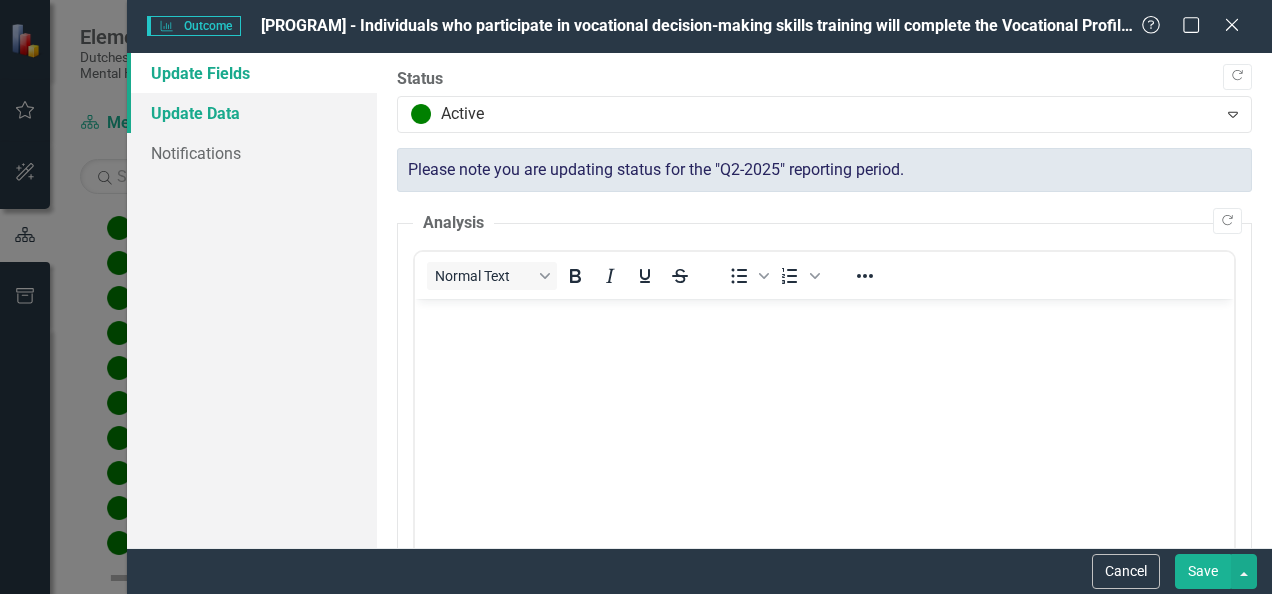 click on "Update  Data" at bounding box center (252, 113) 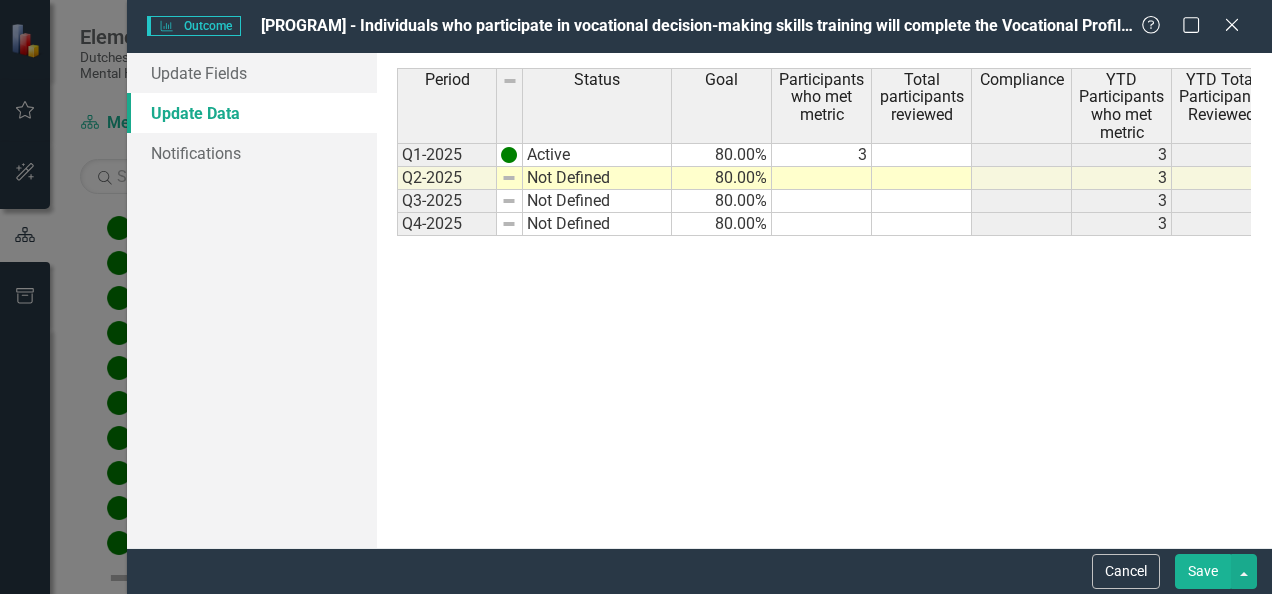 click at bounding box center [822, 178] 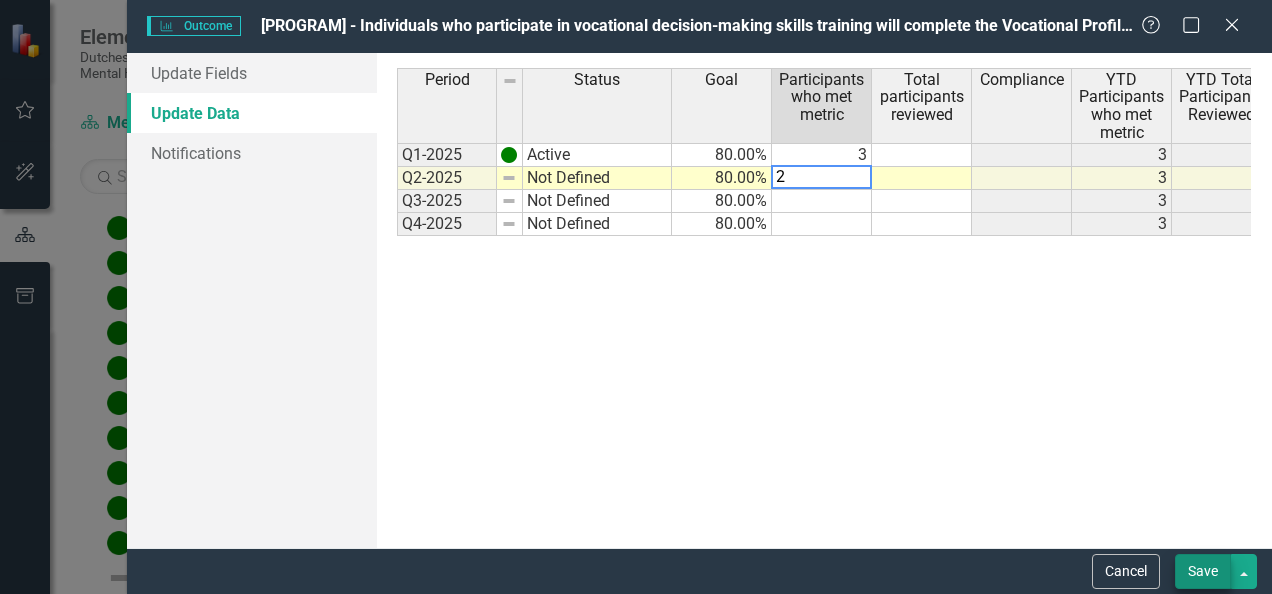 type on "2" 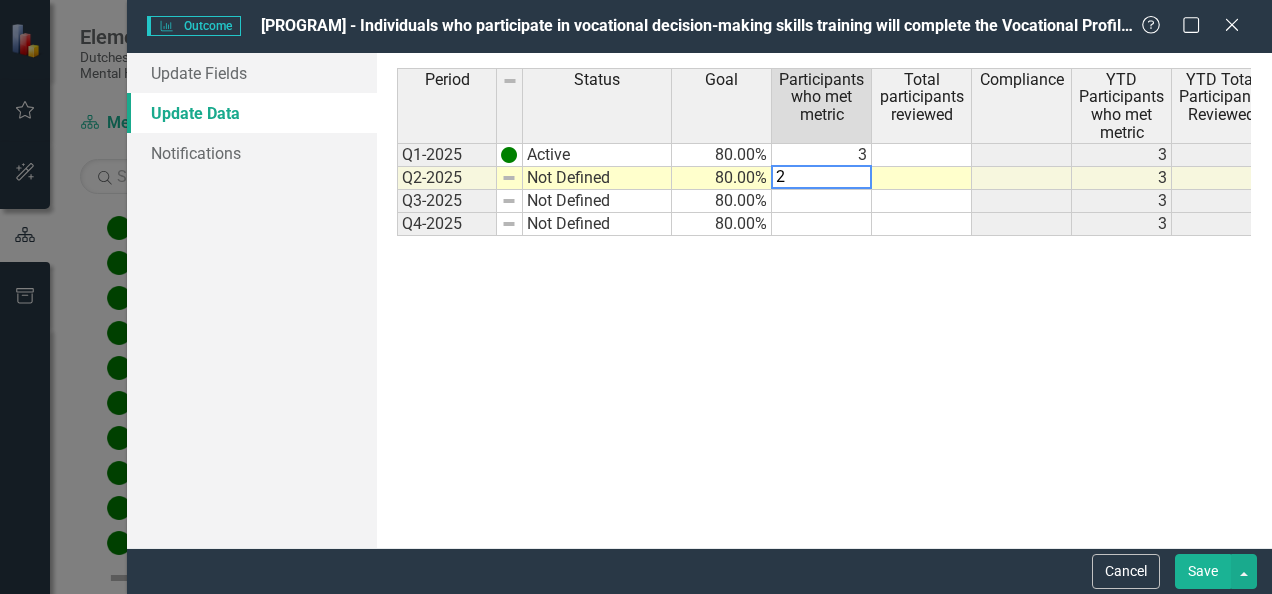 click on "Save" at bounding box center [1203, 571] 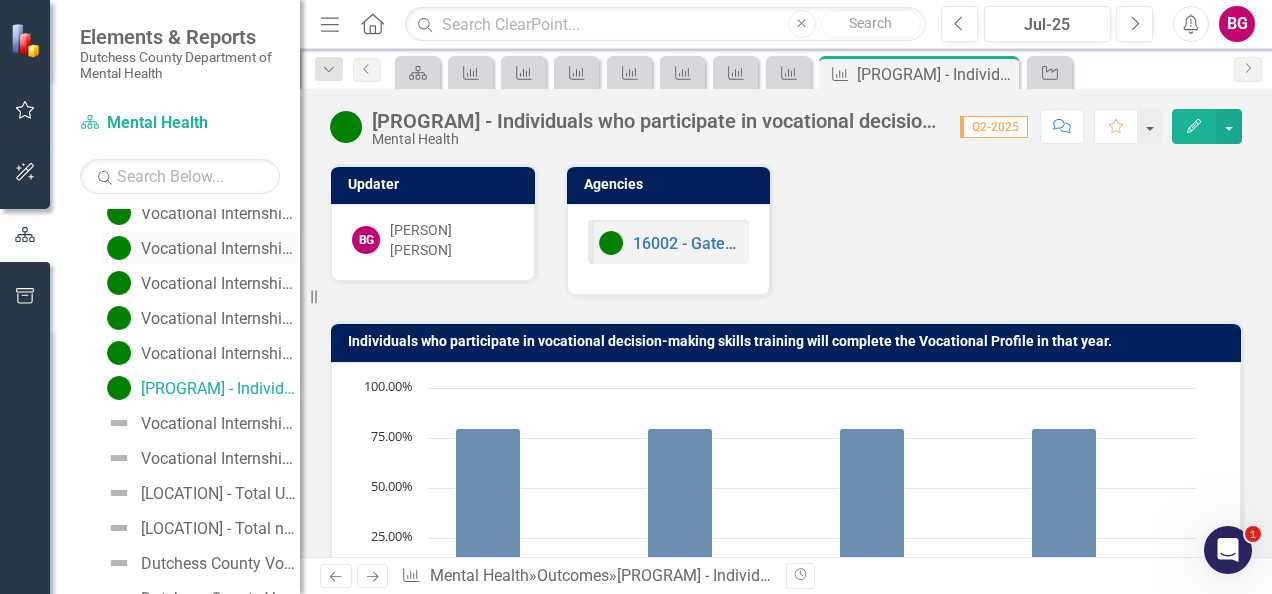 scroll, scrollTop: 585, scrollLeft: 0, axis: vertical 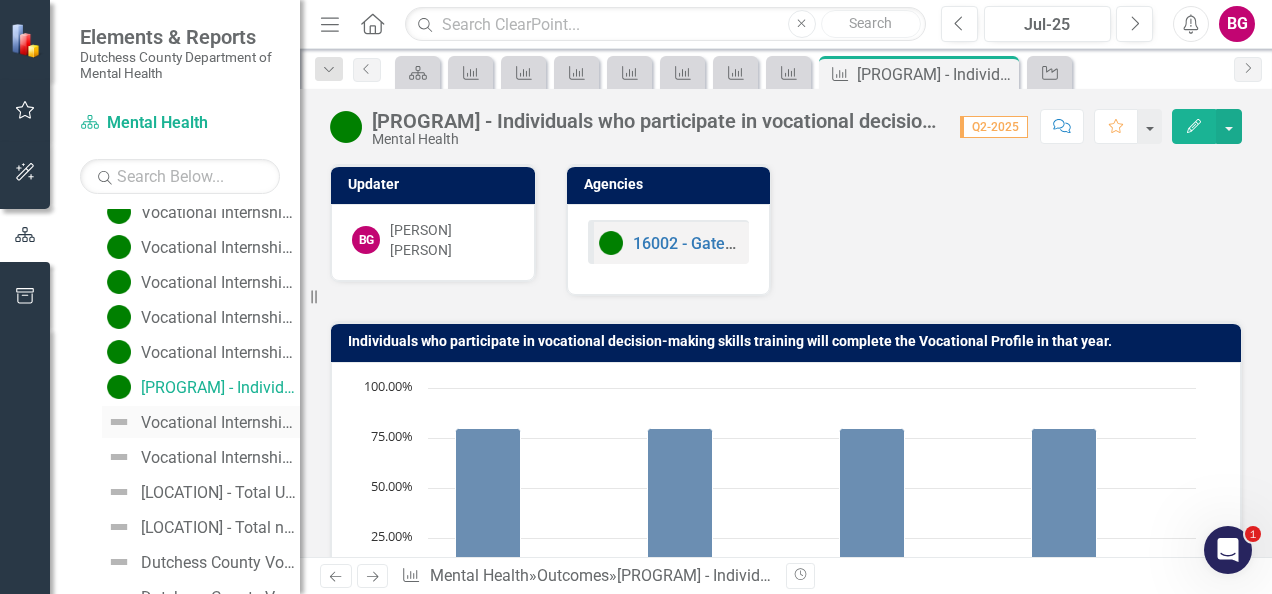 click on "Vocational Internship Program - Participants who complete a Vocational Profile will participate in the internship process." at bounding box center [220, 423] 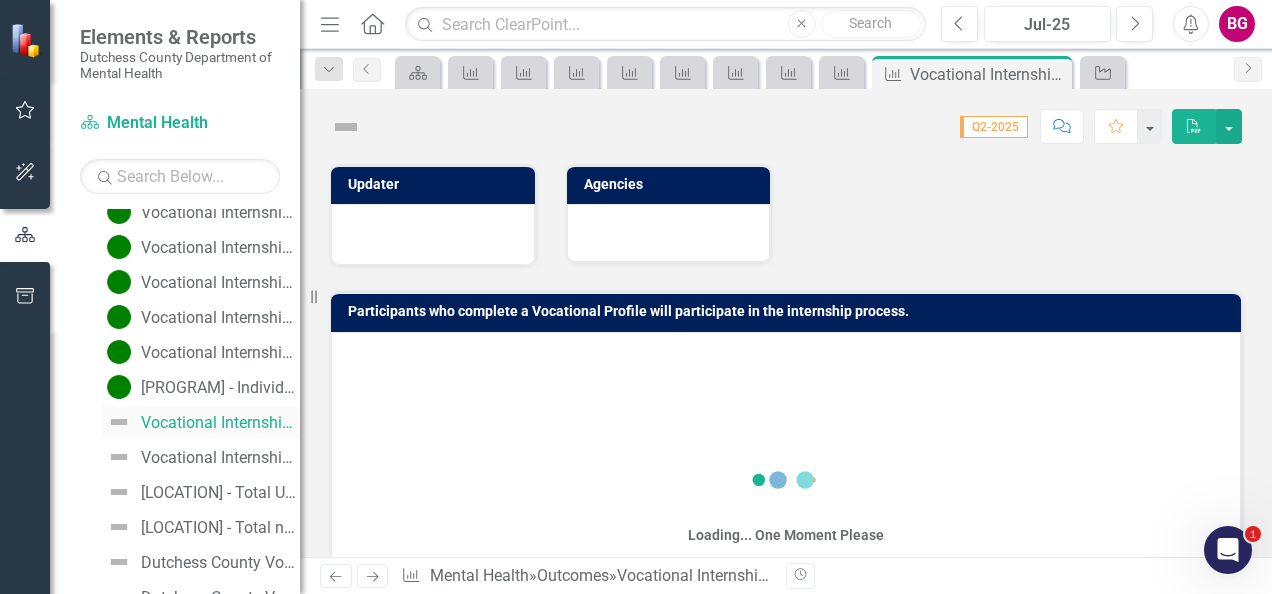 scroll, scrollTop: 428, scrollLeft: 0, axis: vertical 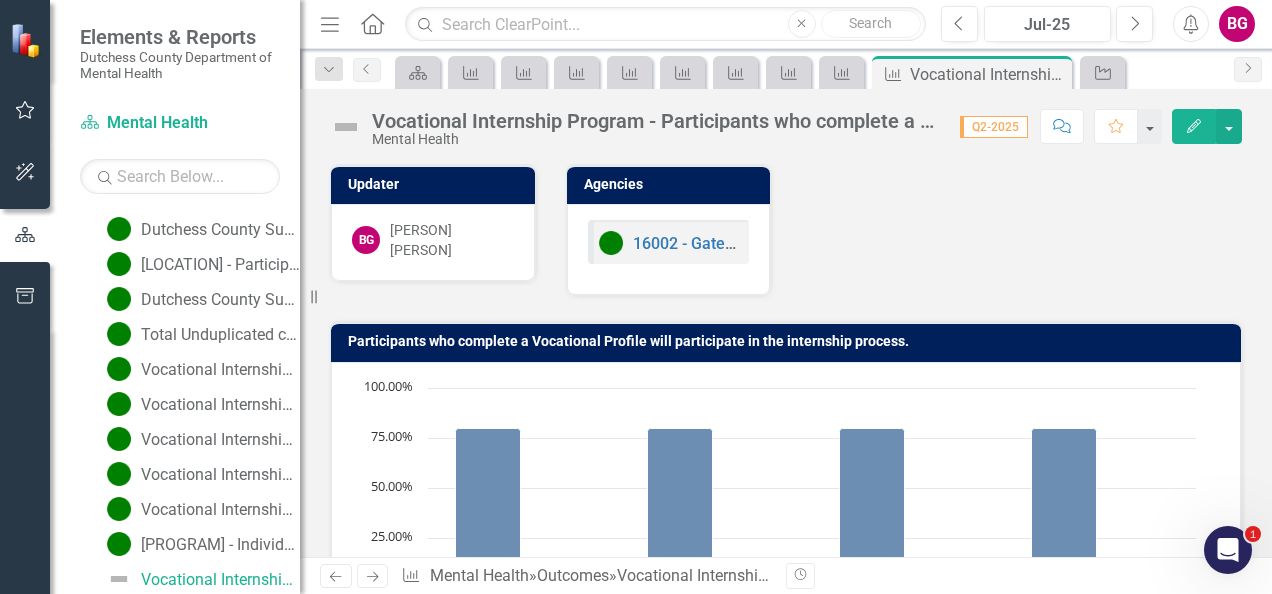 click on "Edit" 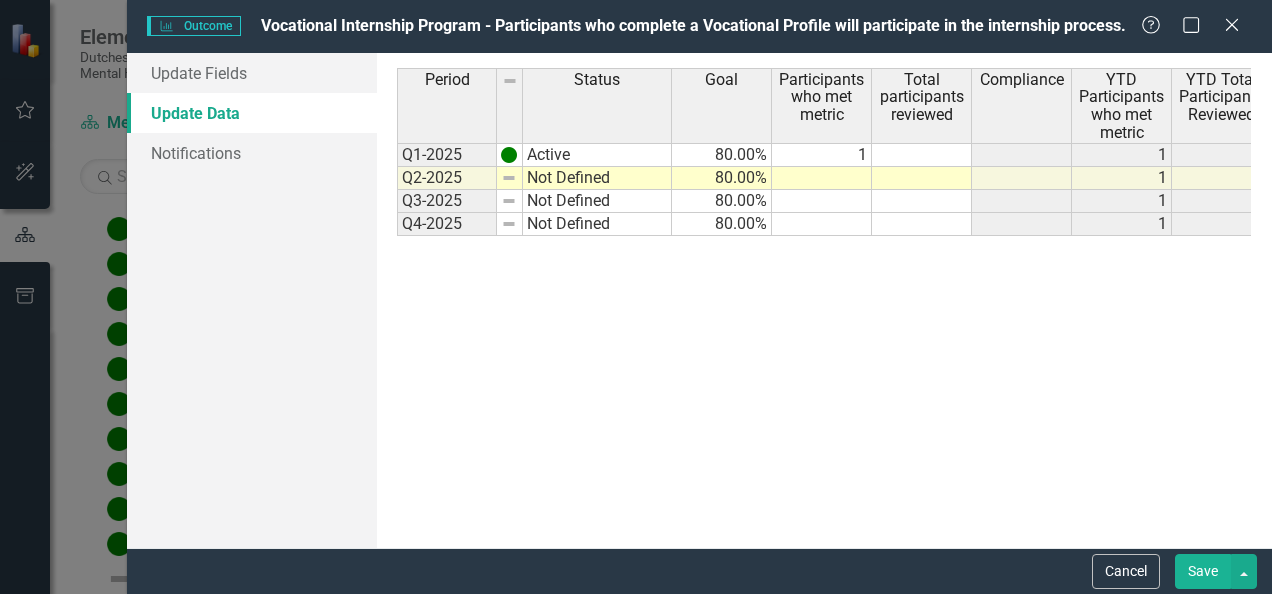 scroll, scrollTop: 0, scrollLeft: 0, axis: both 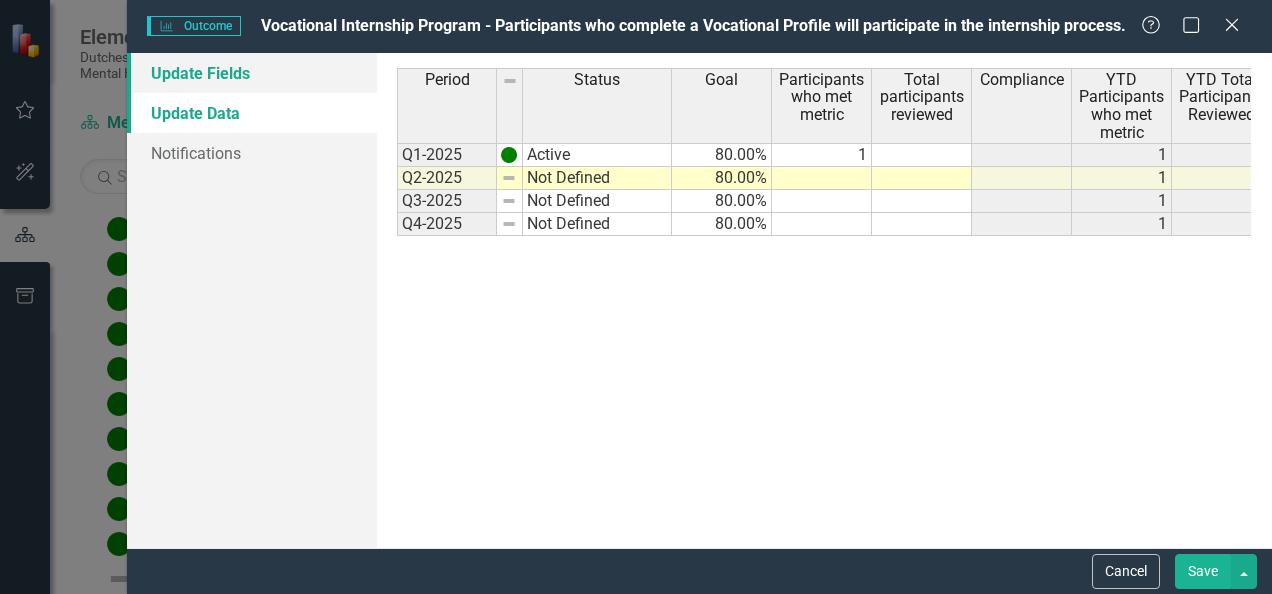 click on "Update Fields" at bounding box center (252, 73) 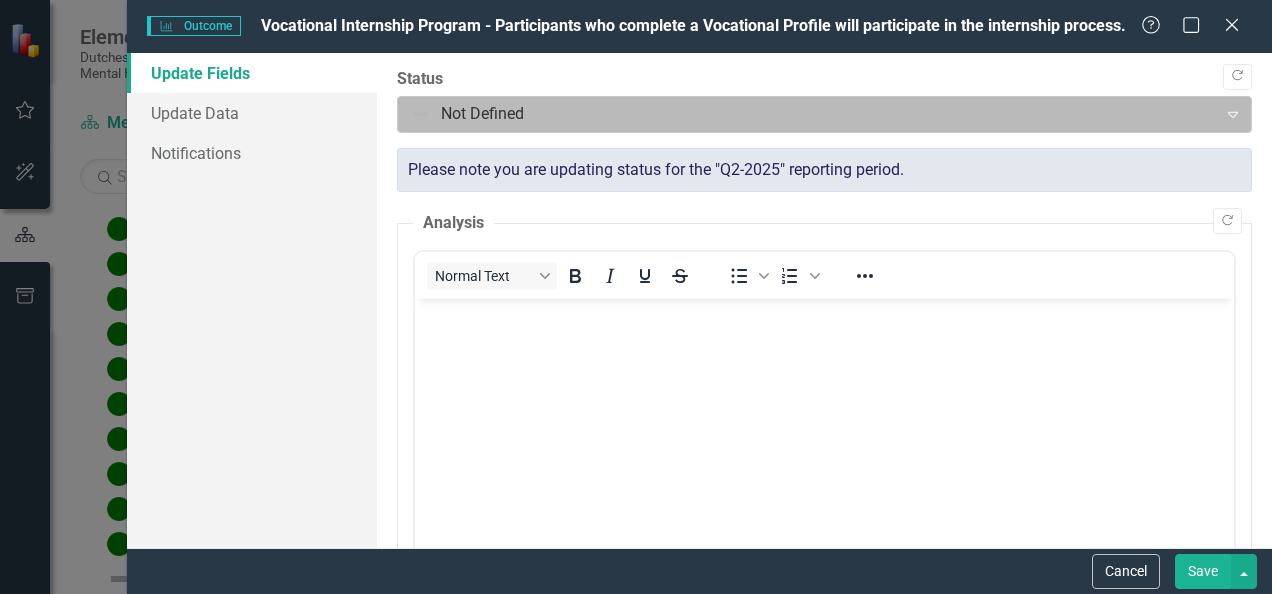 click at bounding box center [807, 114] 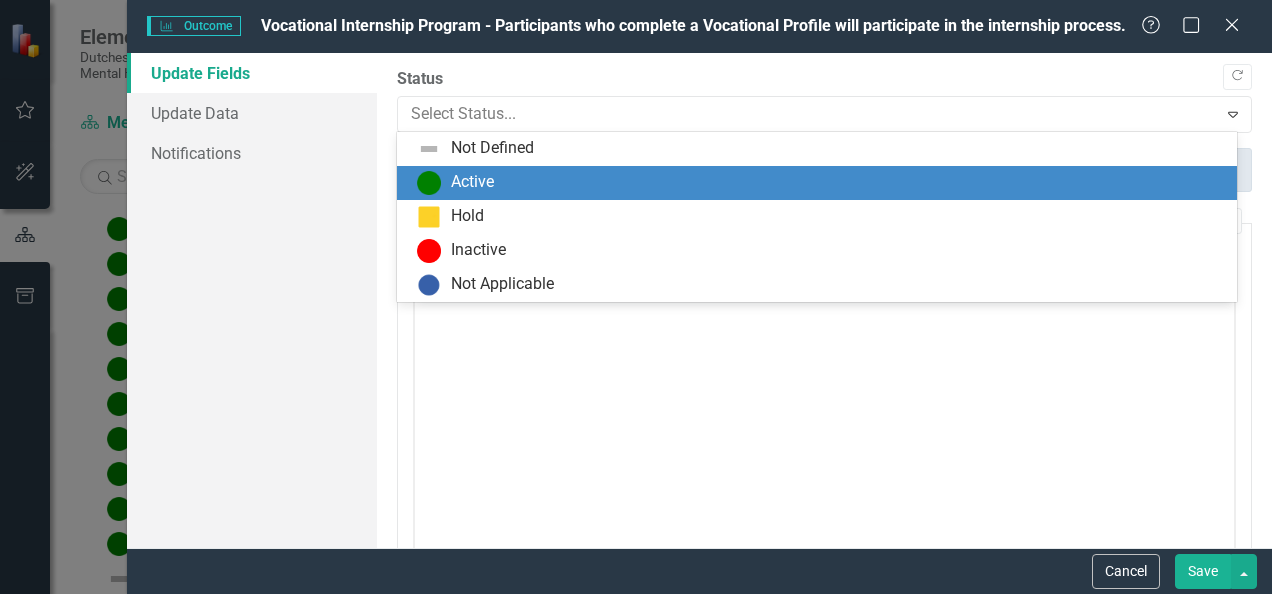 click on "Active" at bounding box center [821, 183] 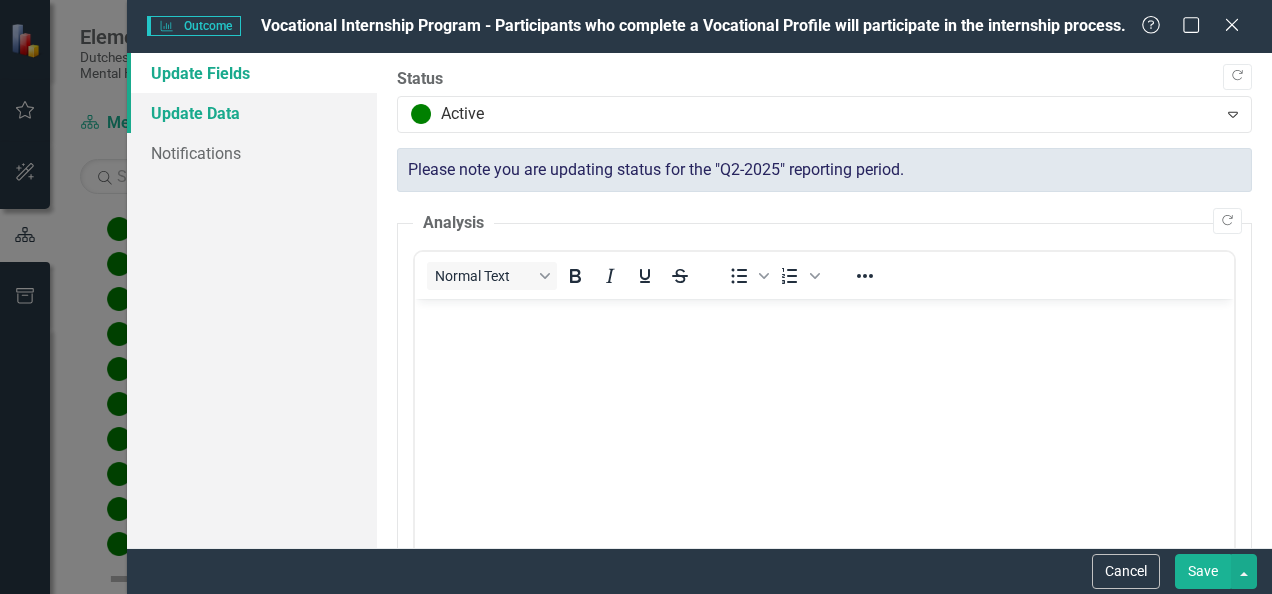 click on "Update  Data" at bounding box center (252, 113) 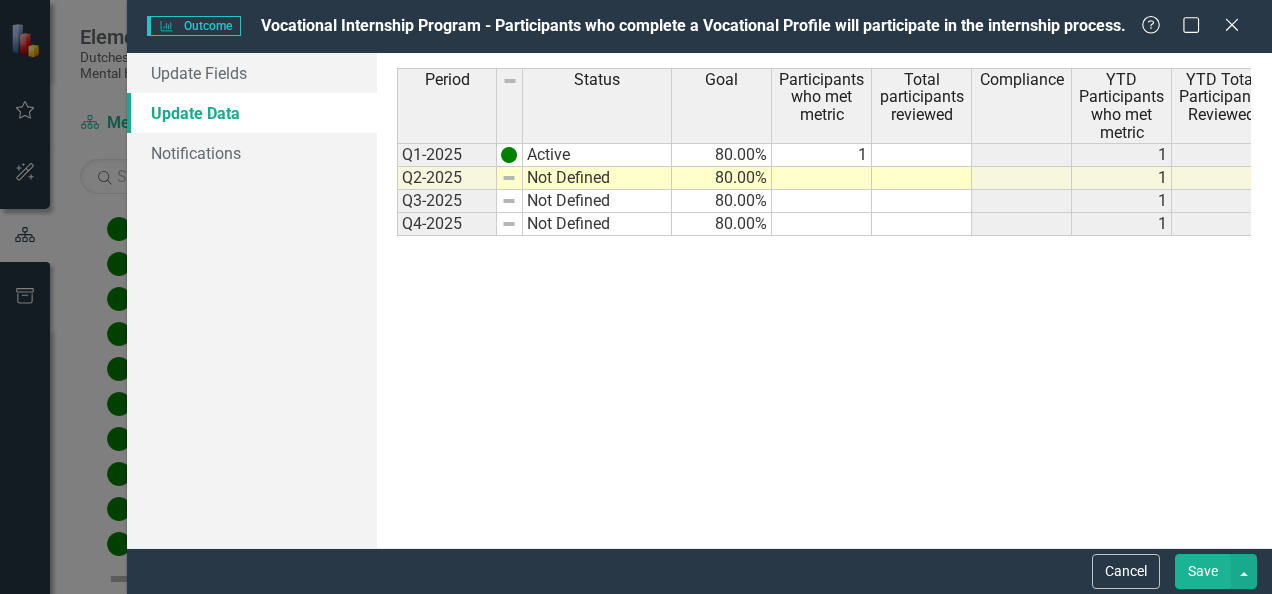 click at bounding box center (822, 178) 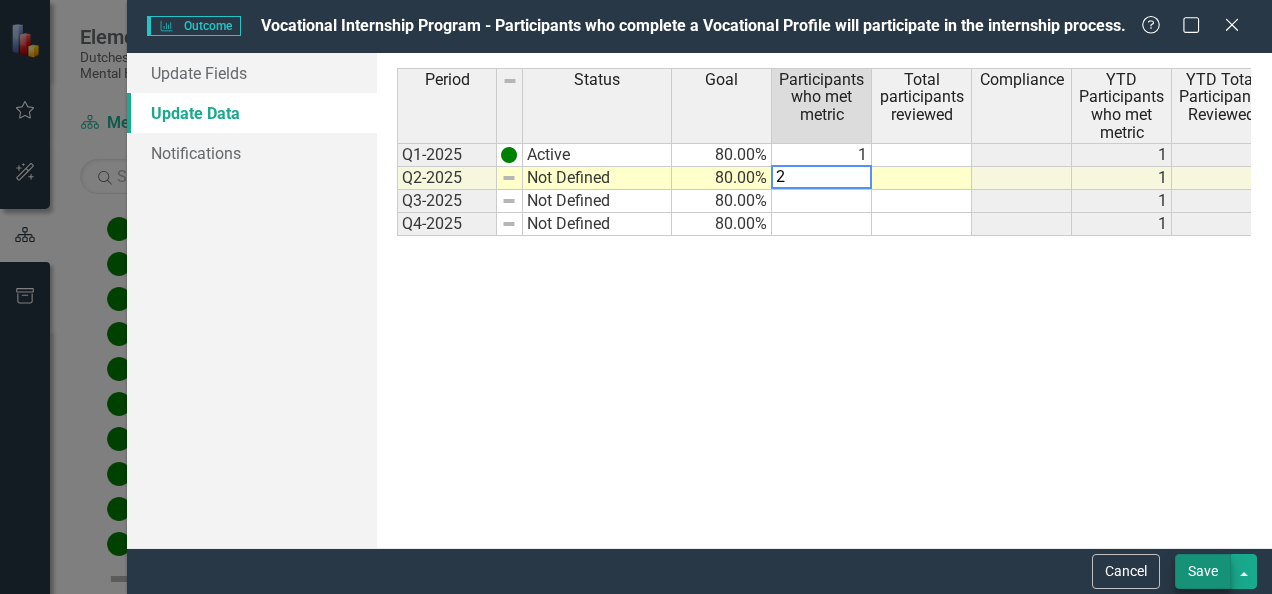 type on "2" 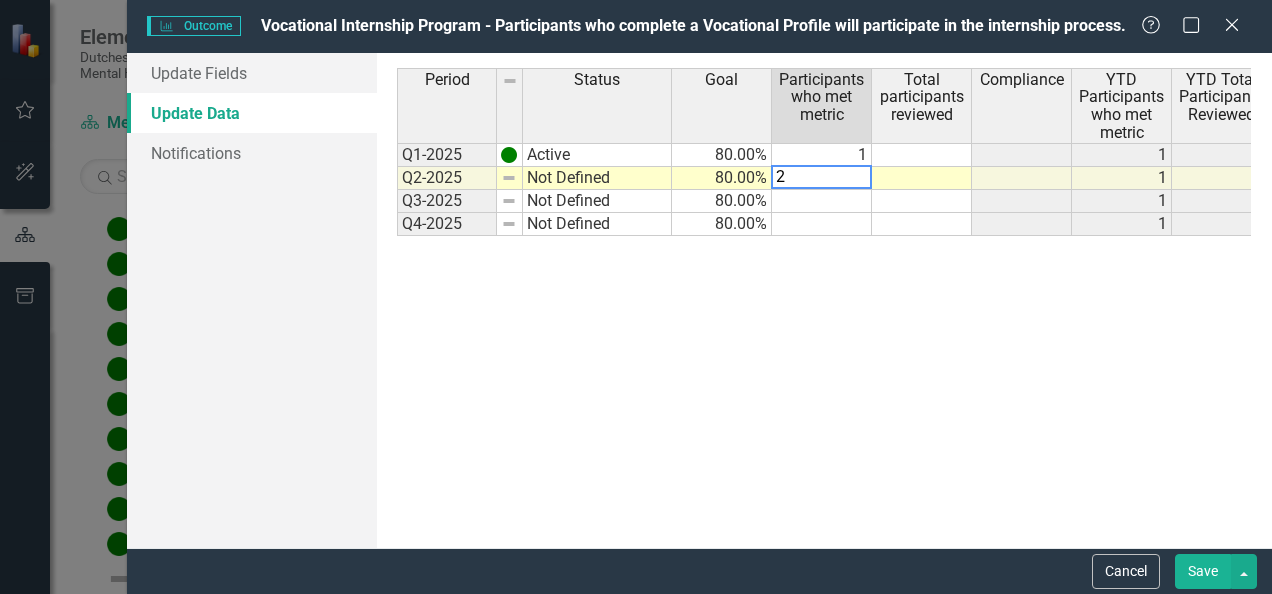 click on "Save" at bounding box center [1203, 571] 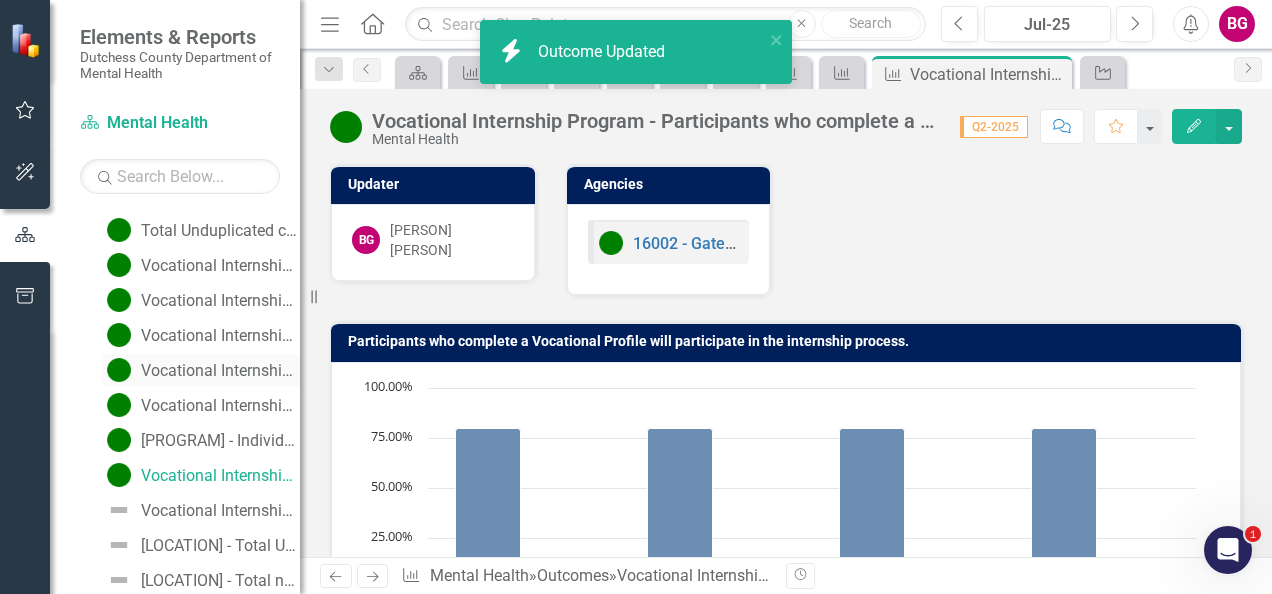 scroll, scrollTop: 532, scrollLeft: 0, axis: vertical 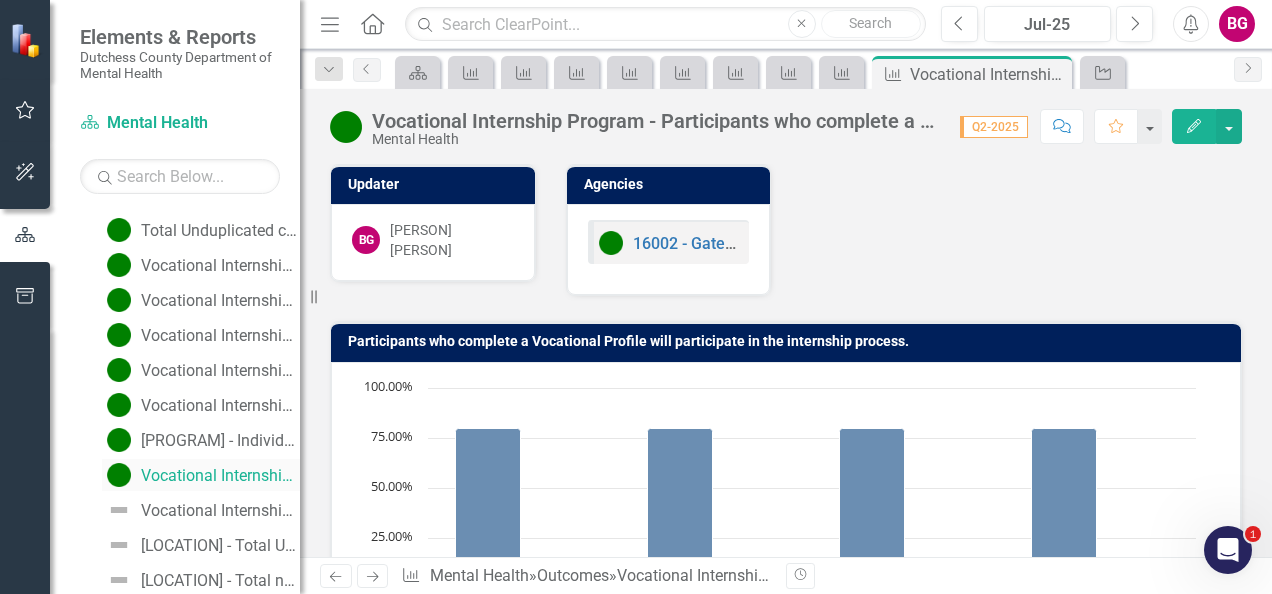 click on "Vocational Internship Program - Participants who complete a Vocational Profile will participate in the internship process." at bounding box center [220, 476] 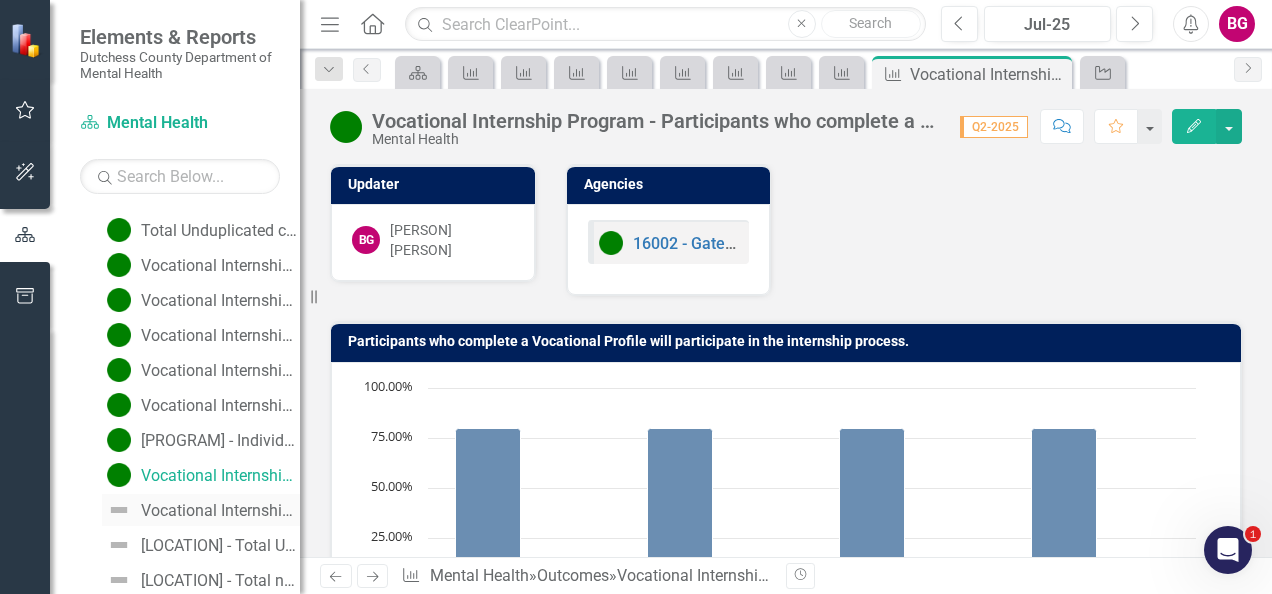 click on "Vocational Internship Program - Internship participants will complete a Functional Assessment." at bounding box center [220, 511] 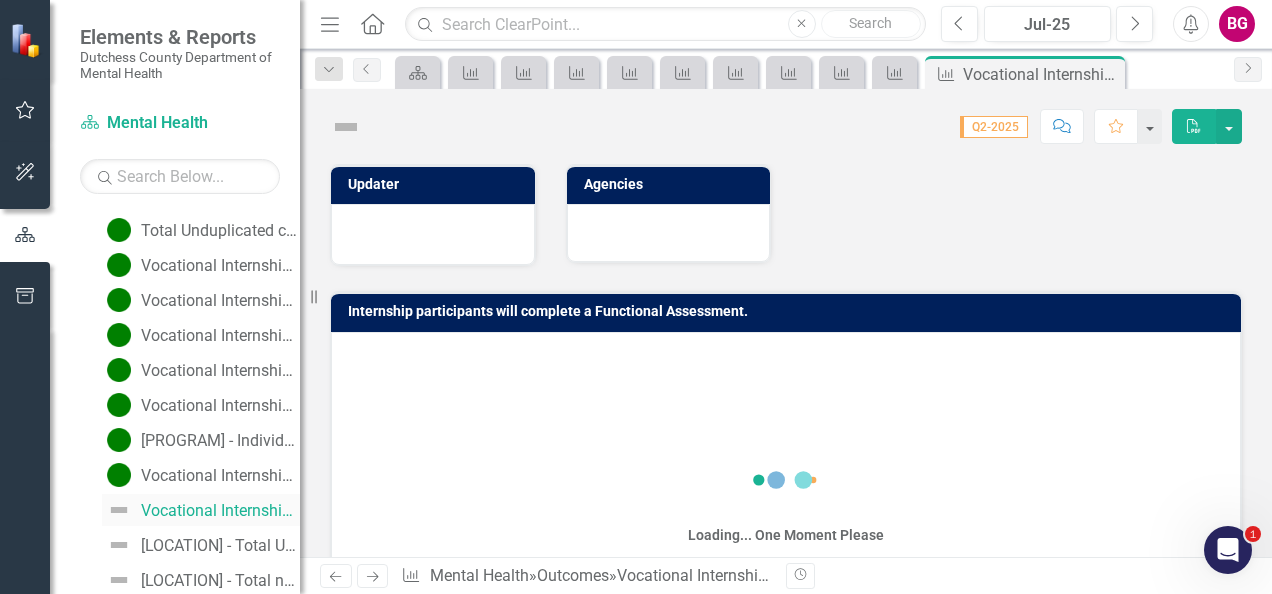 scroll, scrollTop: 464, scrollLeft: 0, axis: vertical 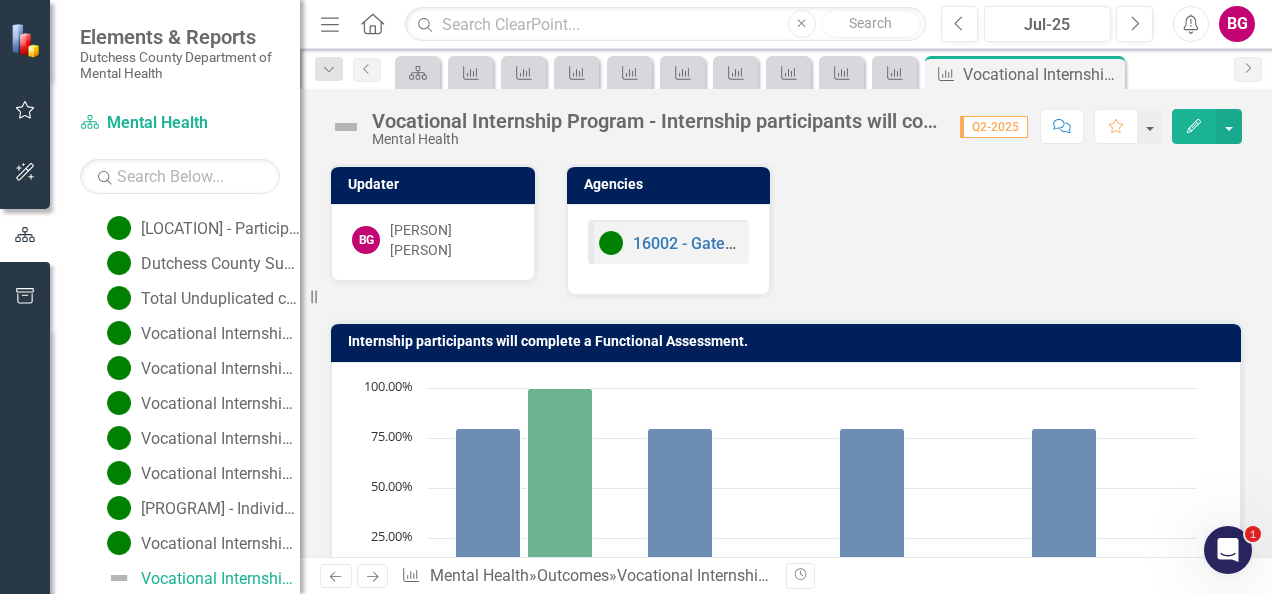 click 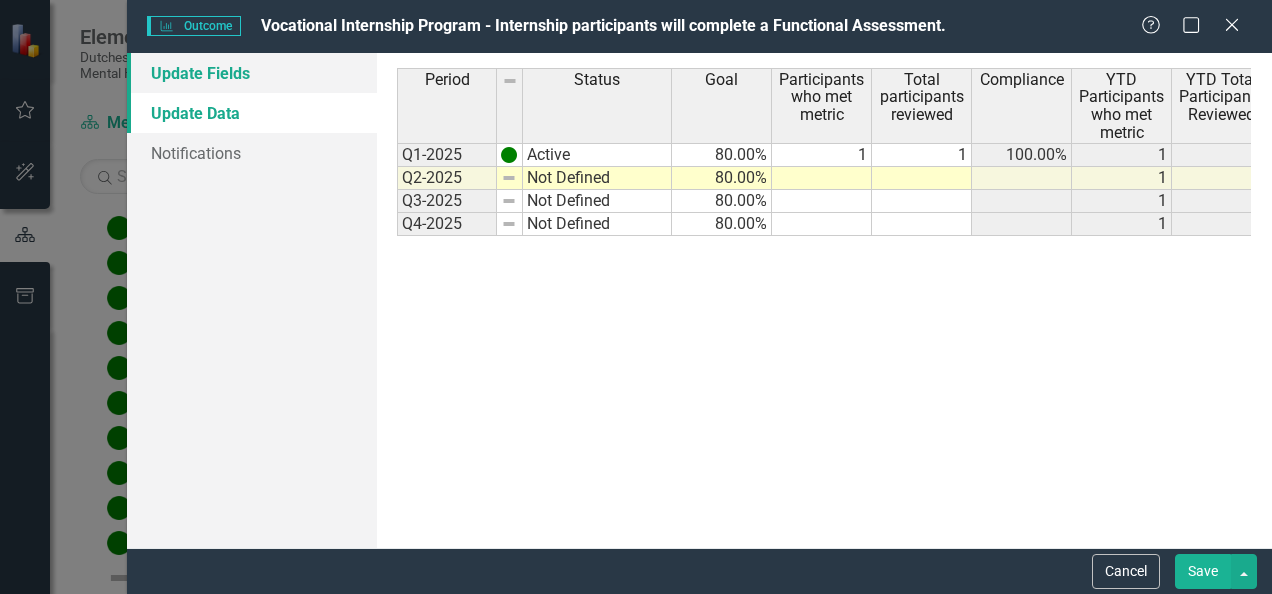 scroll, scrollTop: 0, scrollLeft: 0, axis: both 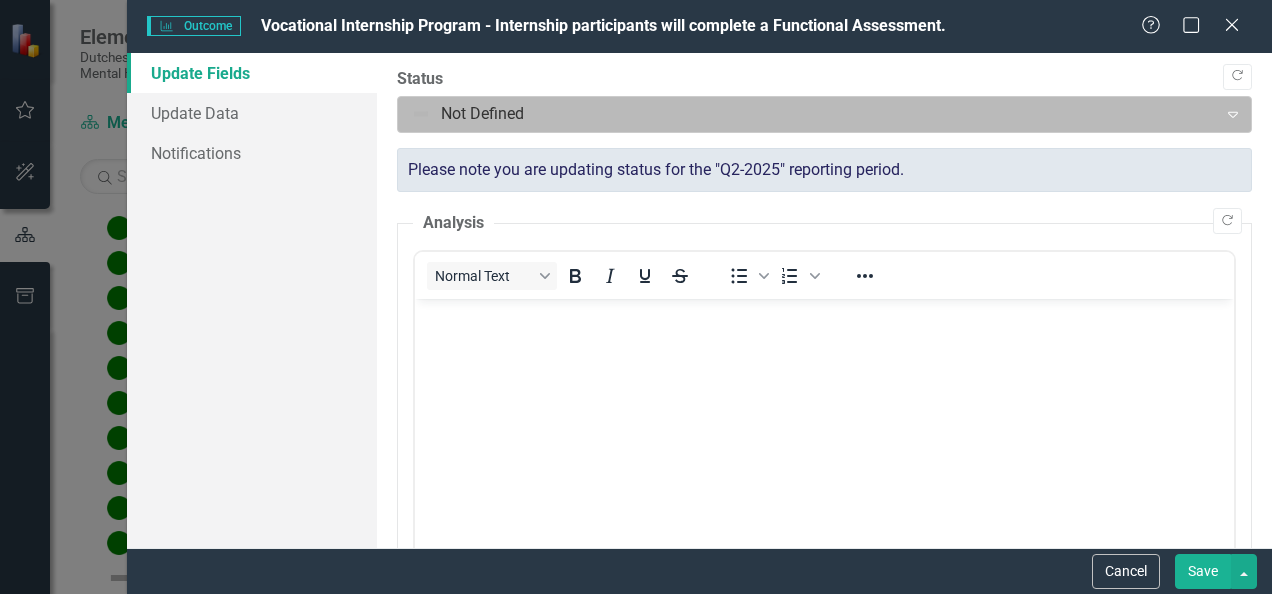 click at bounding box center [807, 114] 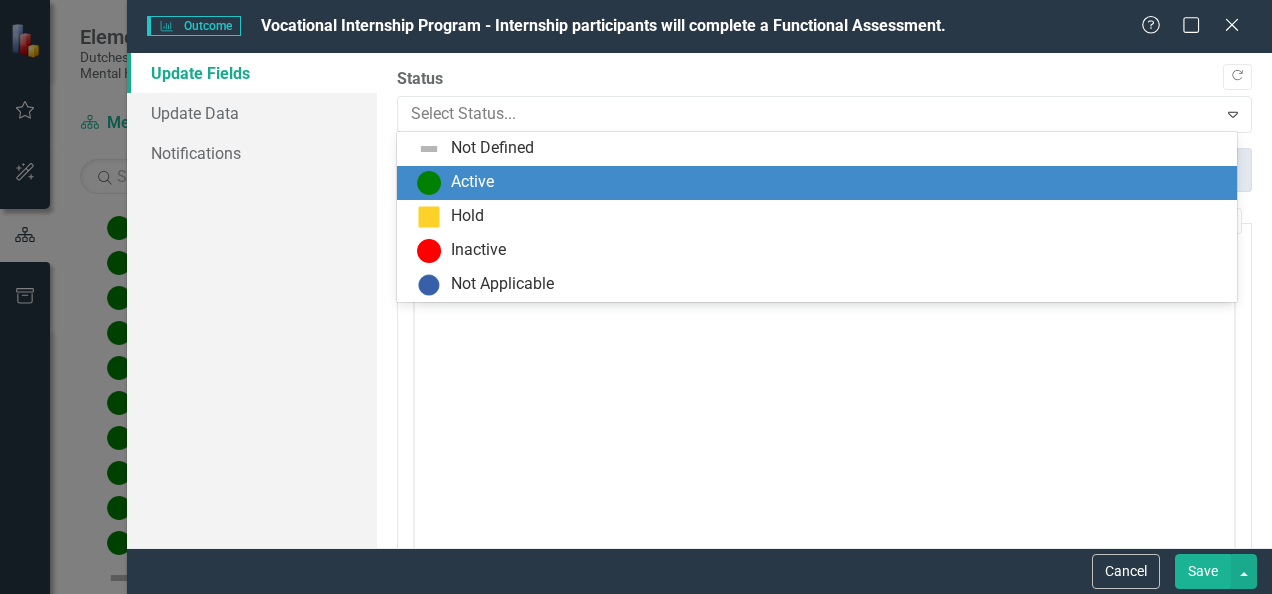 click on "Active" at bounding box center (821, 183) 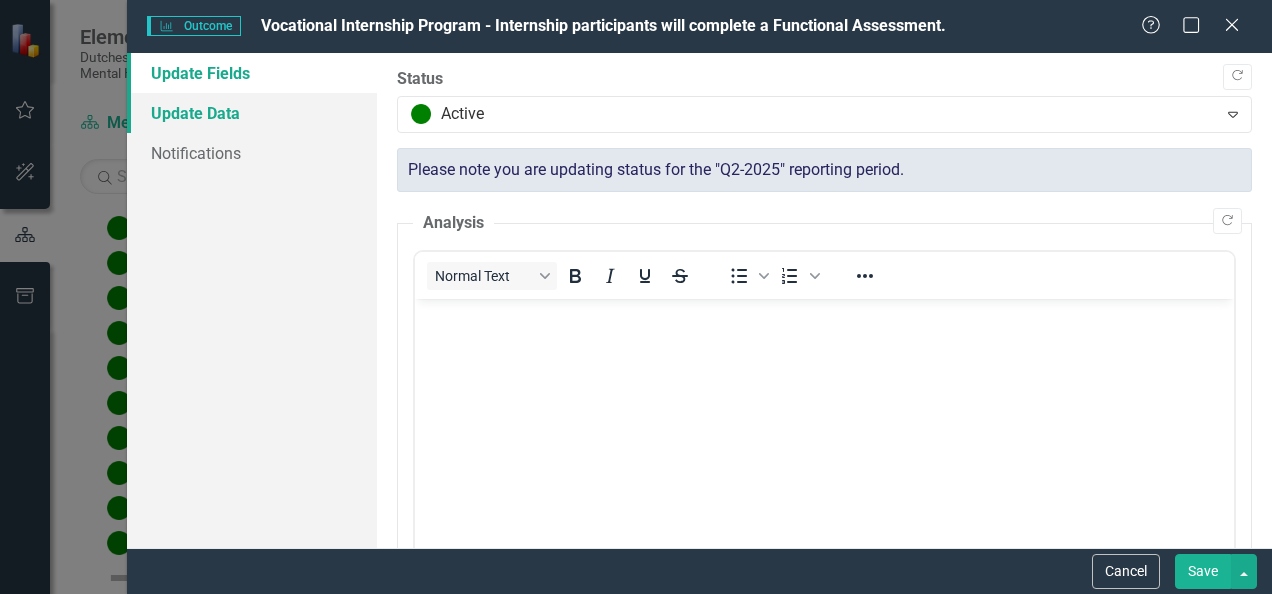click on "Update  Data" at bounding box center [252, 113] 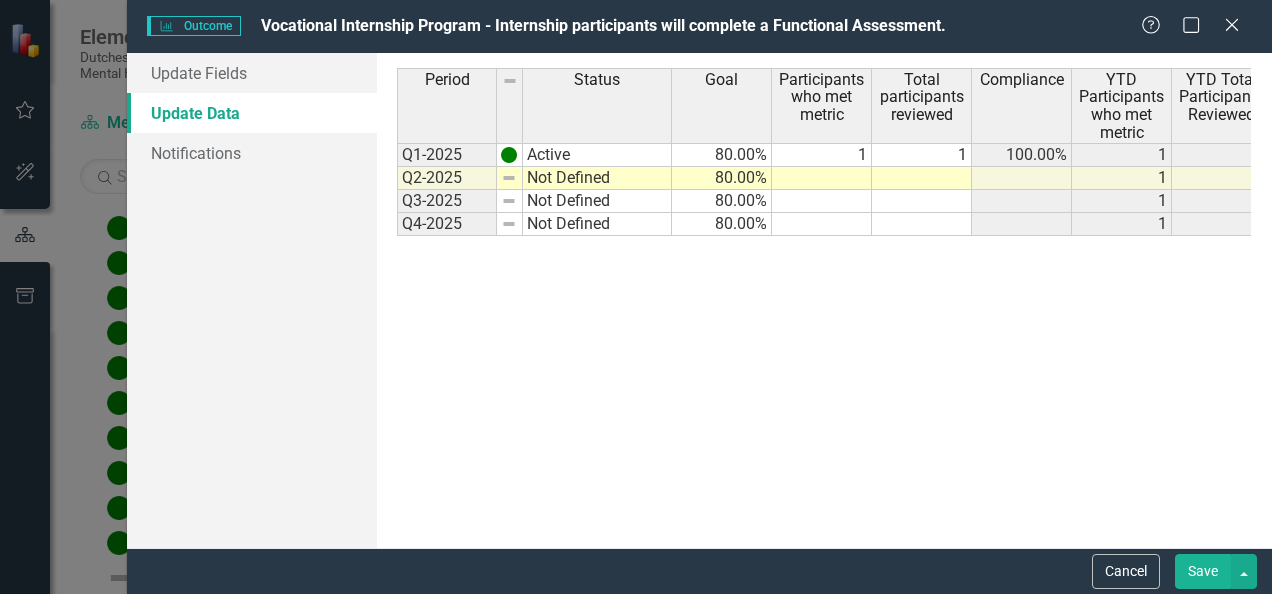 click at bounding box center [822, 178] 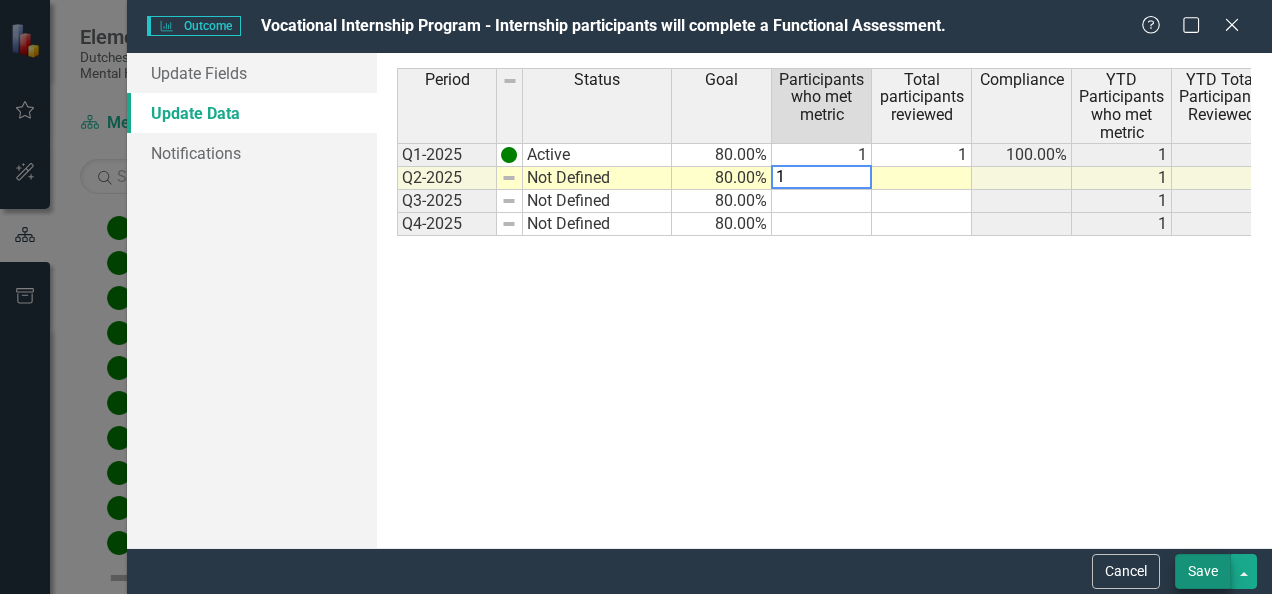 type on "1" 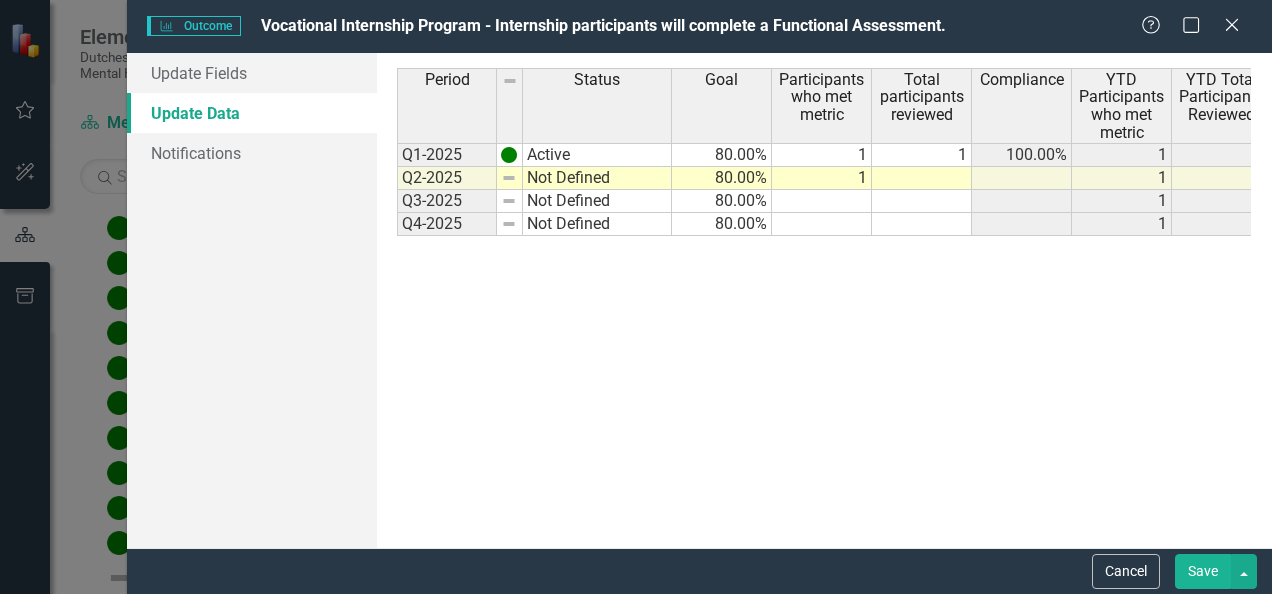 drag, startPoint x: 1200, startPoint y: 571, endPoint x: 752, endPoint y: 439, distance: 467.04175 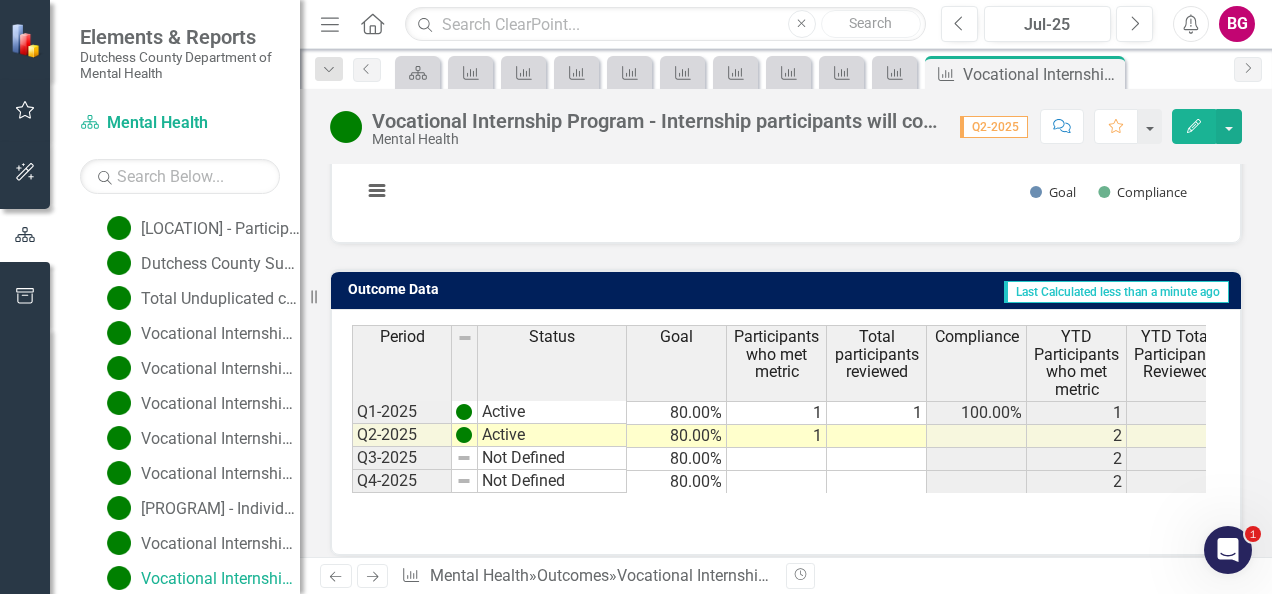 scroll, scrollTop: 470, scrollLeft: 0, axis: vertical 